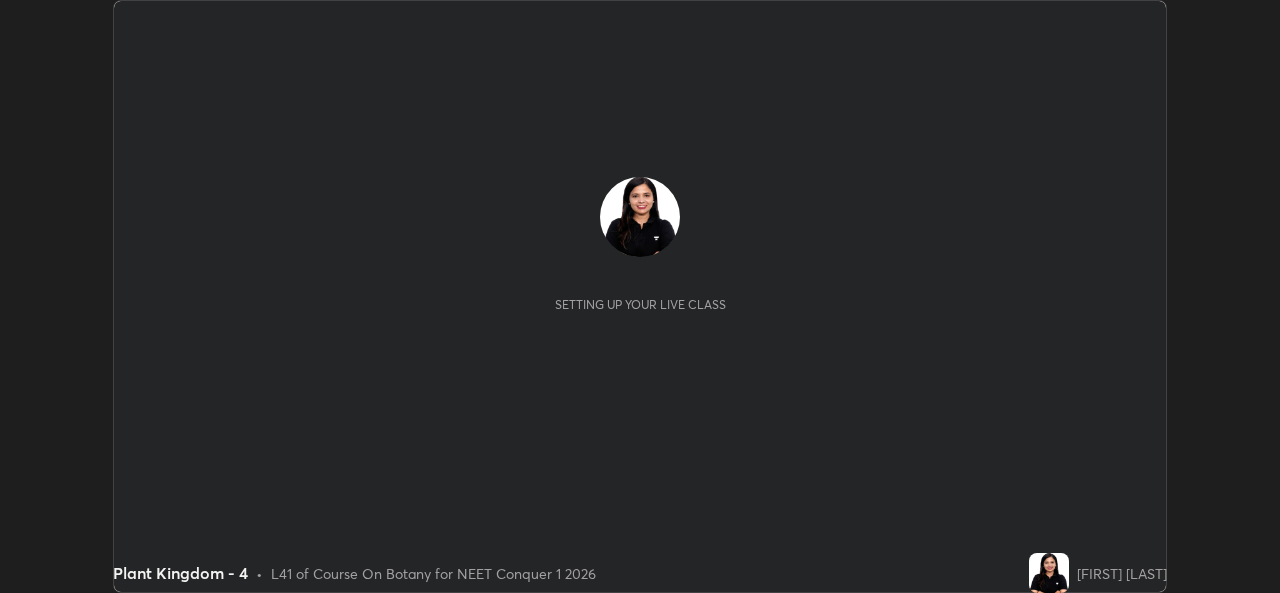 scroll, scrollTop: 0, scrollLeft: 0, axis: both 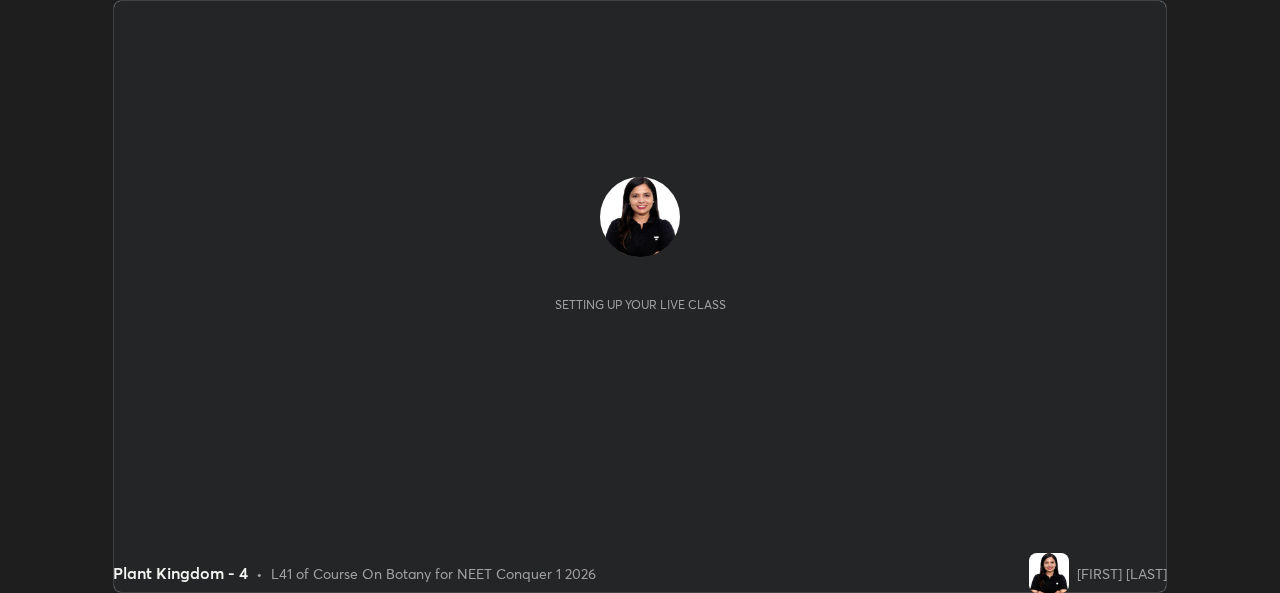 click on "START CLASS" at bounding box center (1112, 20) 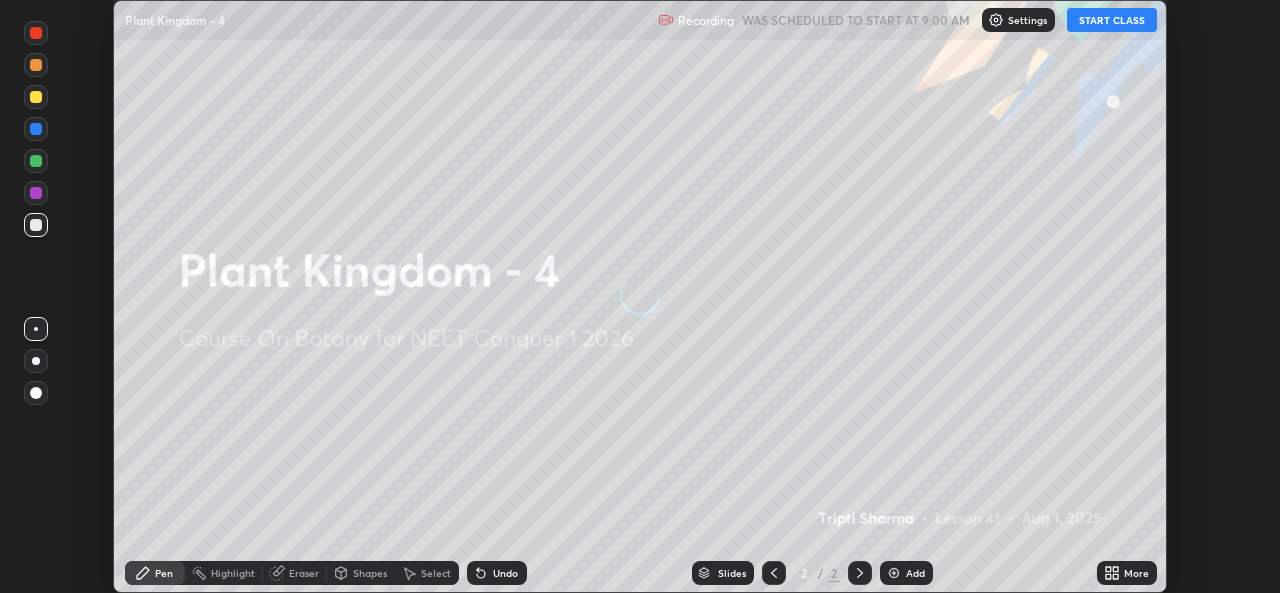 click on "START CLASS" at bounding box center [1112, 20] 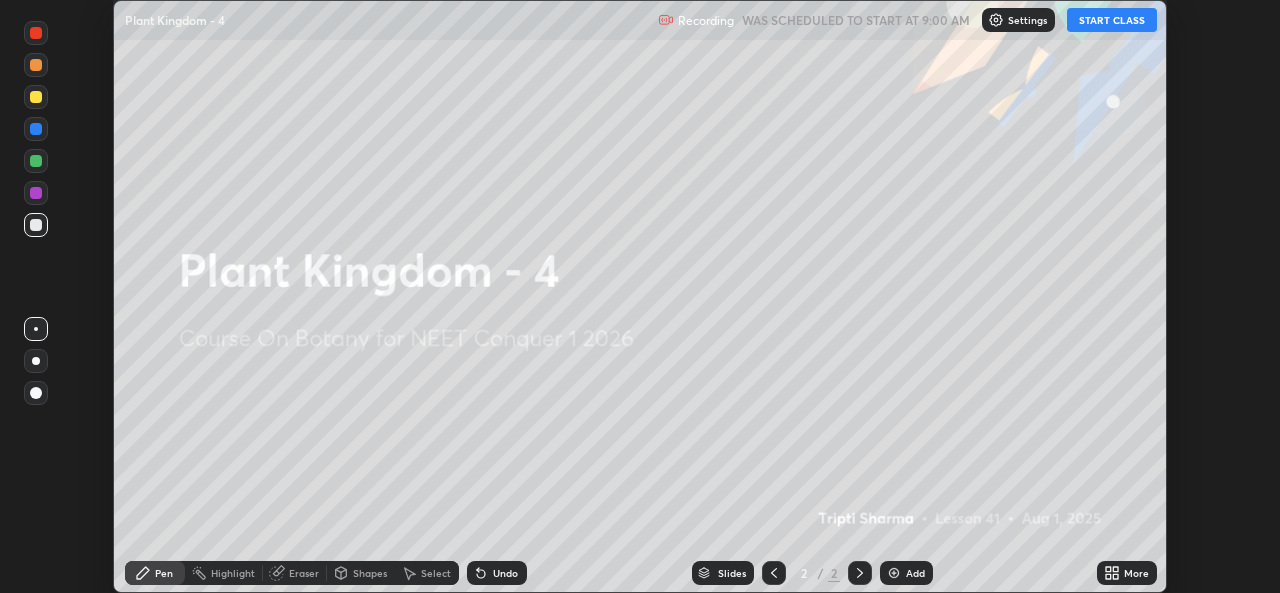 click on "START CLASS" at bounding box center (1112, 20) 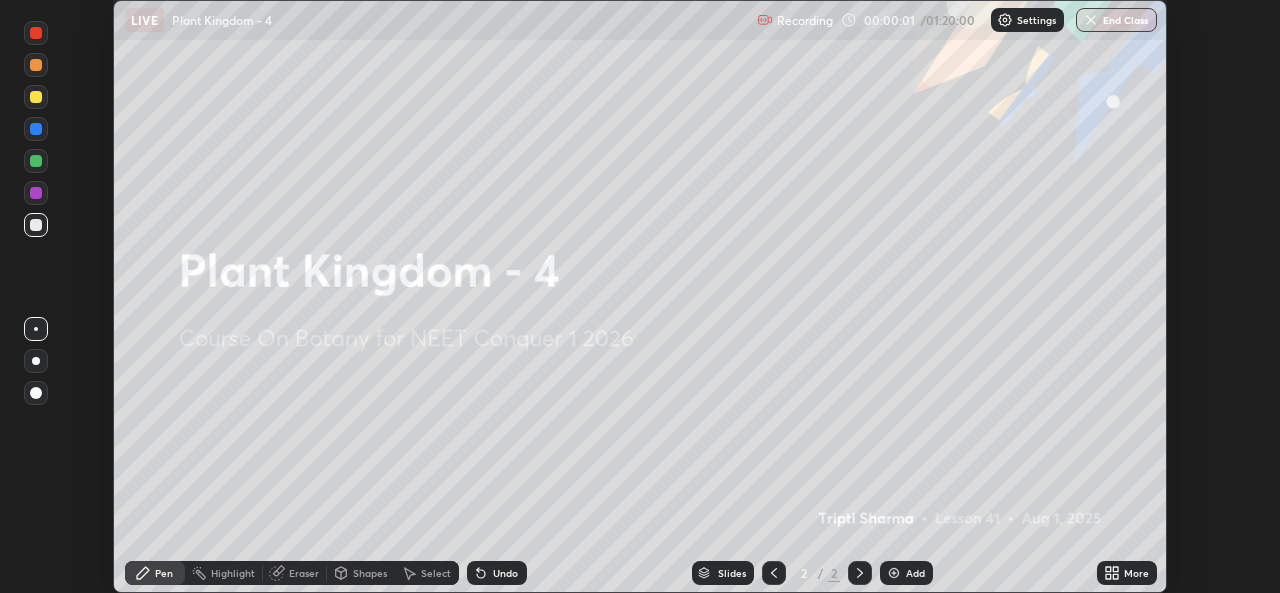 click 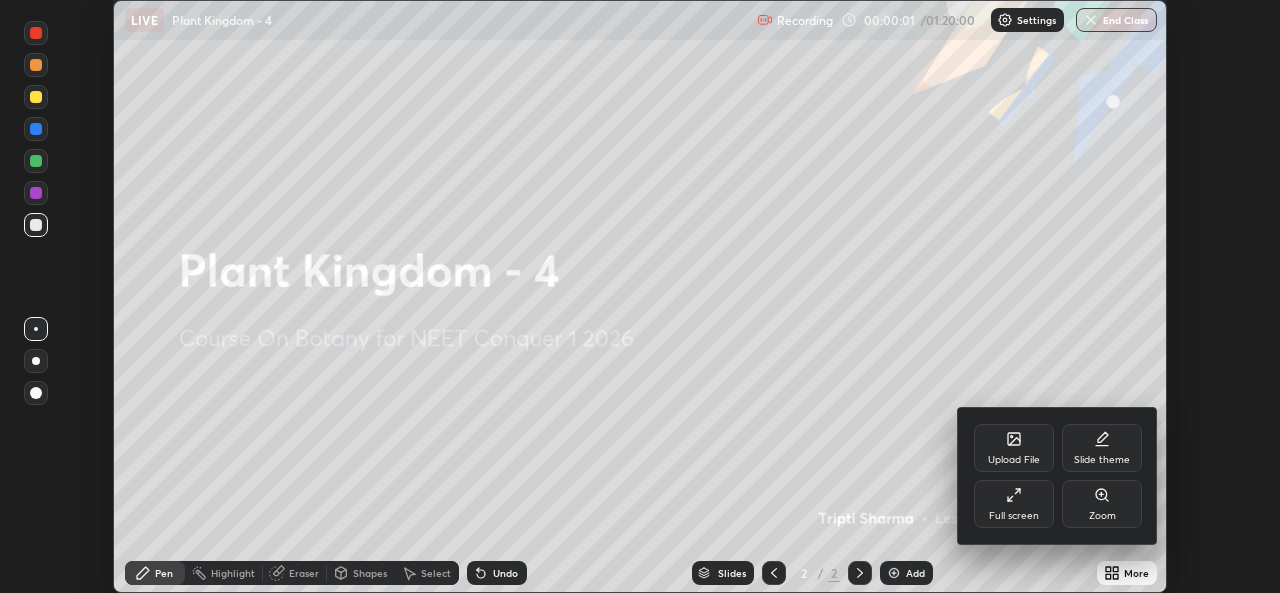 click on "Full screen" at bounding box center [1014, 516] 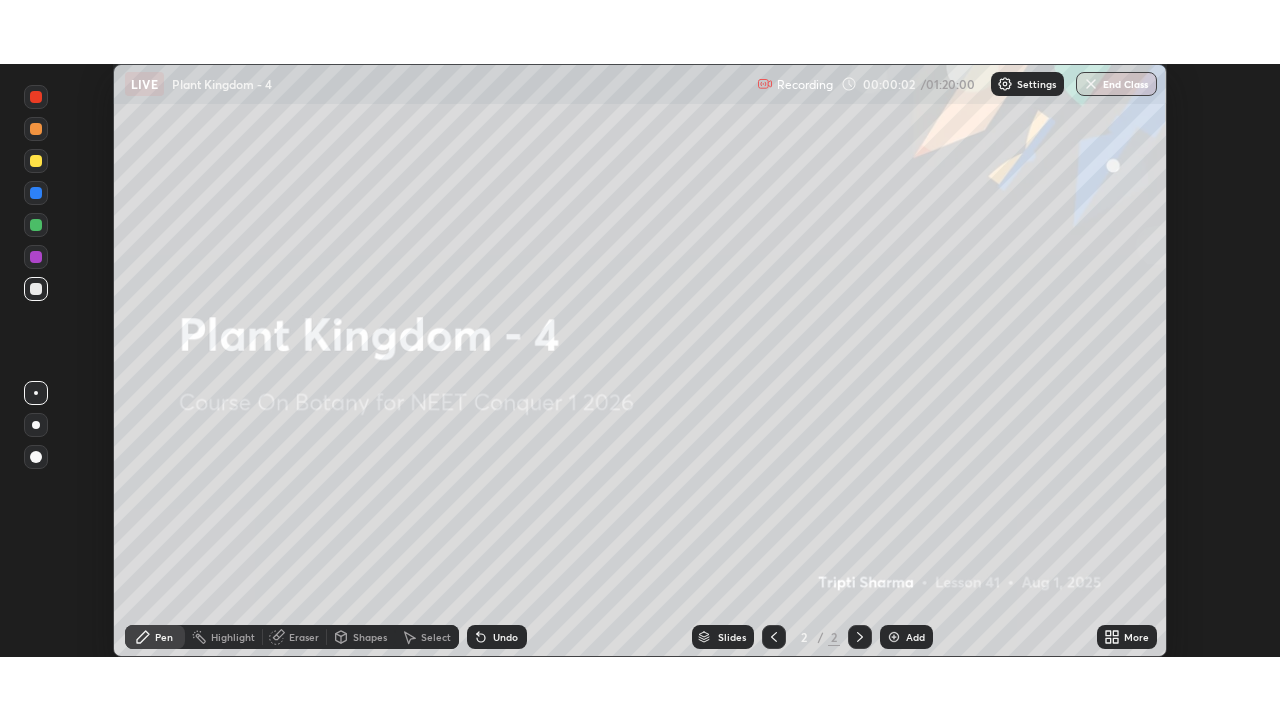 scroll, scrollTop: 99280, scrollLeft: 98720, axis: both 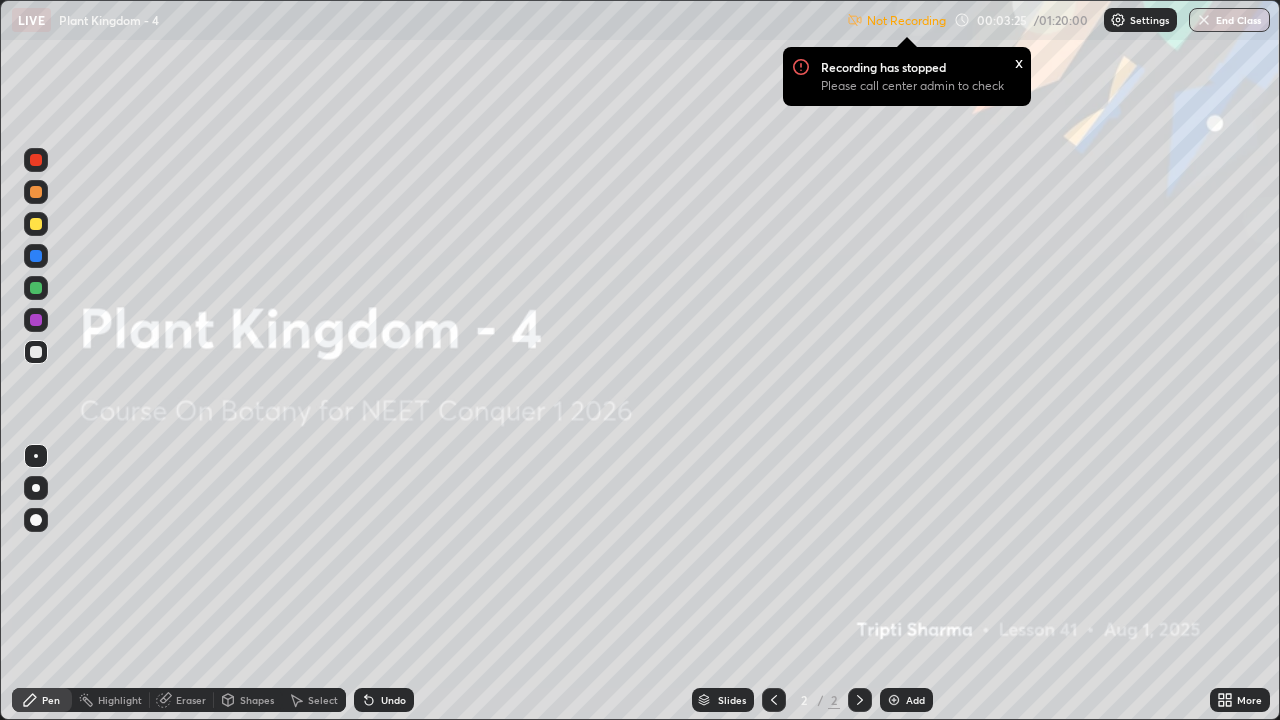 click on "Settings" at bounding box center (1140, 20) 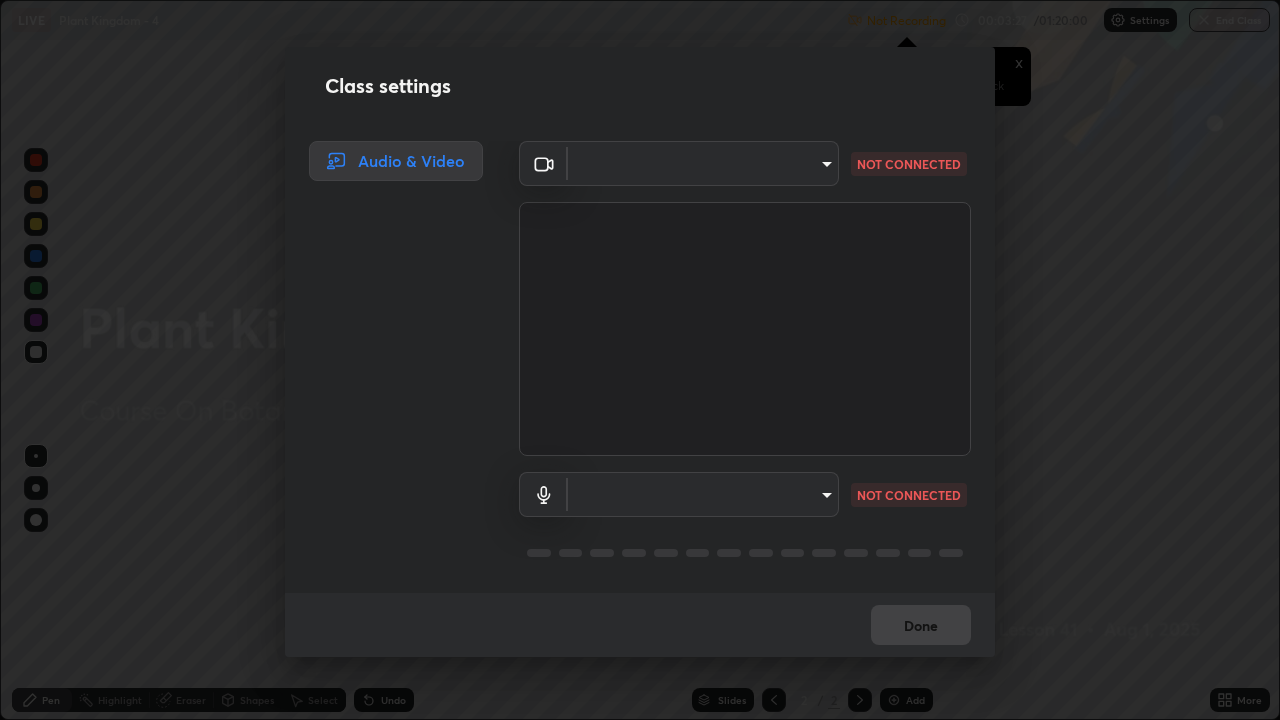 type on "a83bb134842fd6c46cae91b6313aa5efba961fee809e7364c6ef7c36ed00ea69" 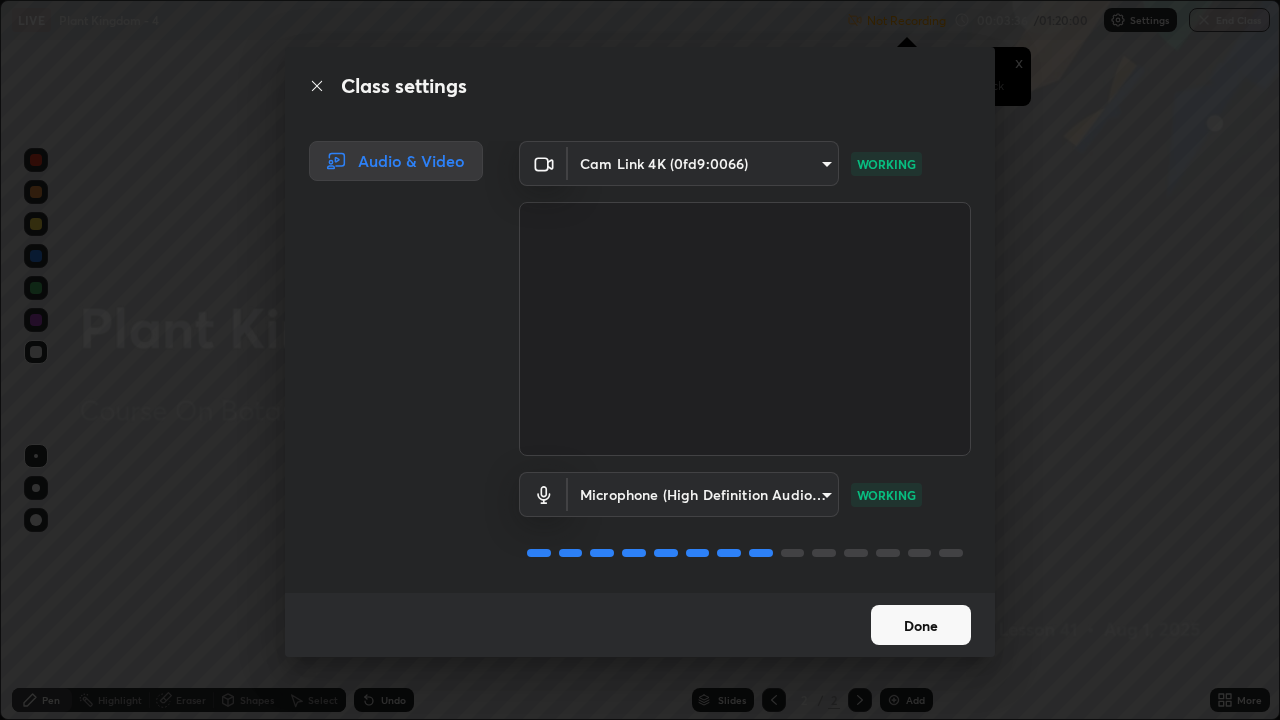 click on "Done" at bounding box center [921, 625] 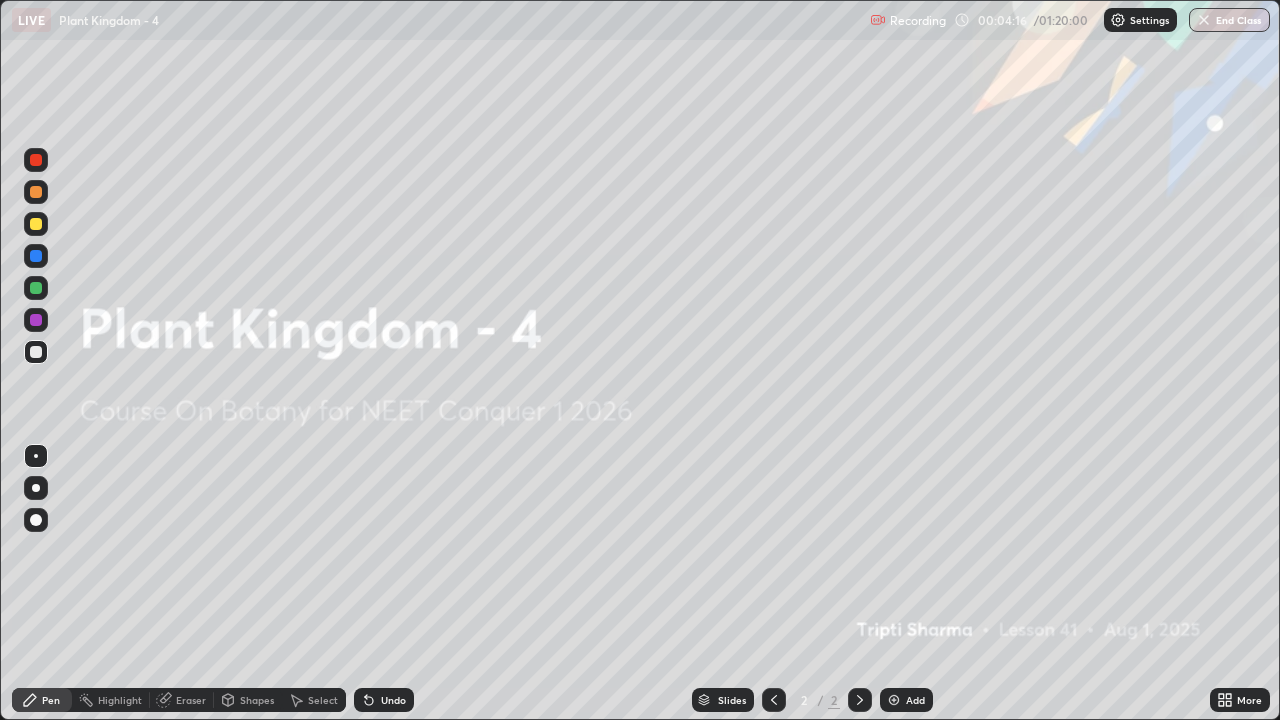 click at bounding box center [894, 700] 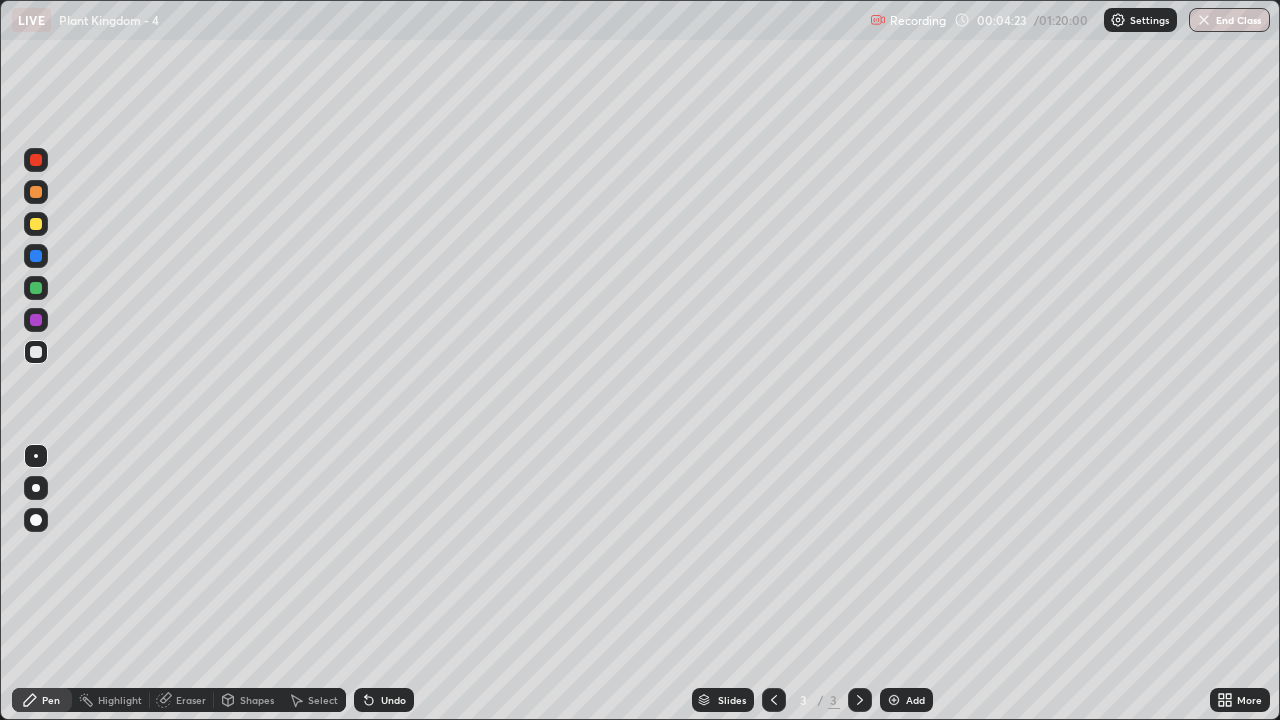 click at bounding box center (36, 520) 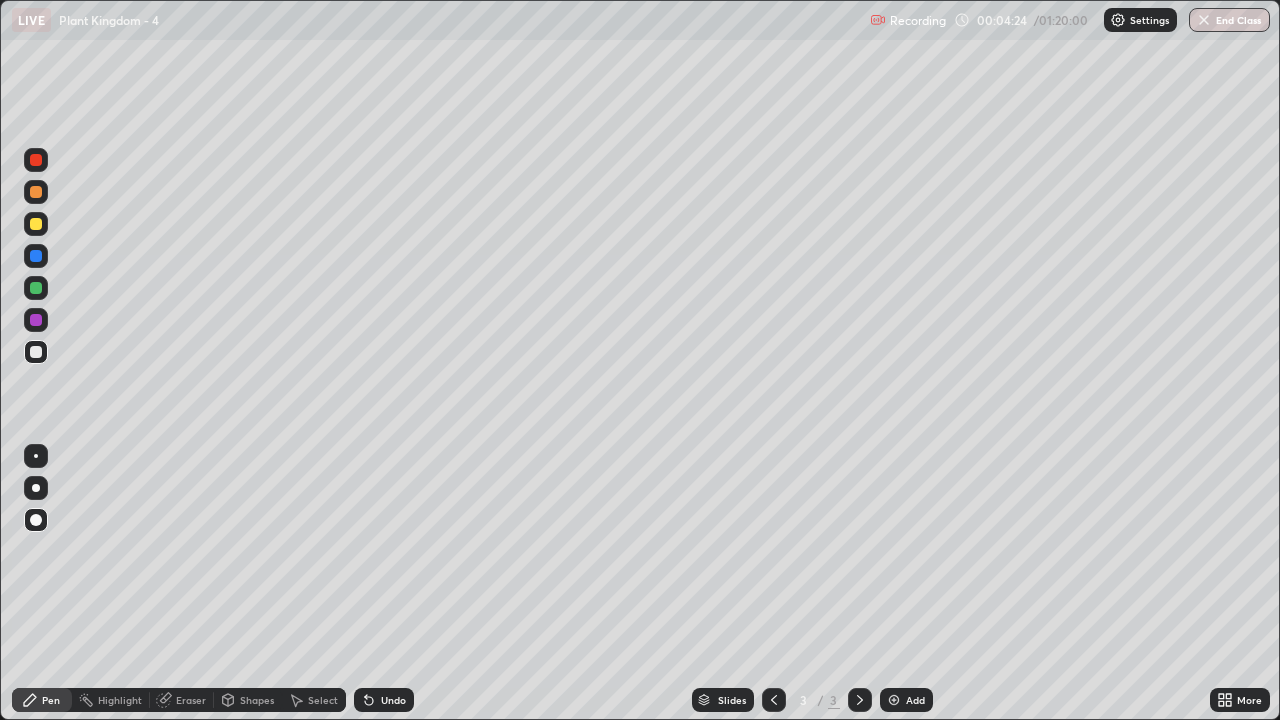 click at bounding box center [36, 192] 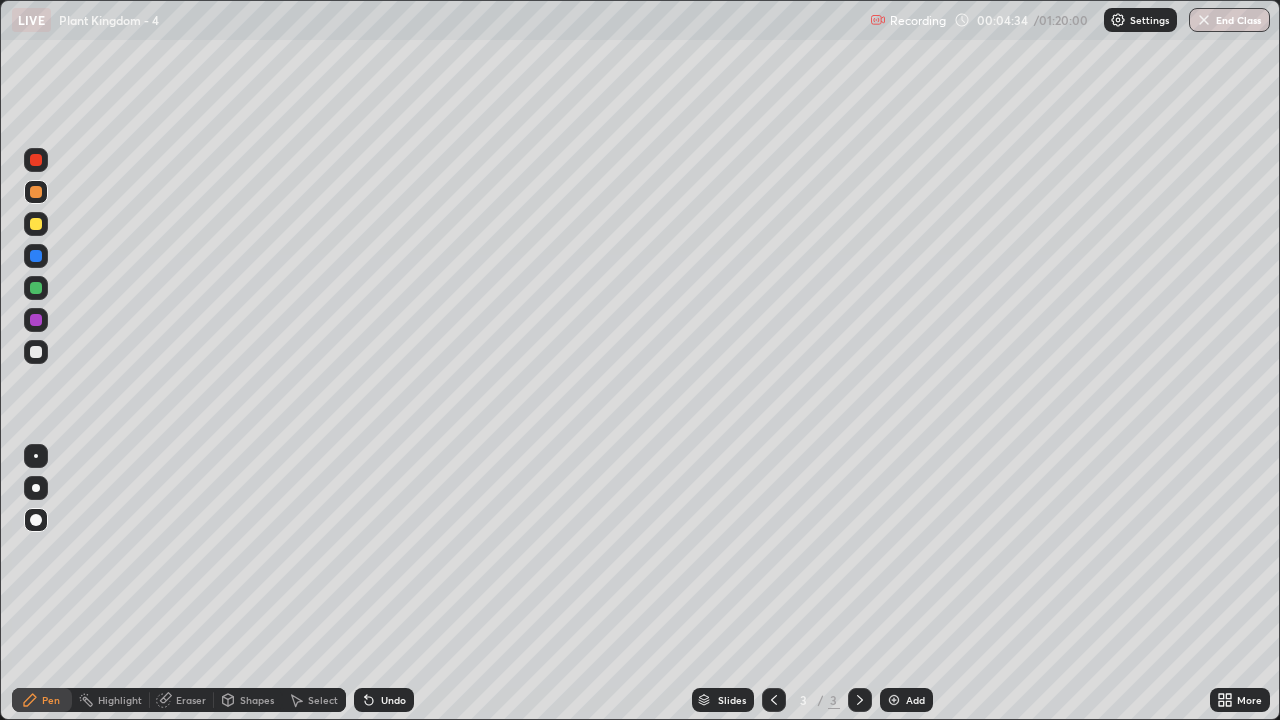 click at bounding box center (36, 488) 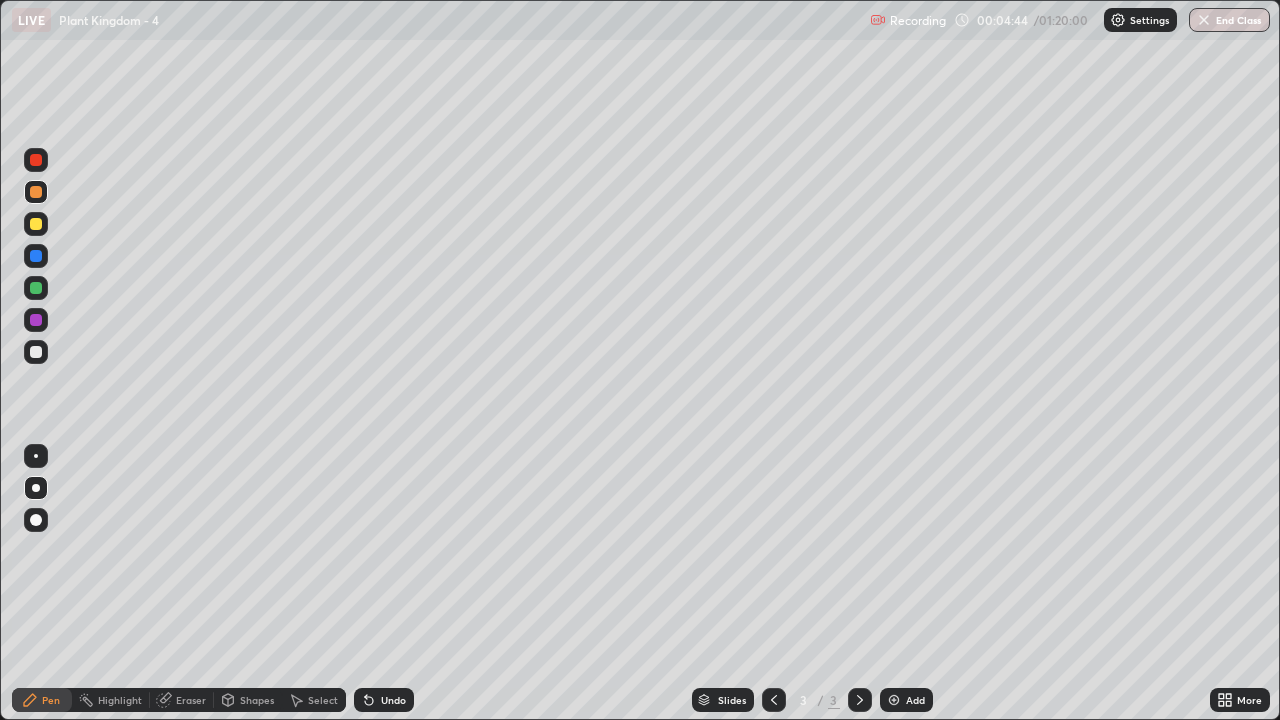 click at bounding box center [36, 352] 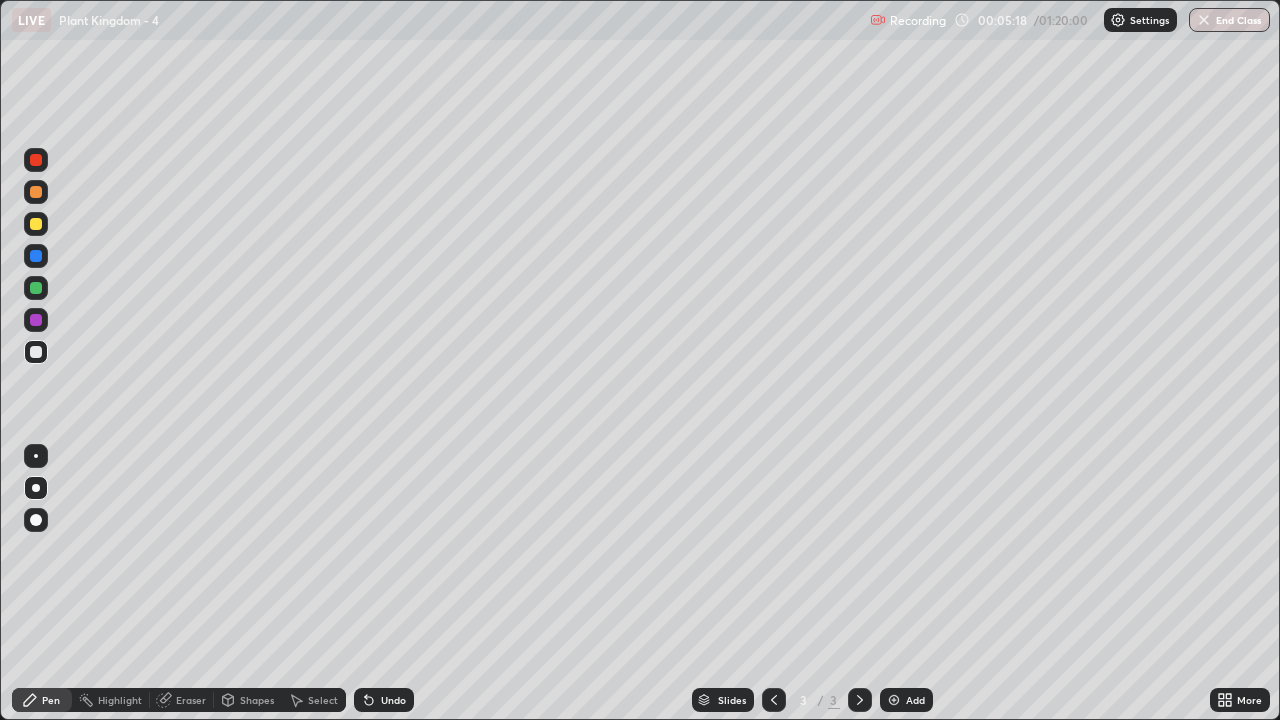 click at bounding box center [36, 520] 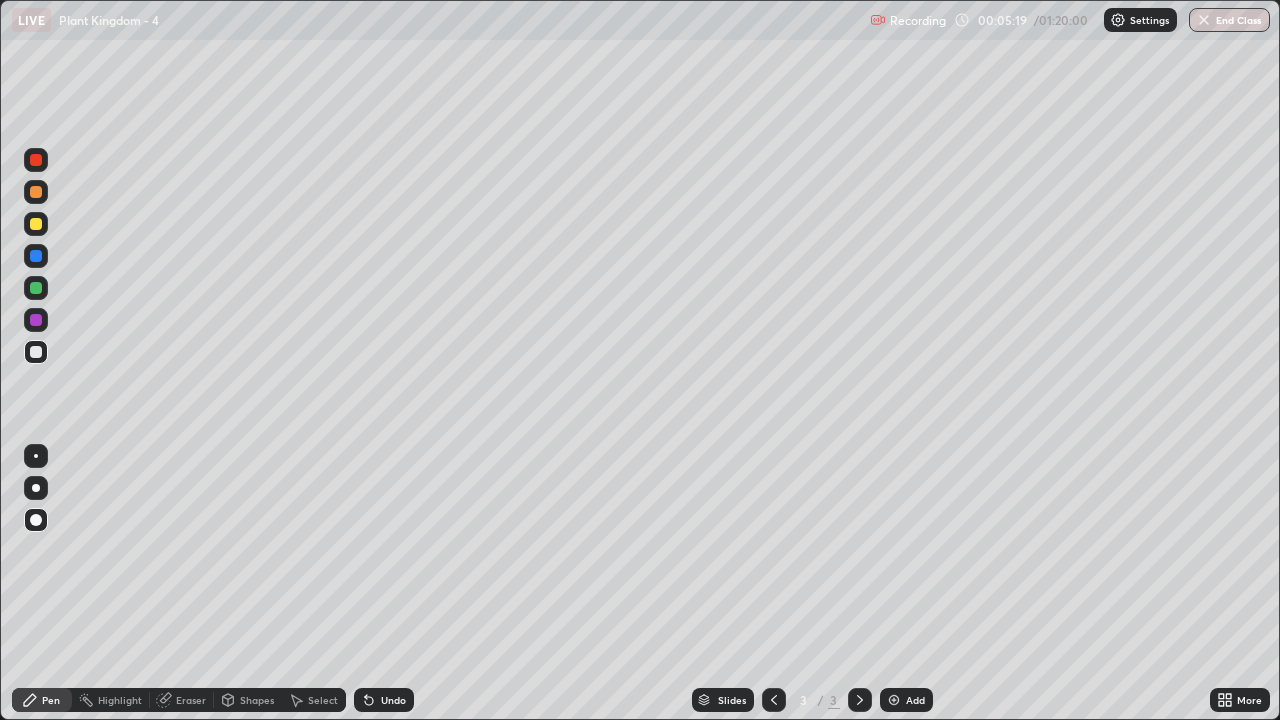 click at bounding box center (36, 488) 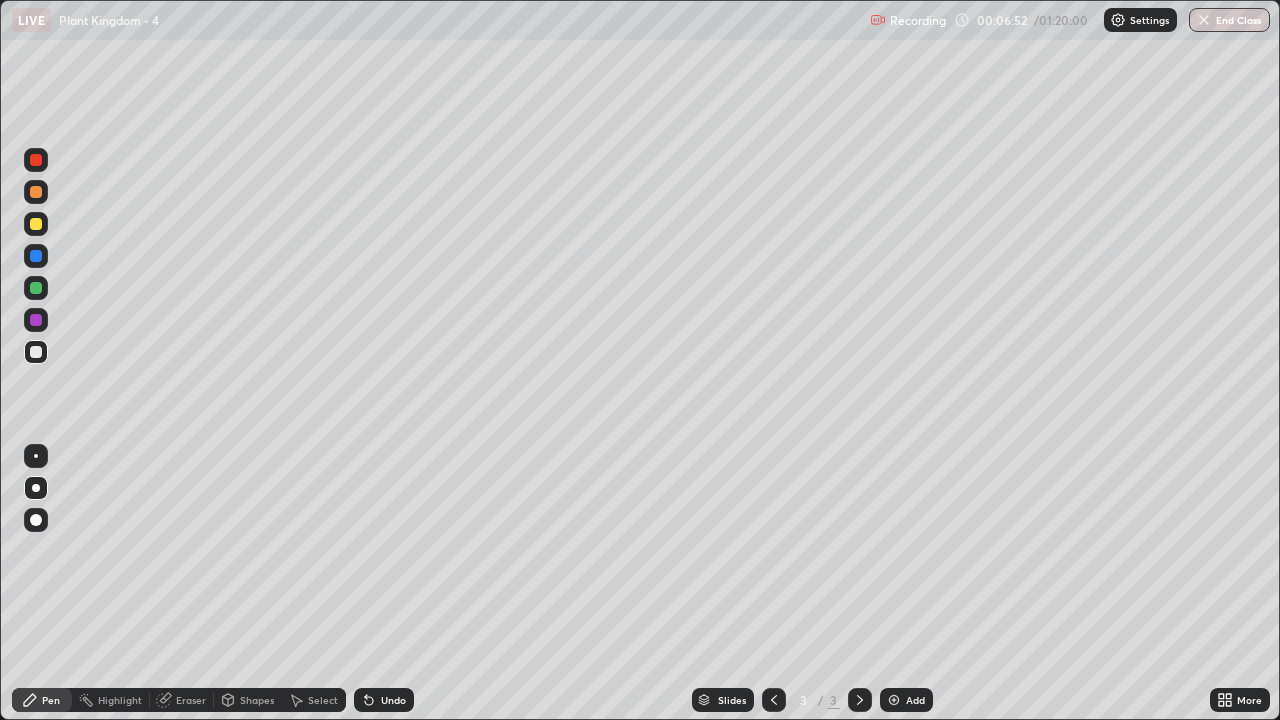 click at bounding box center (36, 288) 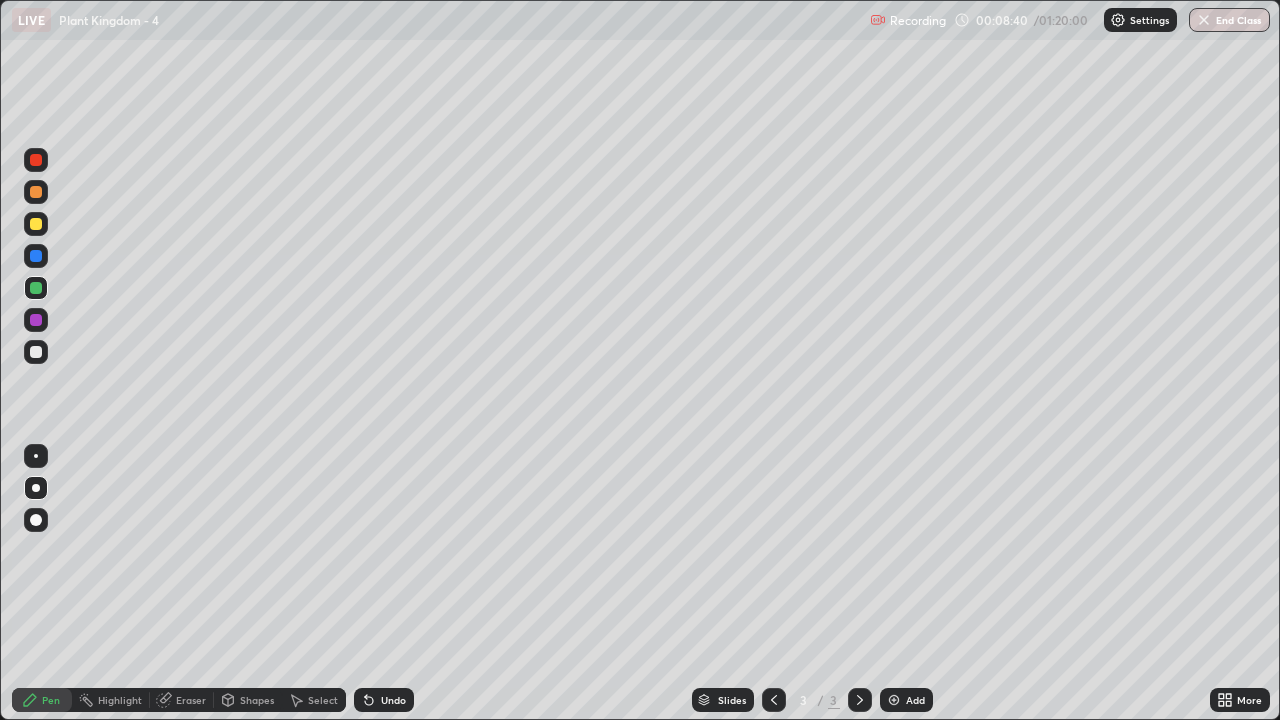 click on "Undo" at bounding box center (393, 700) 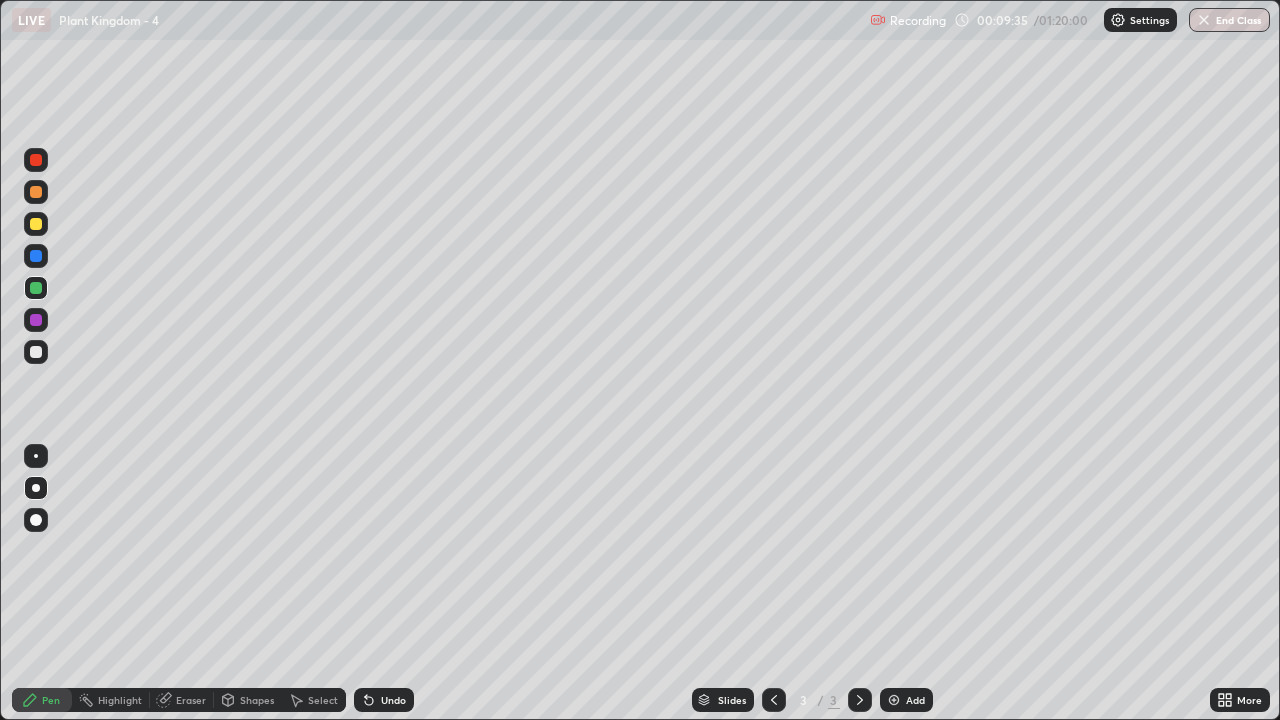 click on "Highlight" at bounding box center (111, 700) 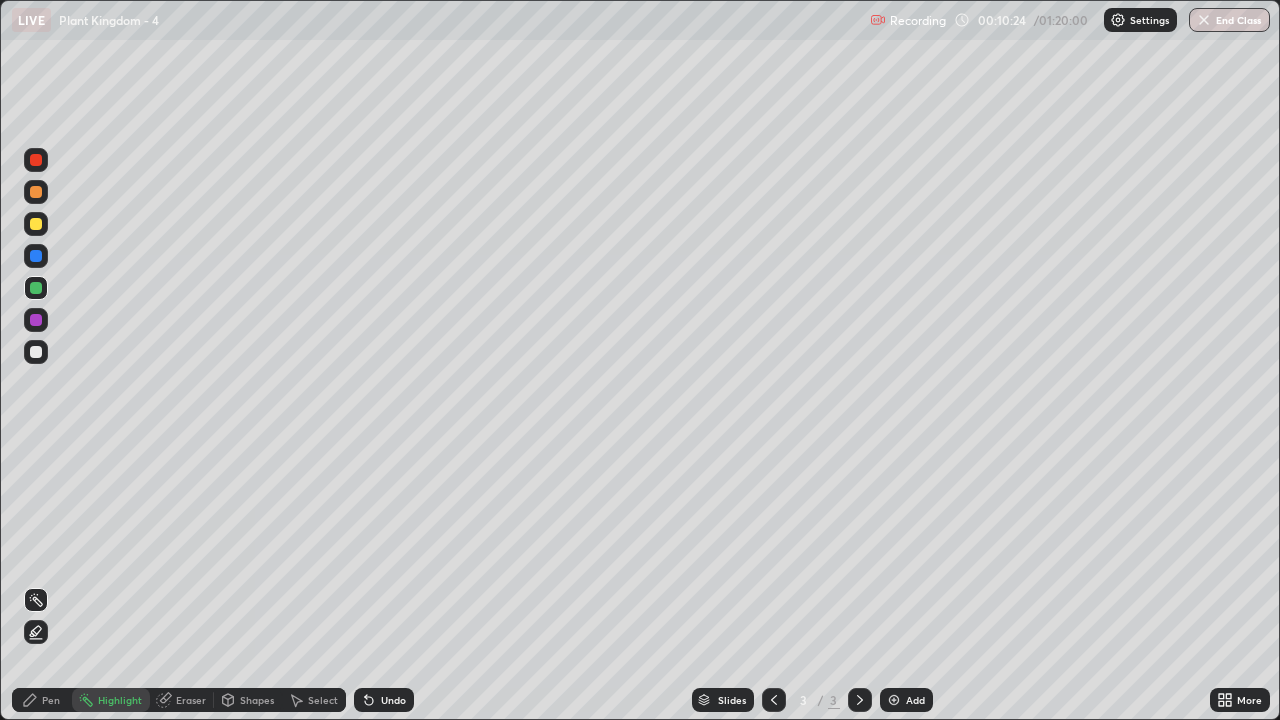 click on "Add" at bounding box center [915, 700] 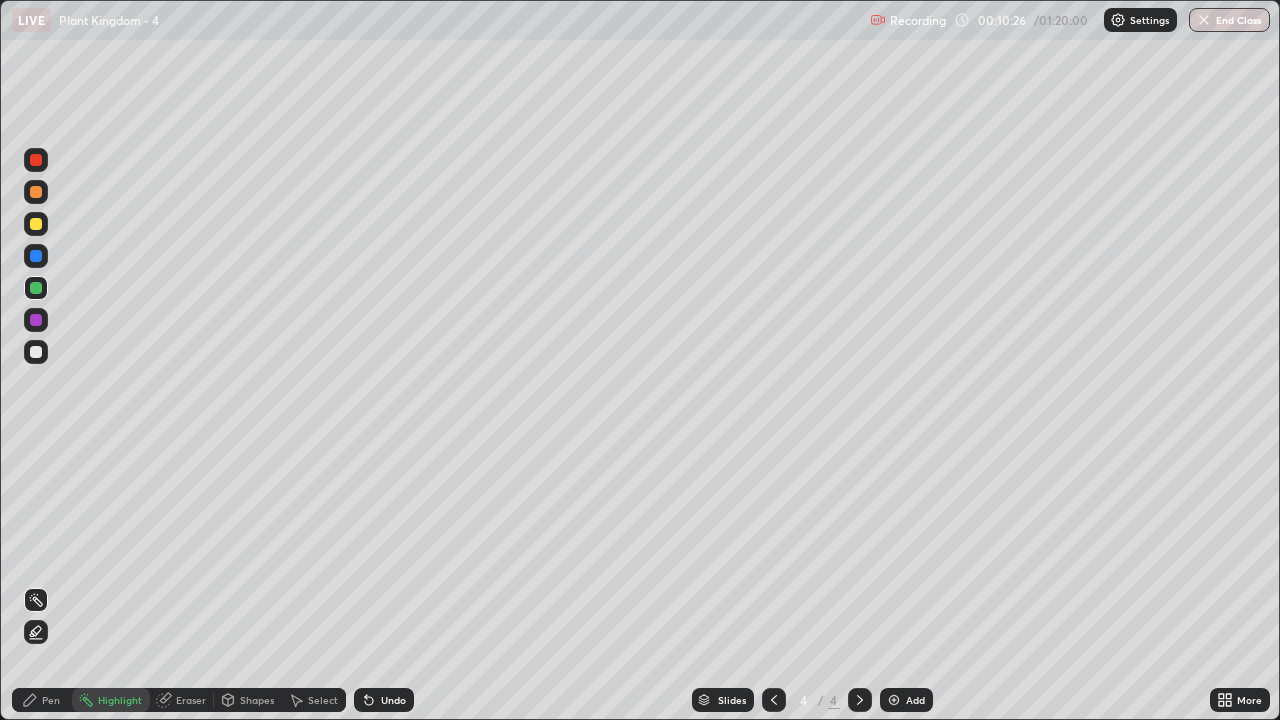 click on "Pen" at bounding box center (51, 700) 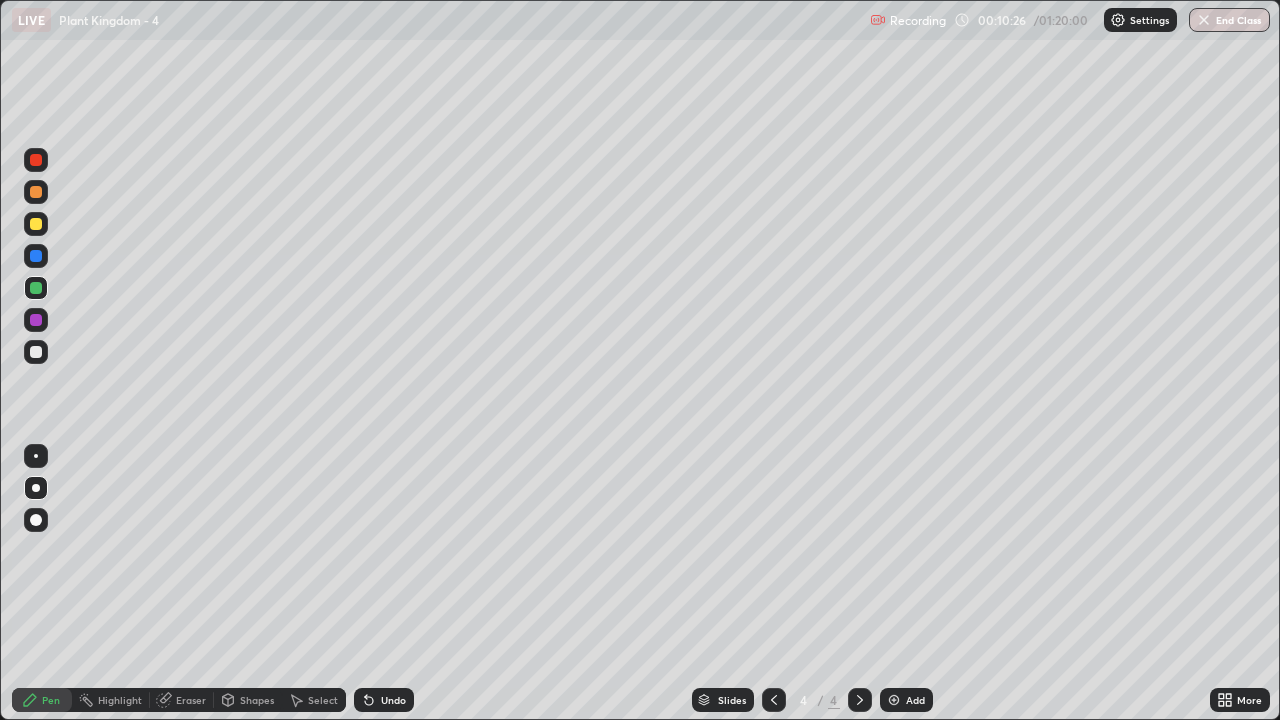 click at bounding box center (36, 520) 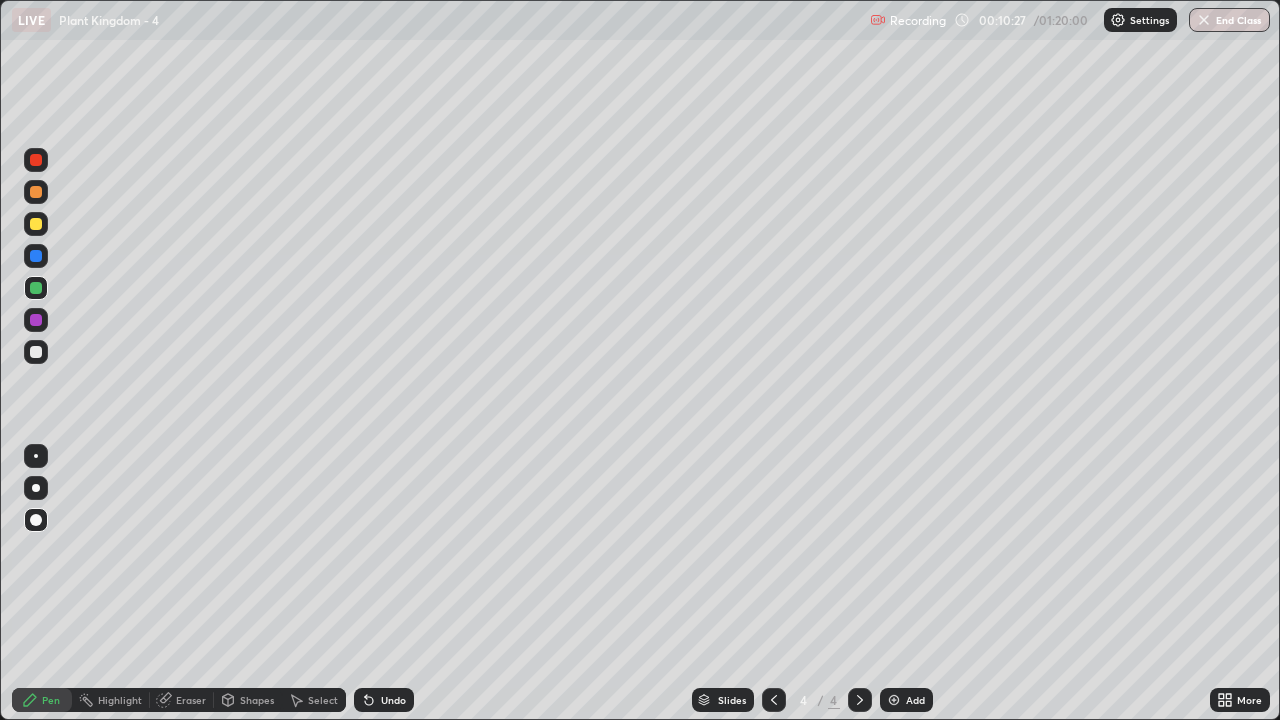 click at bounding box center (36, 352) 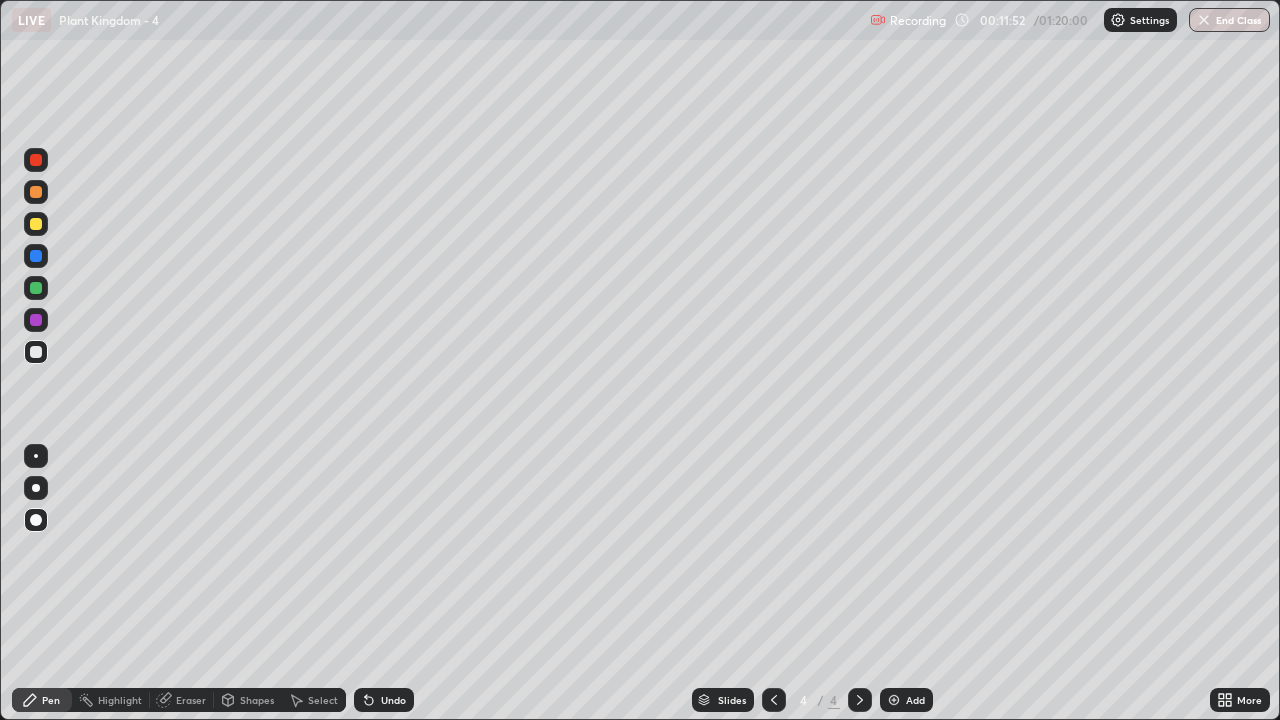 click on "Undo" at bounding box center (384, 700) 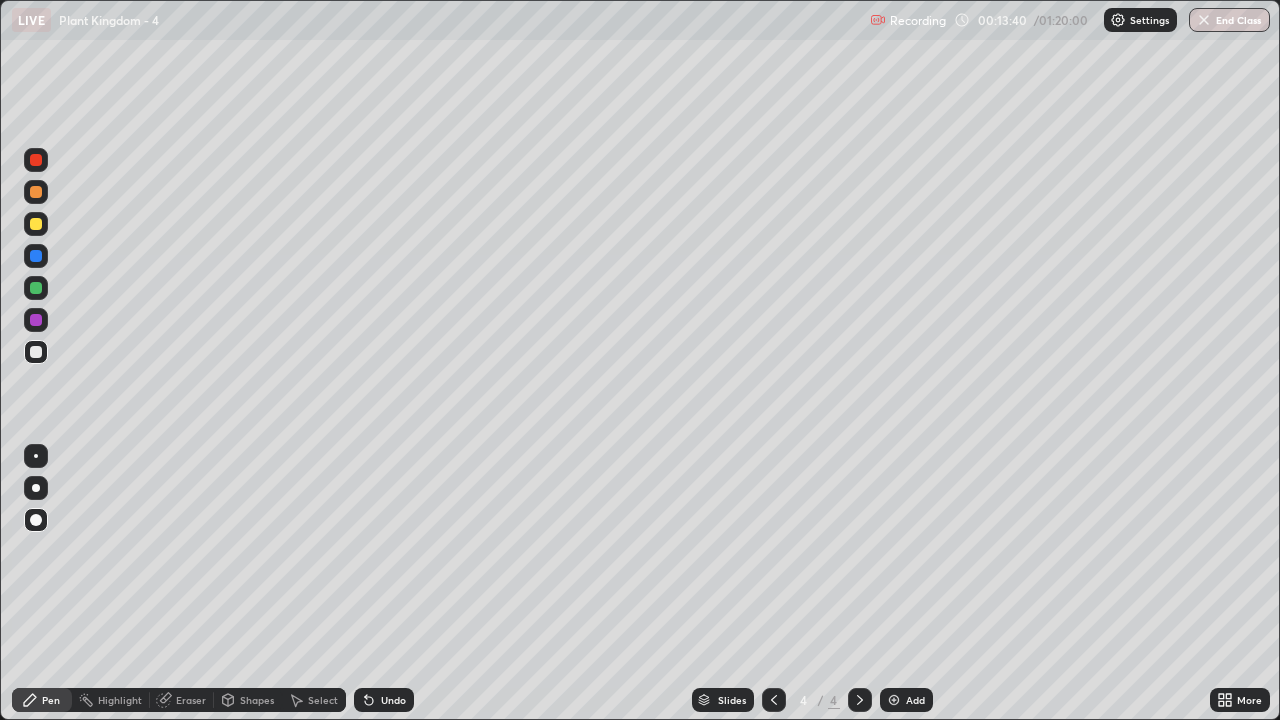 click on "Add" at bounding box center [915, 700] 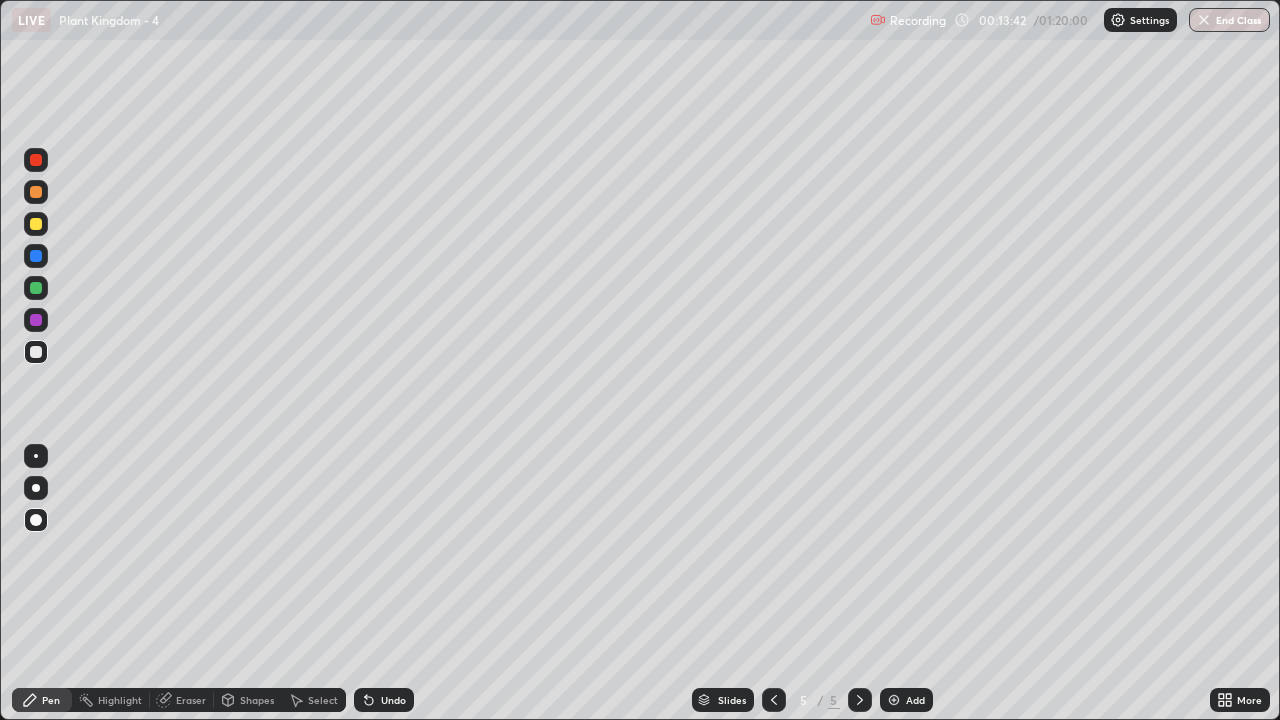 click at bounding box center (36, 288) 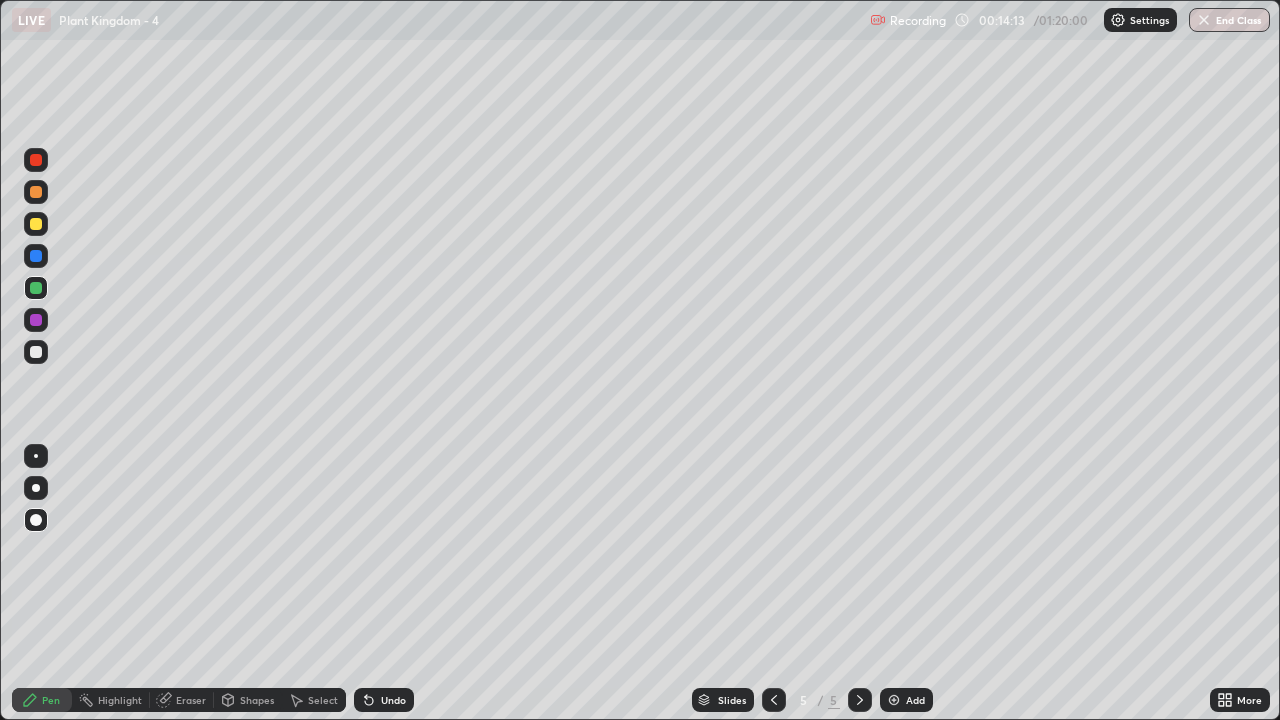 click at bounding box center [36, 352] 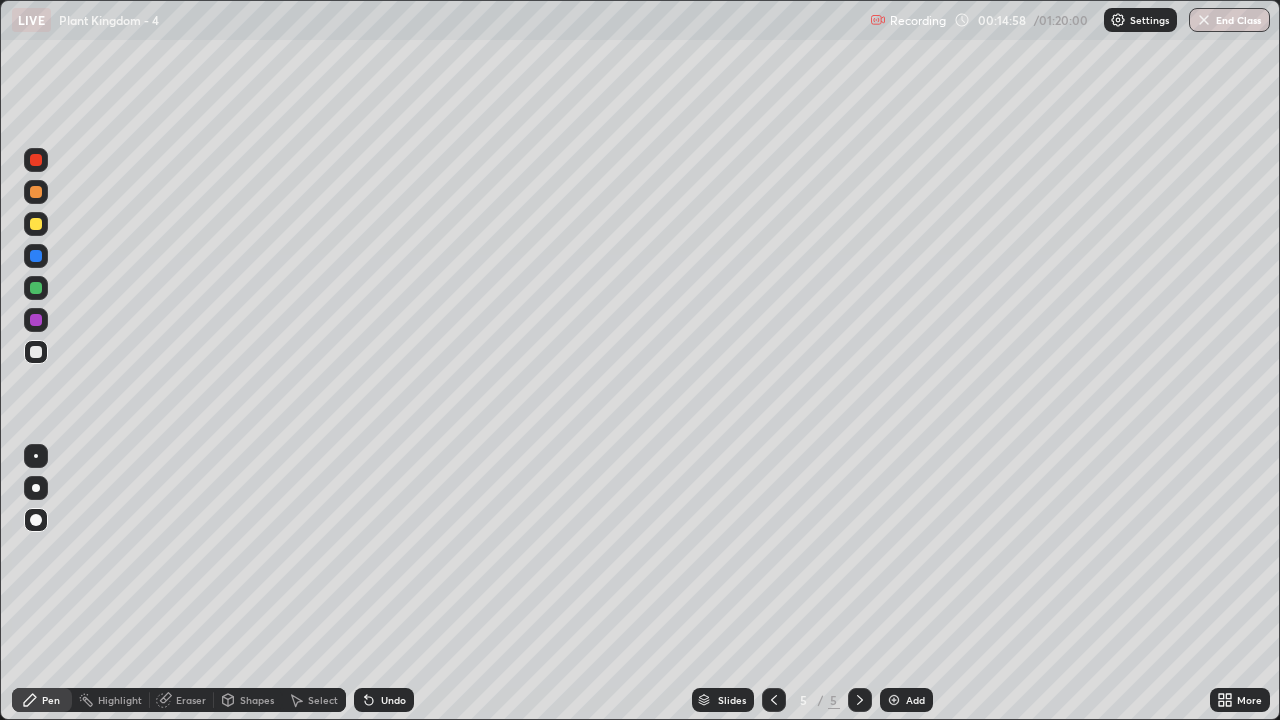 click at bounding box center (36, 288) 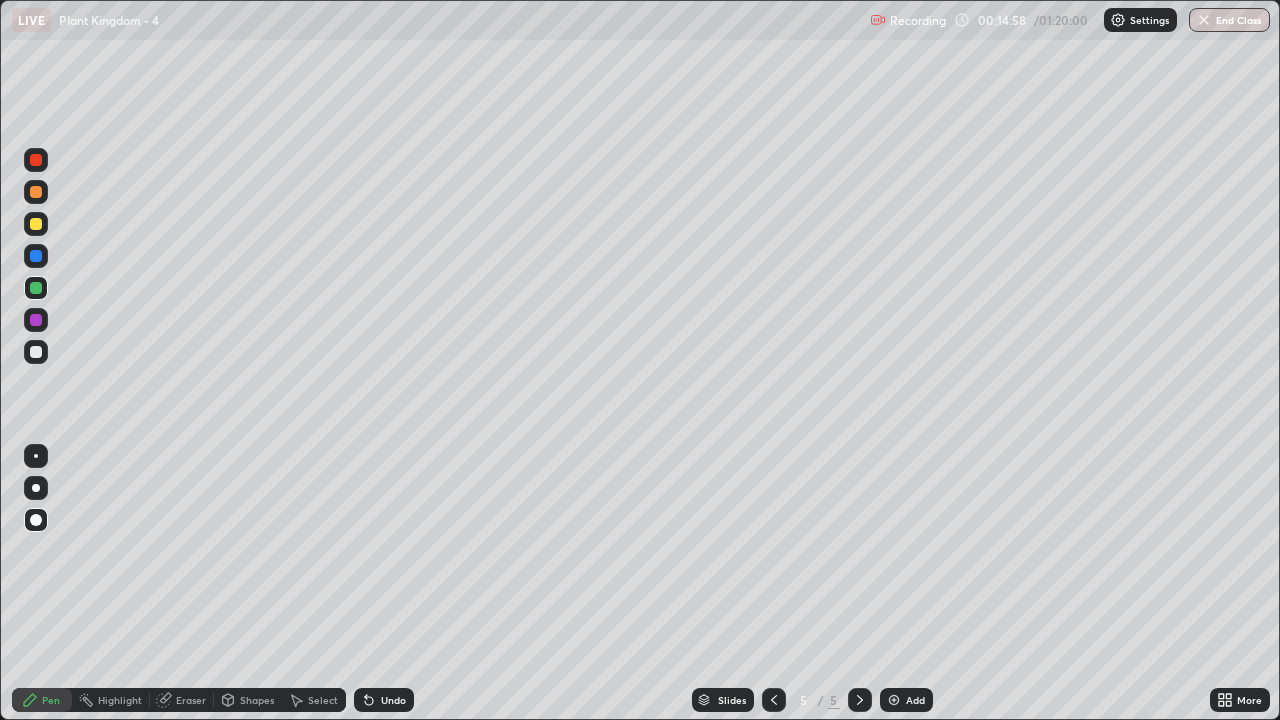 click at bounding box center [36, 224] 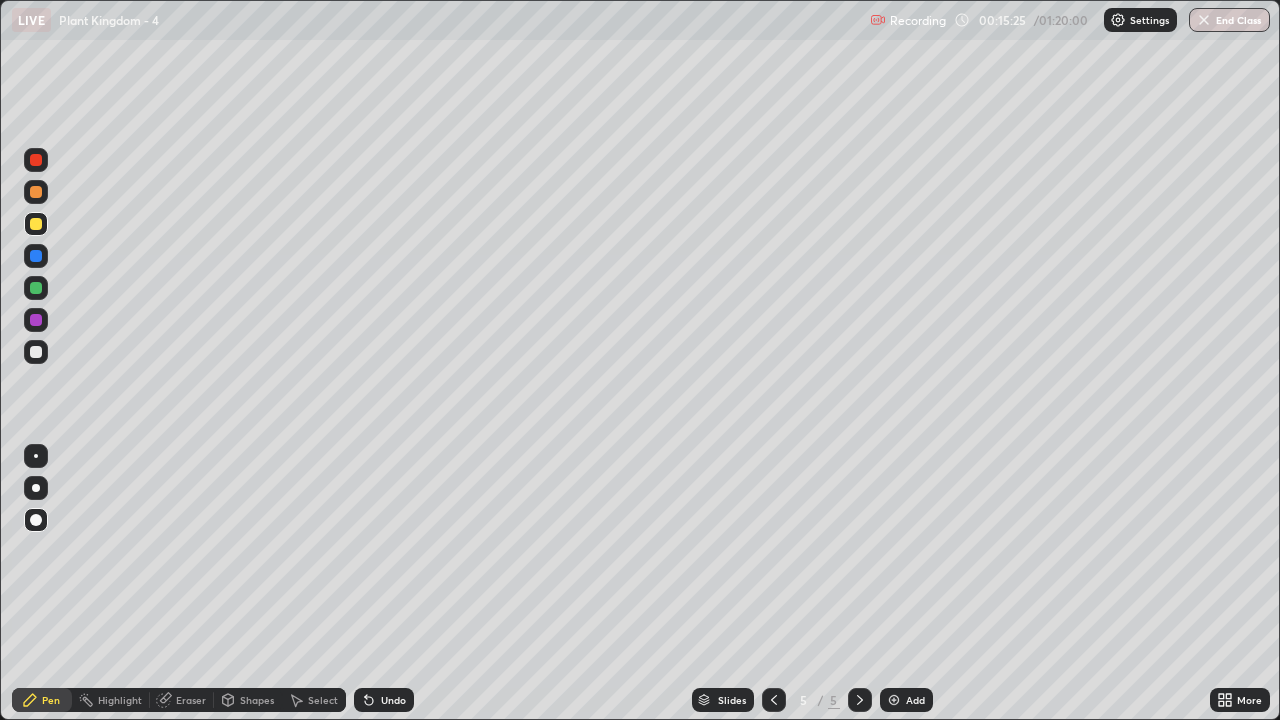 click at bounding box center [36, 352] 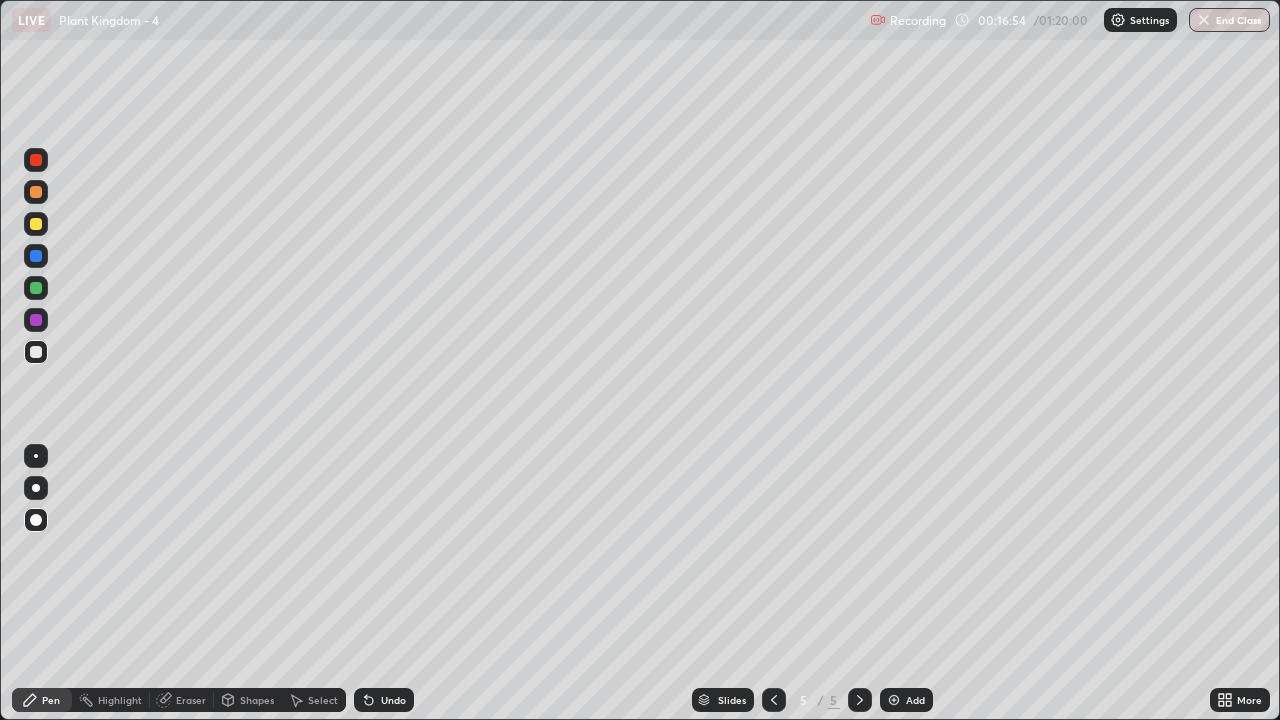 click on "Highlight" at bounding box center [111, 700] 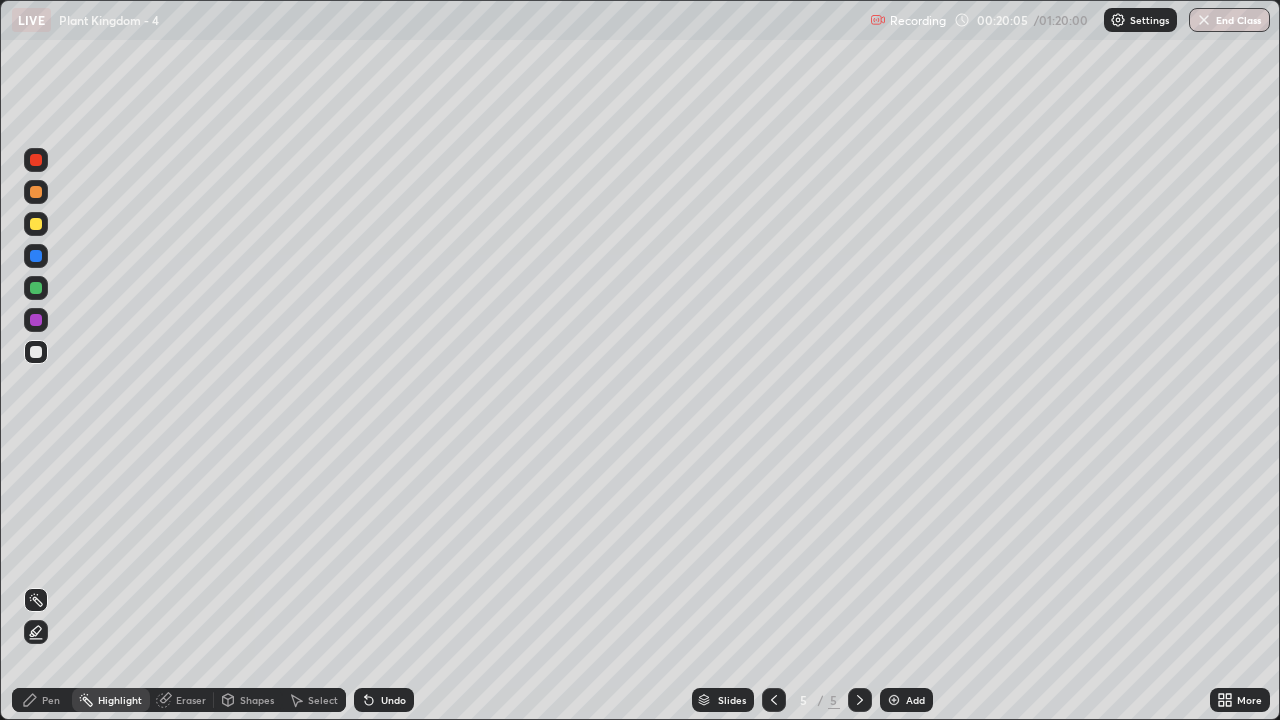 click on "More" at bounding box center (1249, 700) 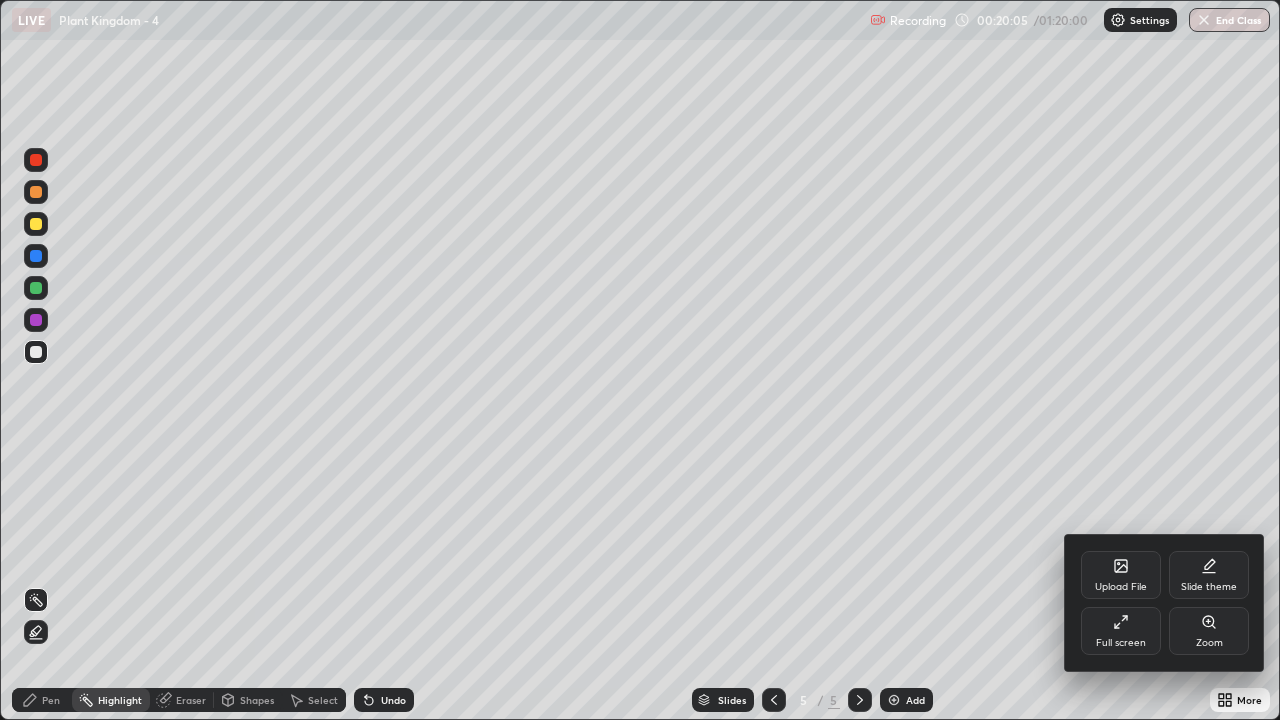 click on "Full screen" at bounding box center (1121, 643) 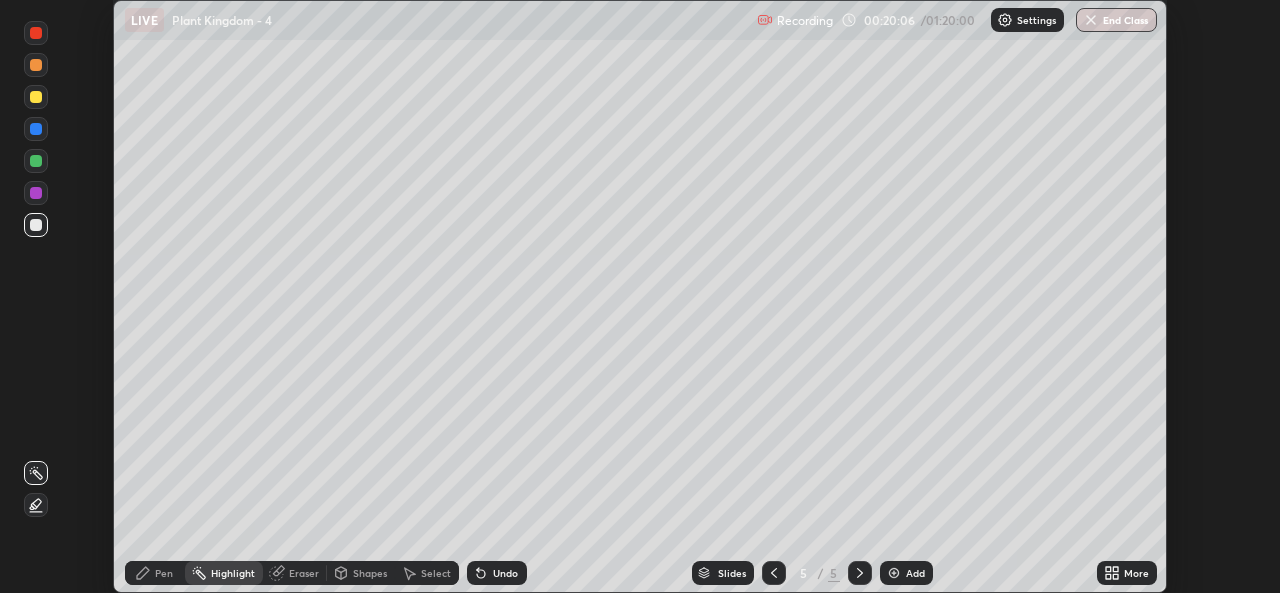scroll, scrollTop: 593, scrollLeft: 1280, axis: both 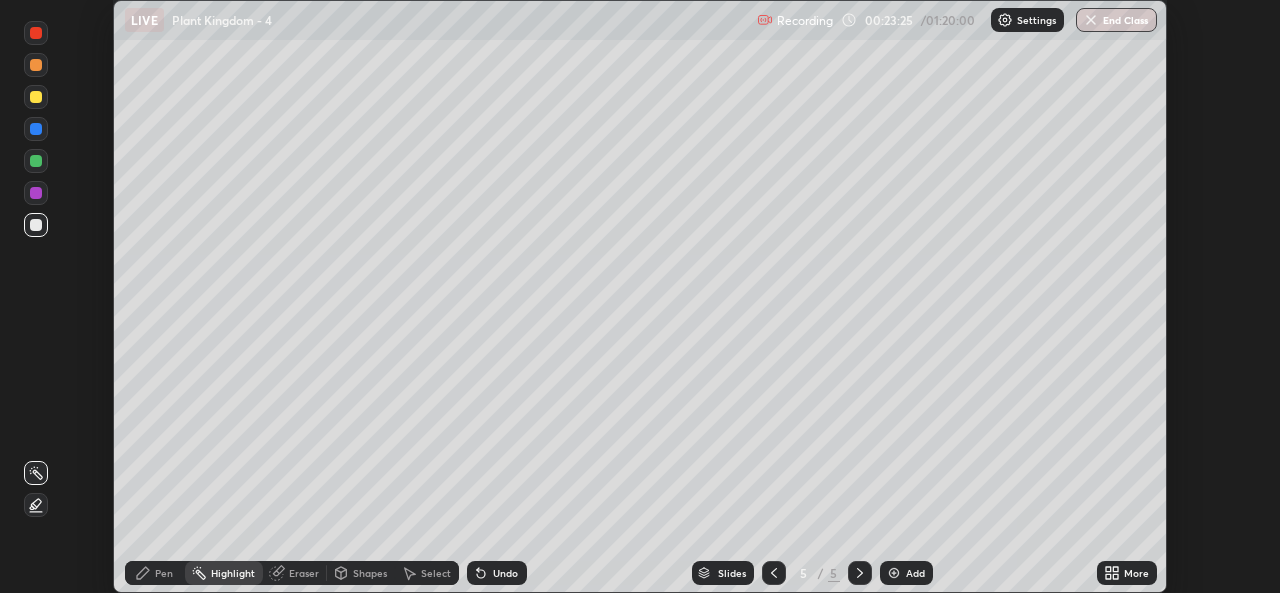 click 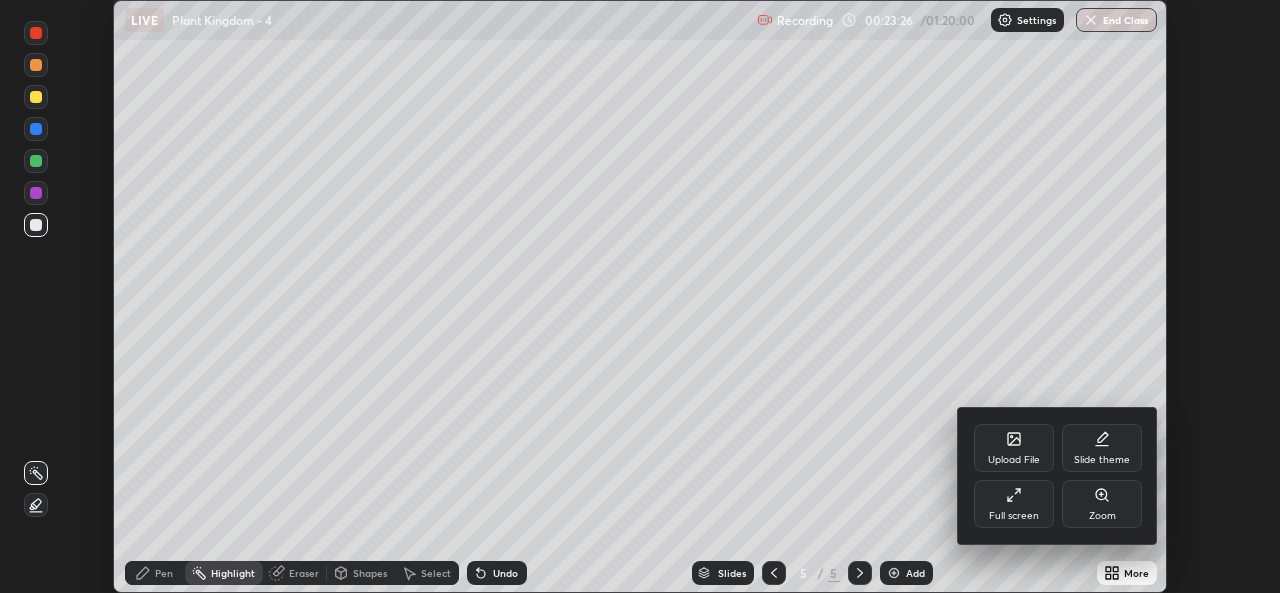 click 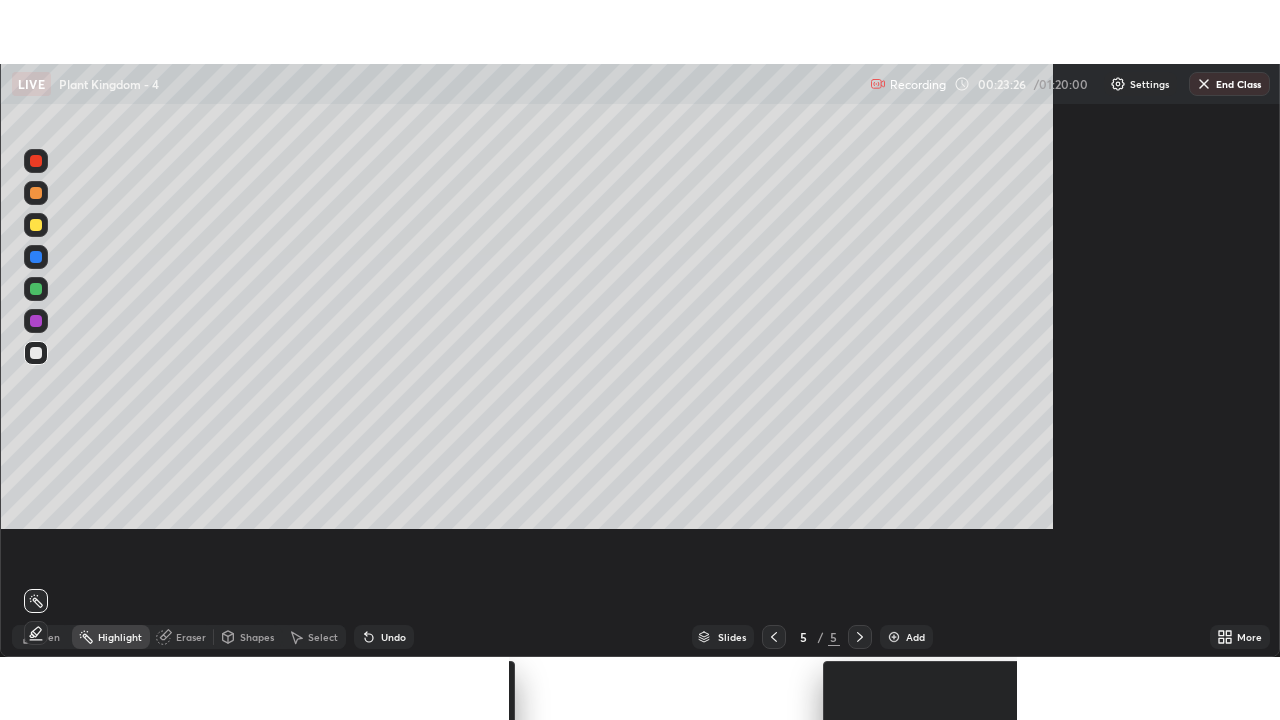 scroll, scrollTop: 99280, scrollLeft: 98720, axis: both 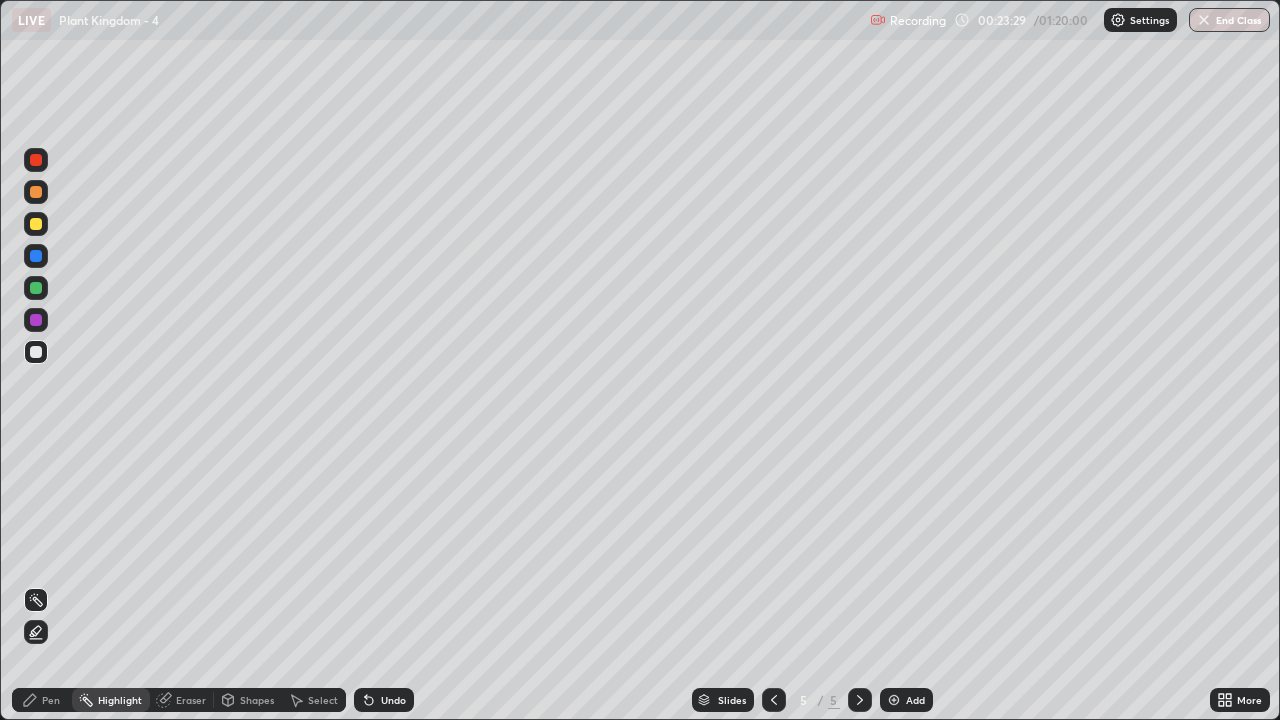 click at bounding box center (894, 700) 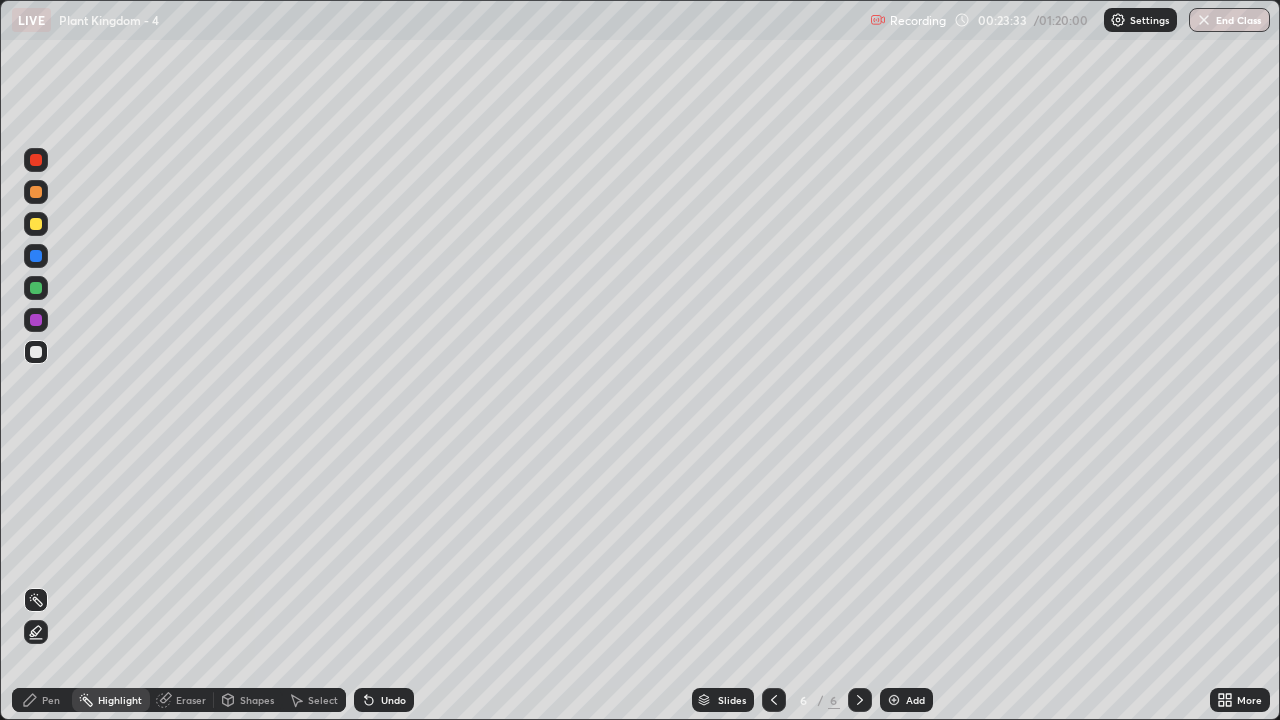 click 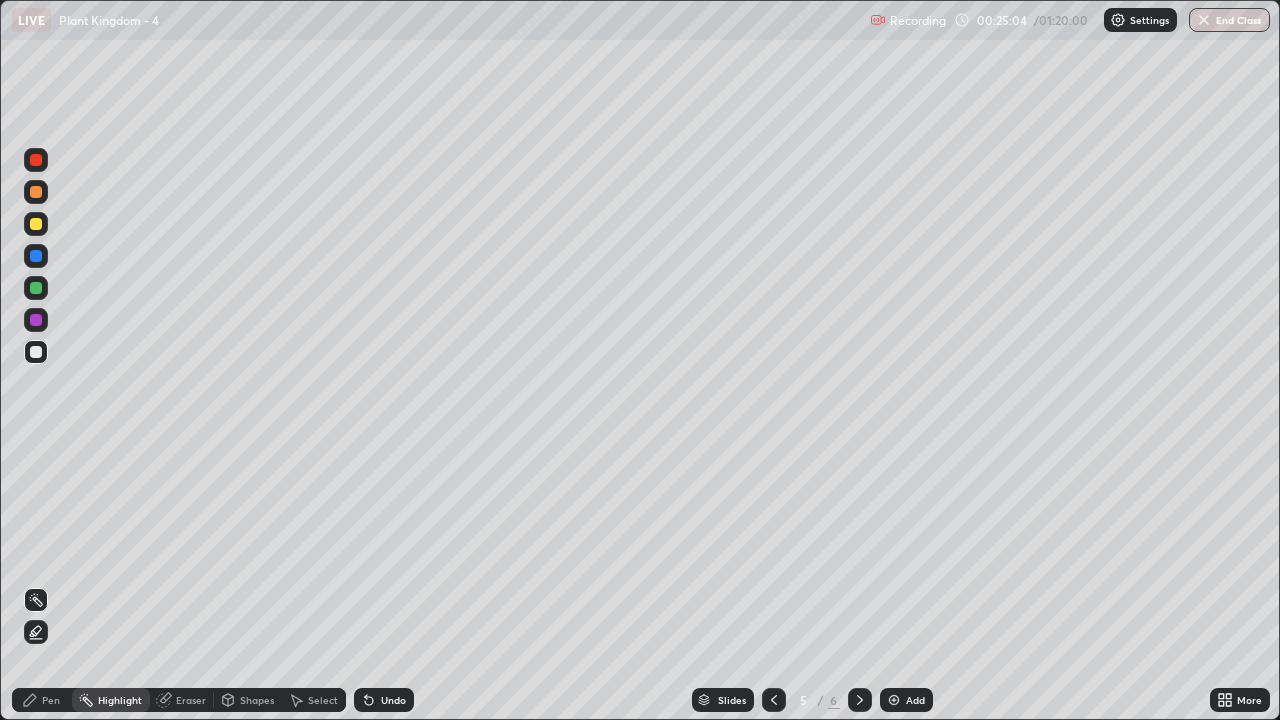 click 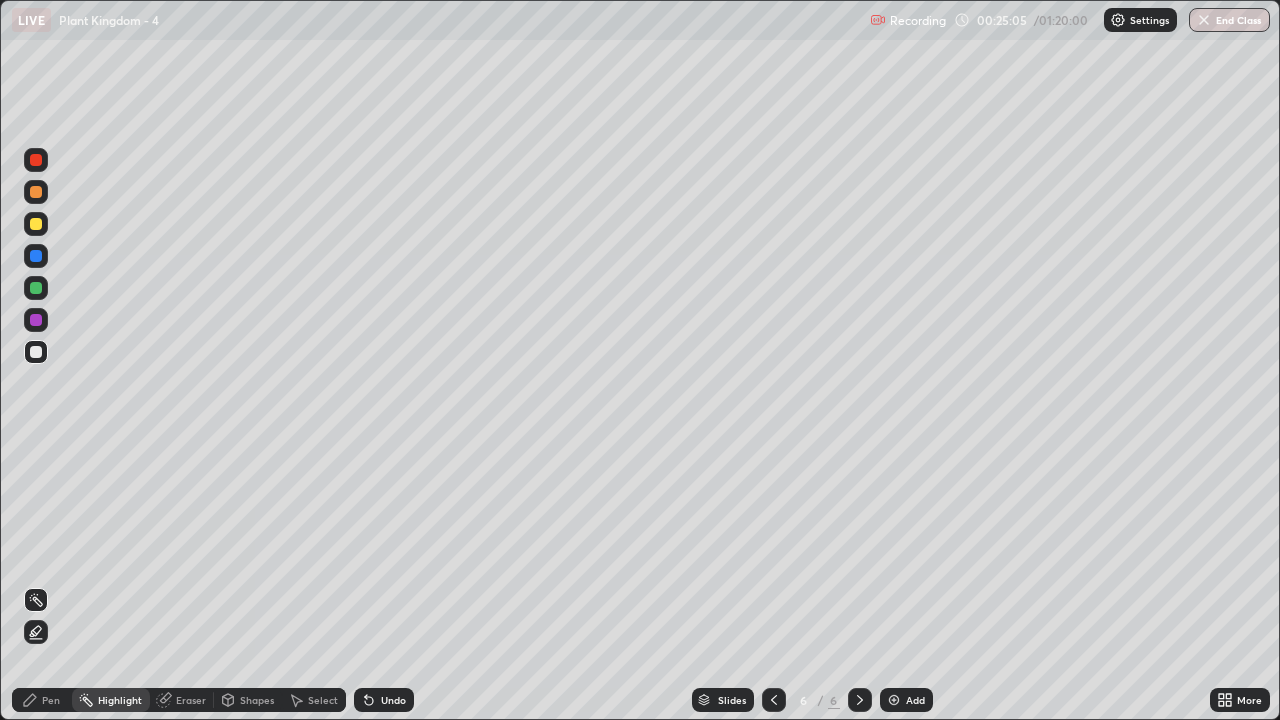 click on "Pen" at bounding box center (51, 700) 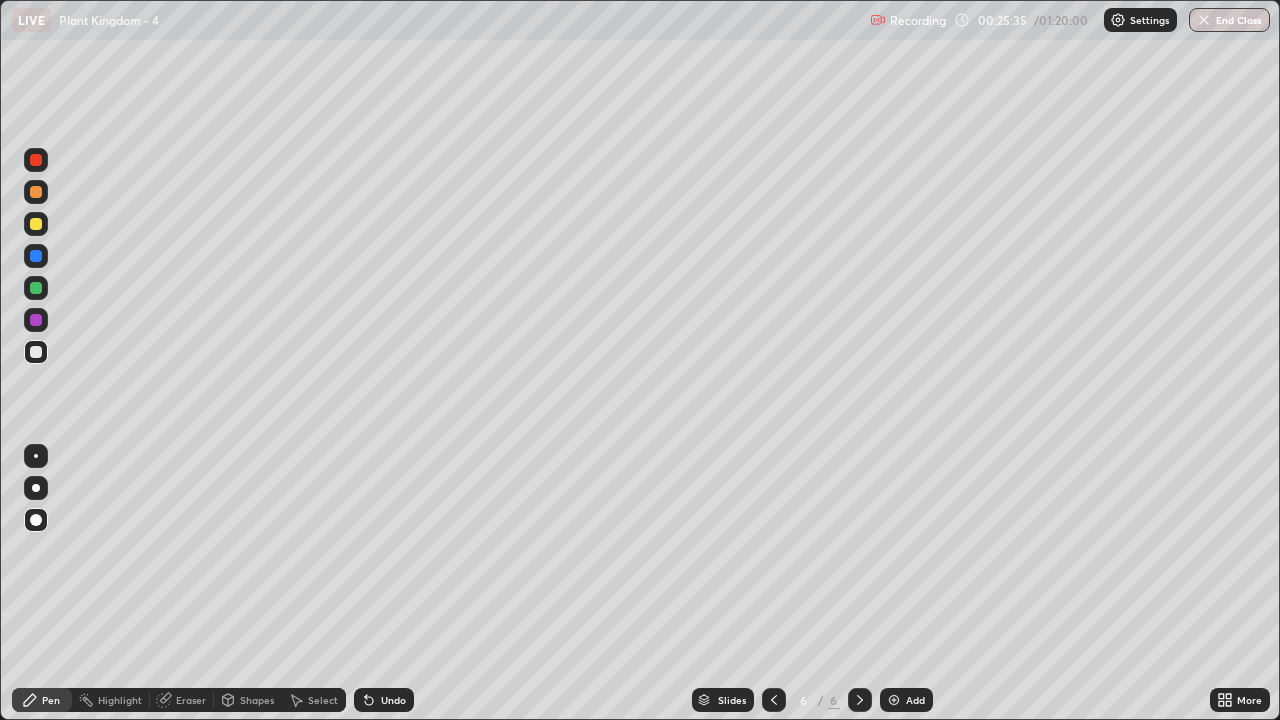 click at bounding box center [36, 288] 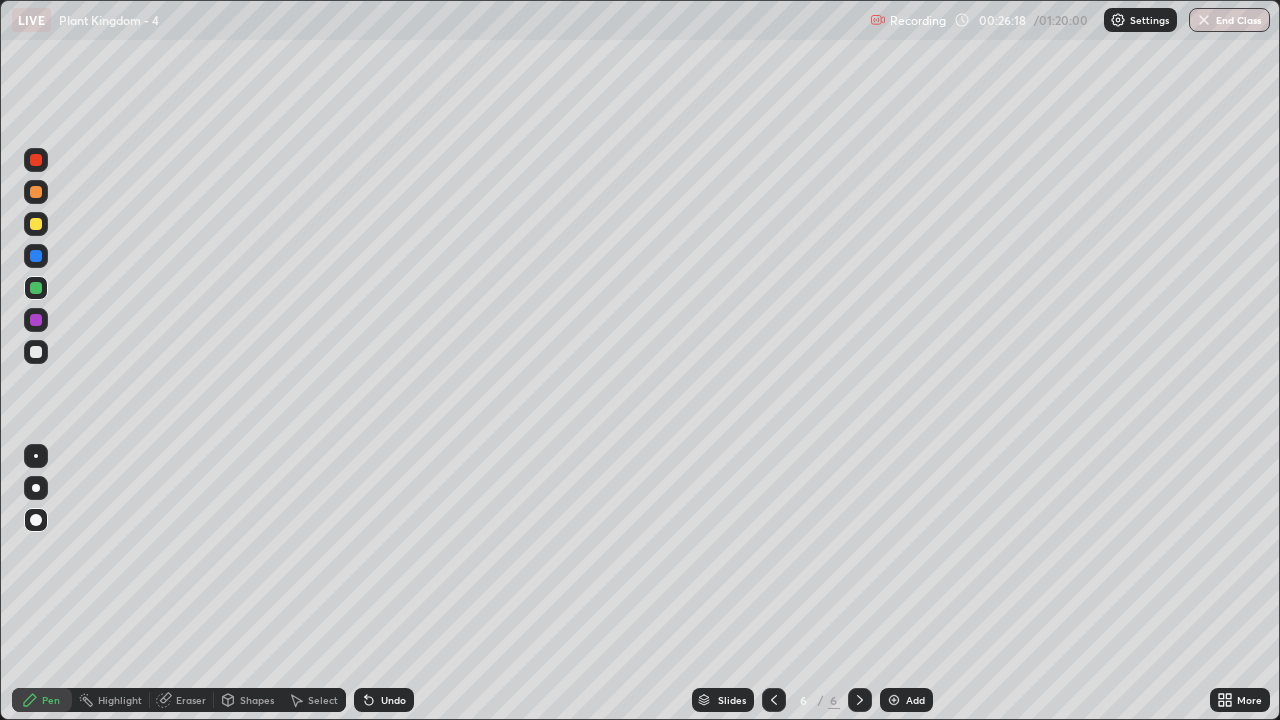 click on "Highlight" at bounding box center (120, 700) 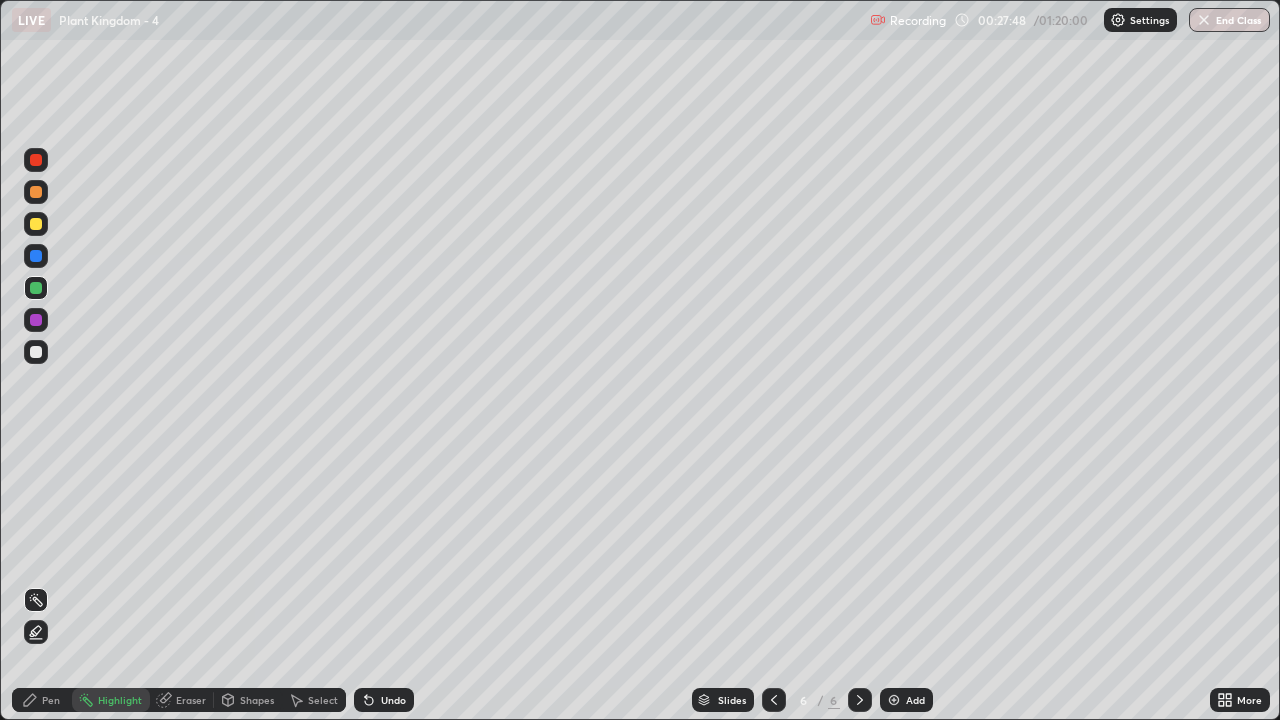 click on "Add" at bounding box center (915, 700) 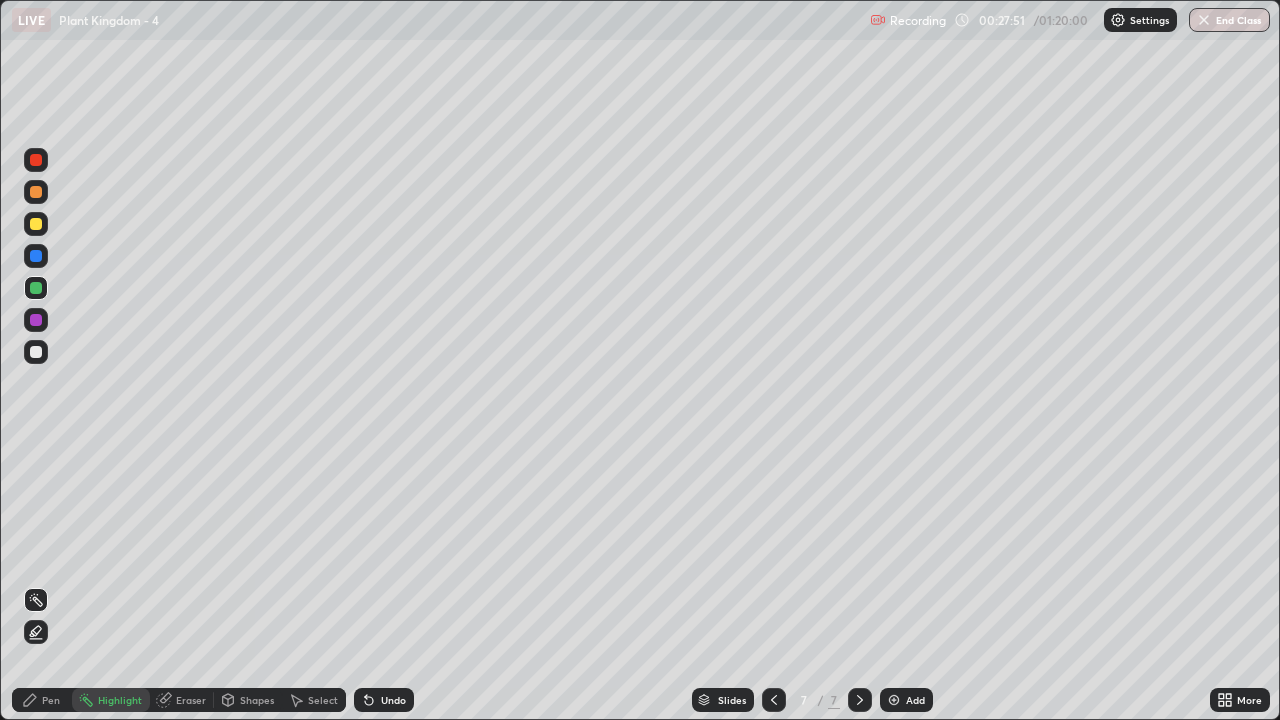 click at bounding box center [36, 224] 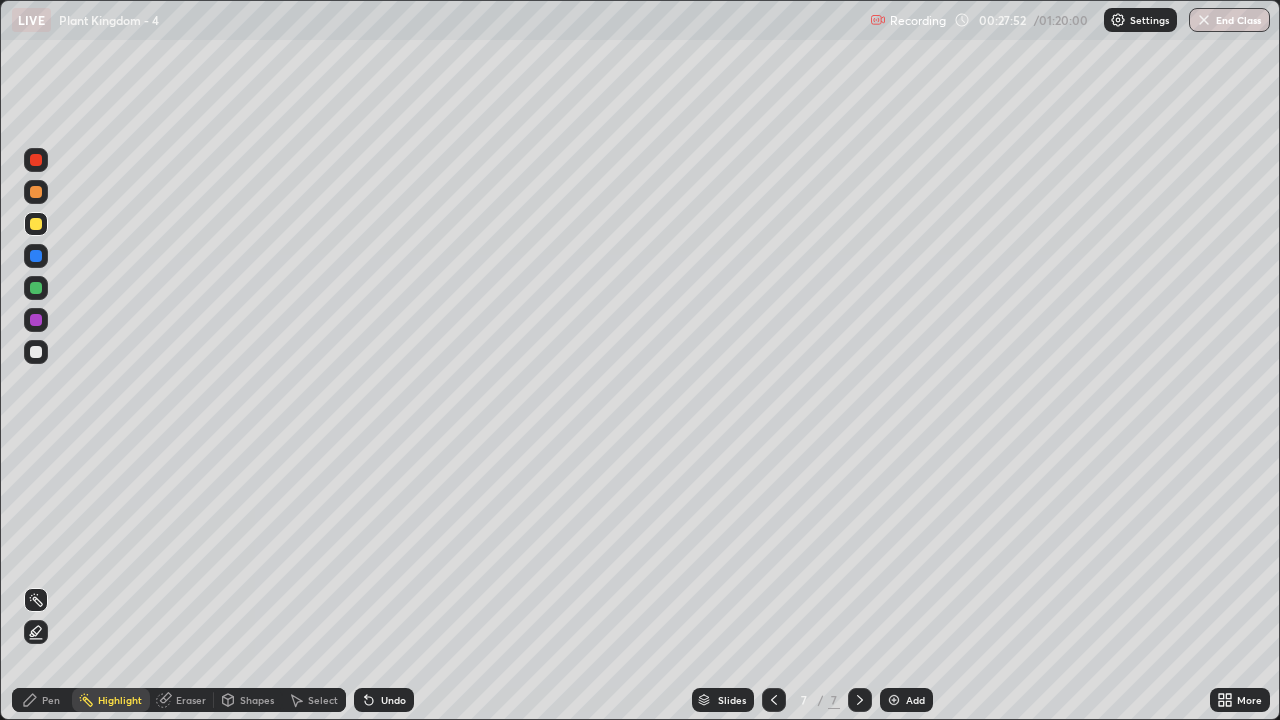 click 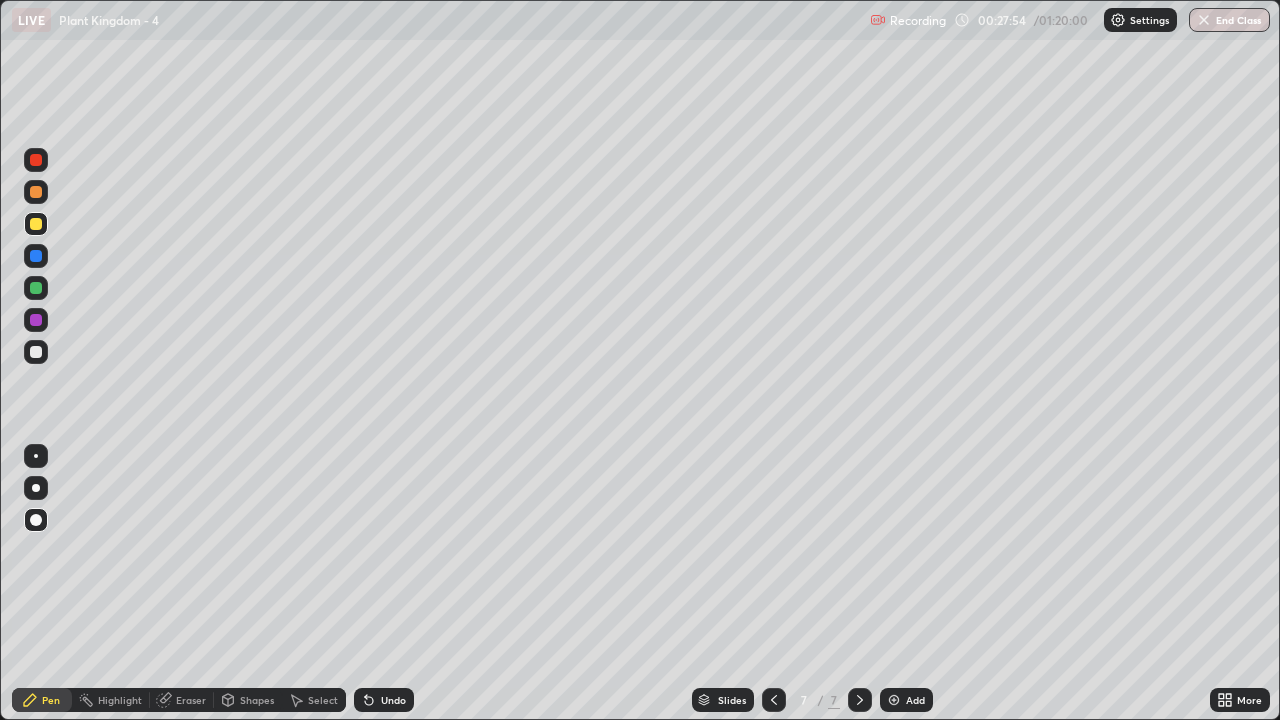 click at bounding box center (36, 288) 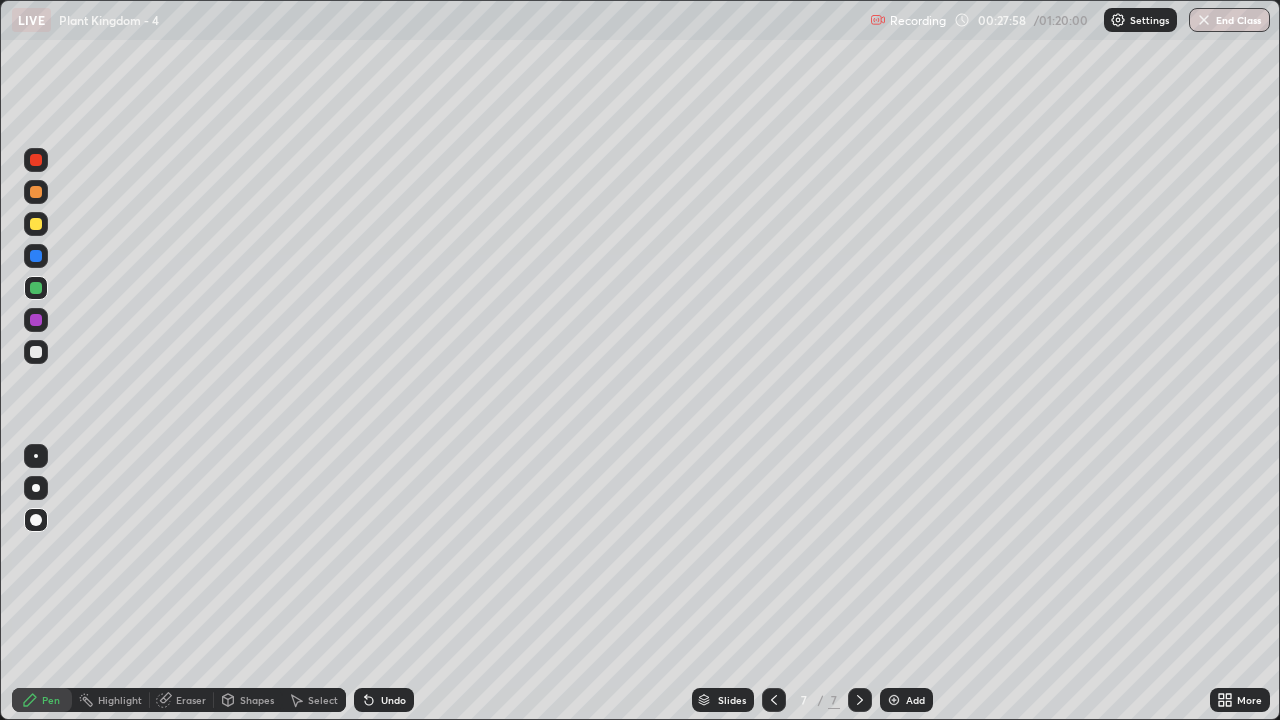 click on "Undo" at bounding box center [393, 700] 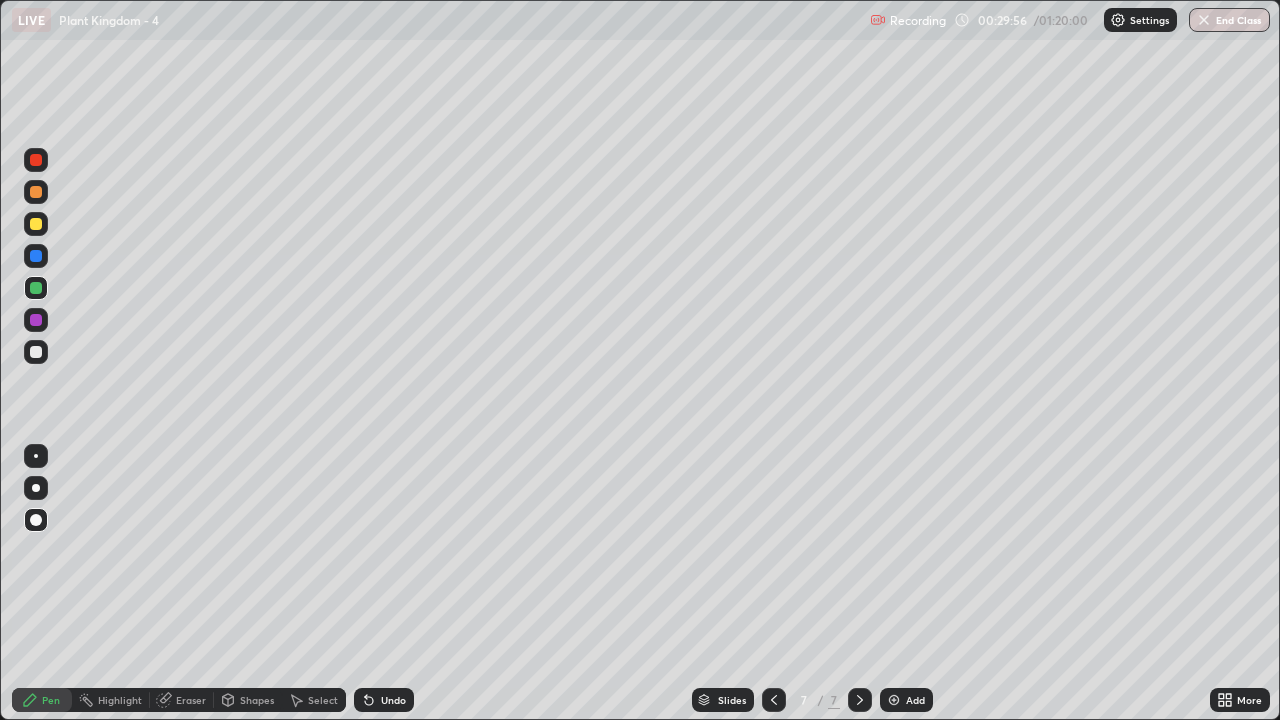 click on "Undo" at bounding box center (384, 700) 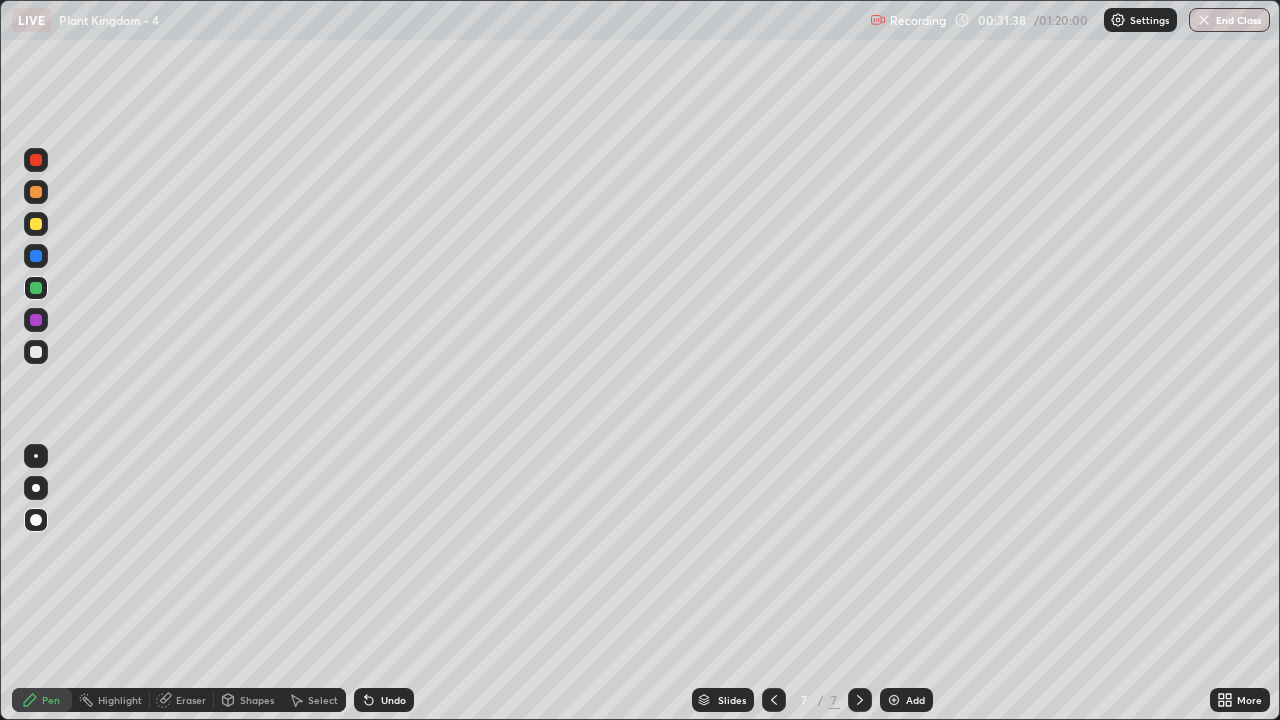 click at bounding box center [894, 700] 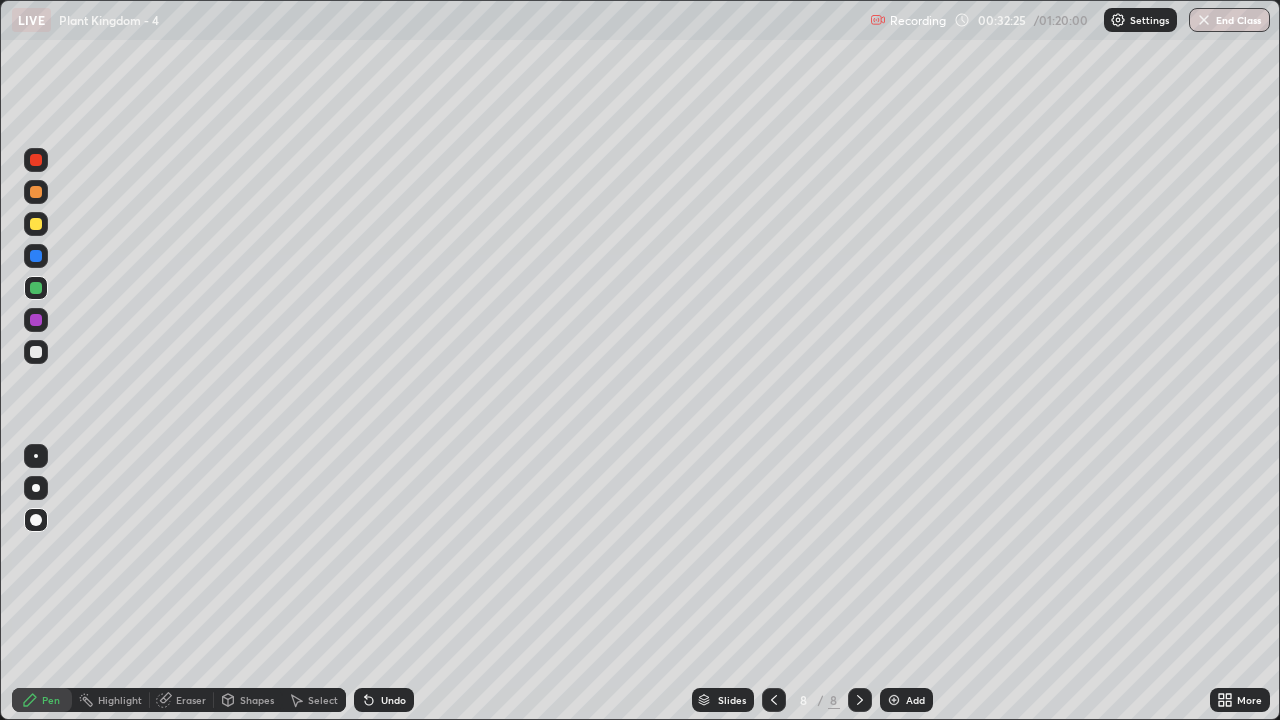 click 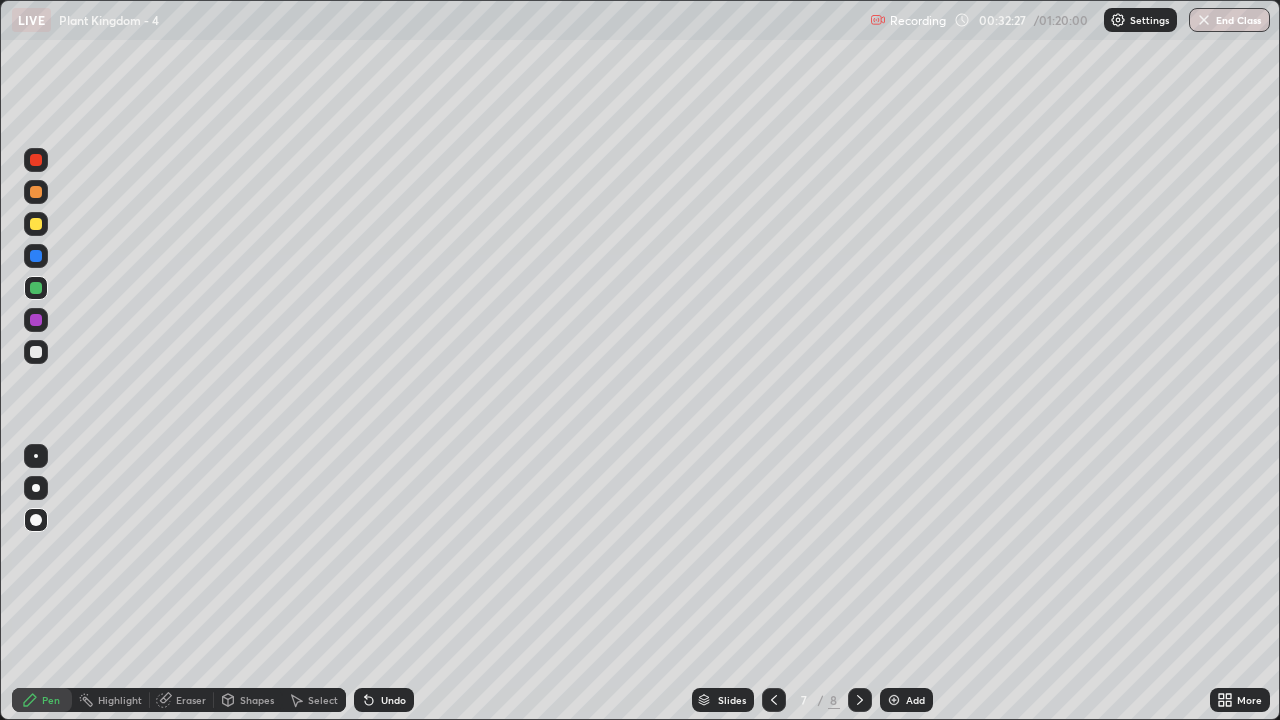 click on "Highlight" at bounding box center (120, 700) 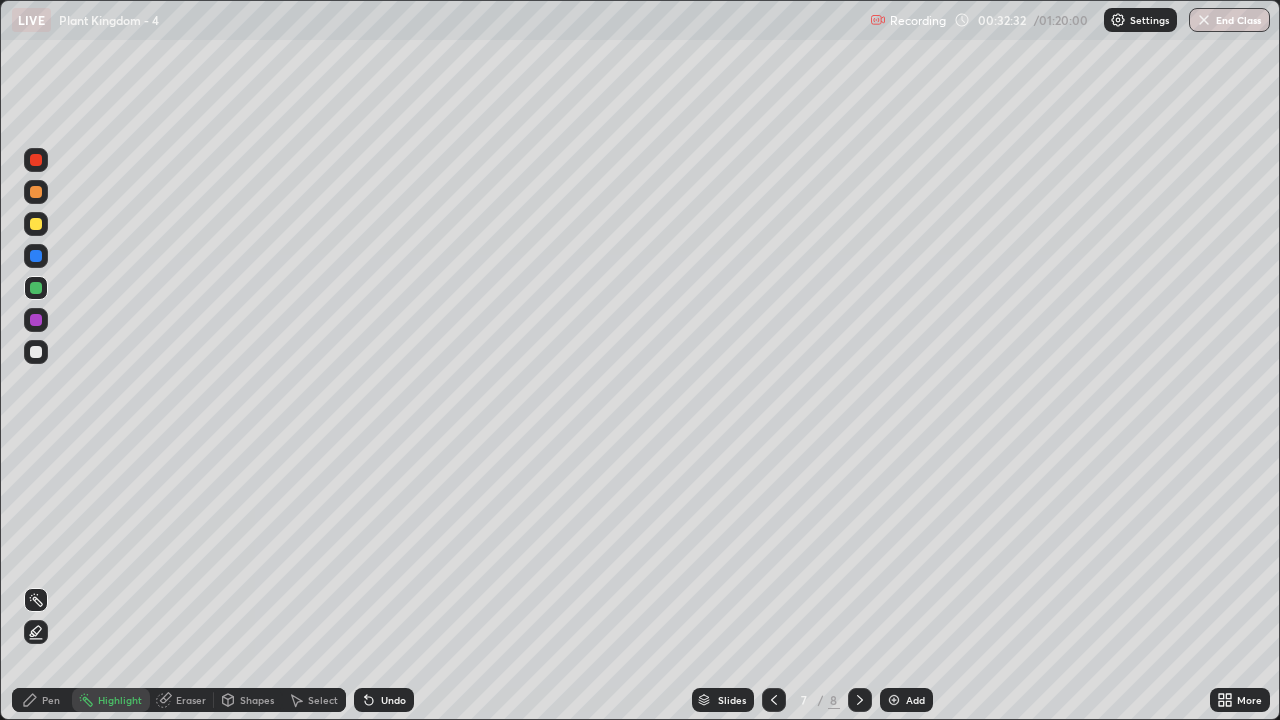 click on "Pen" at bounding box center [42, 700] 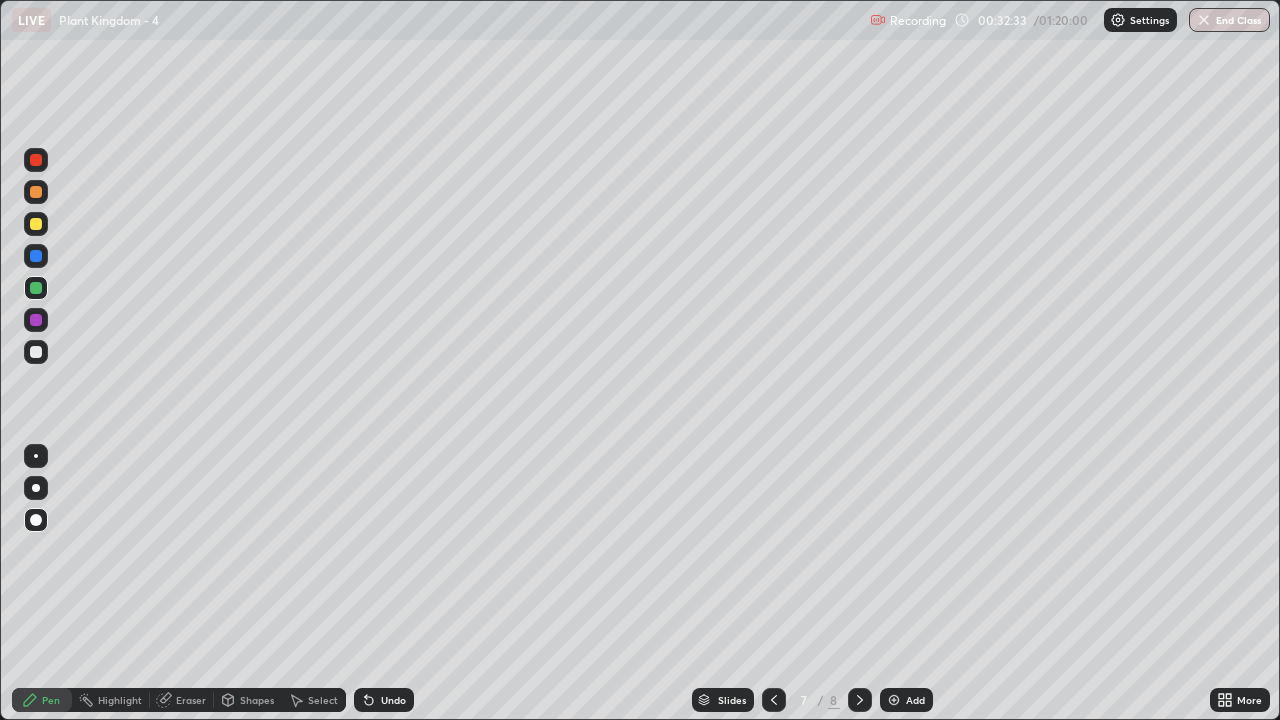 click at bounding box center (36, 352) 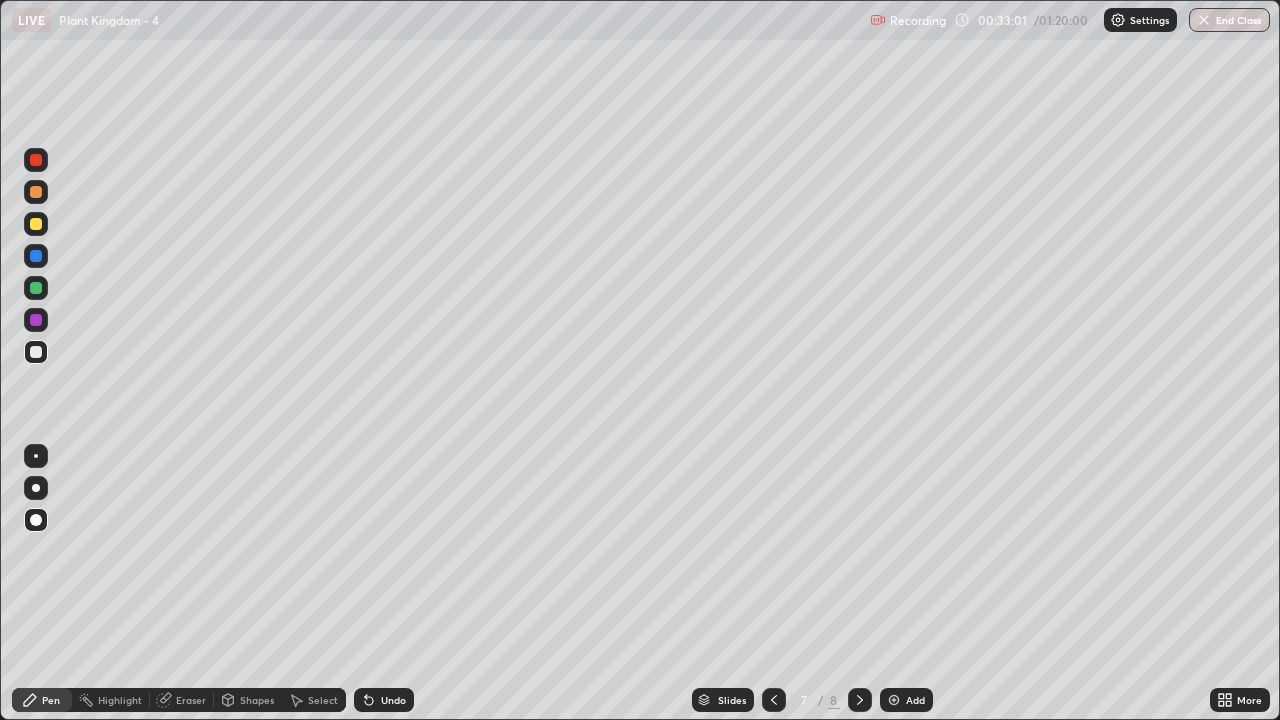 click on "Highlight" at bounding box center [111, 700] 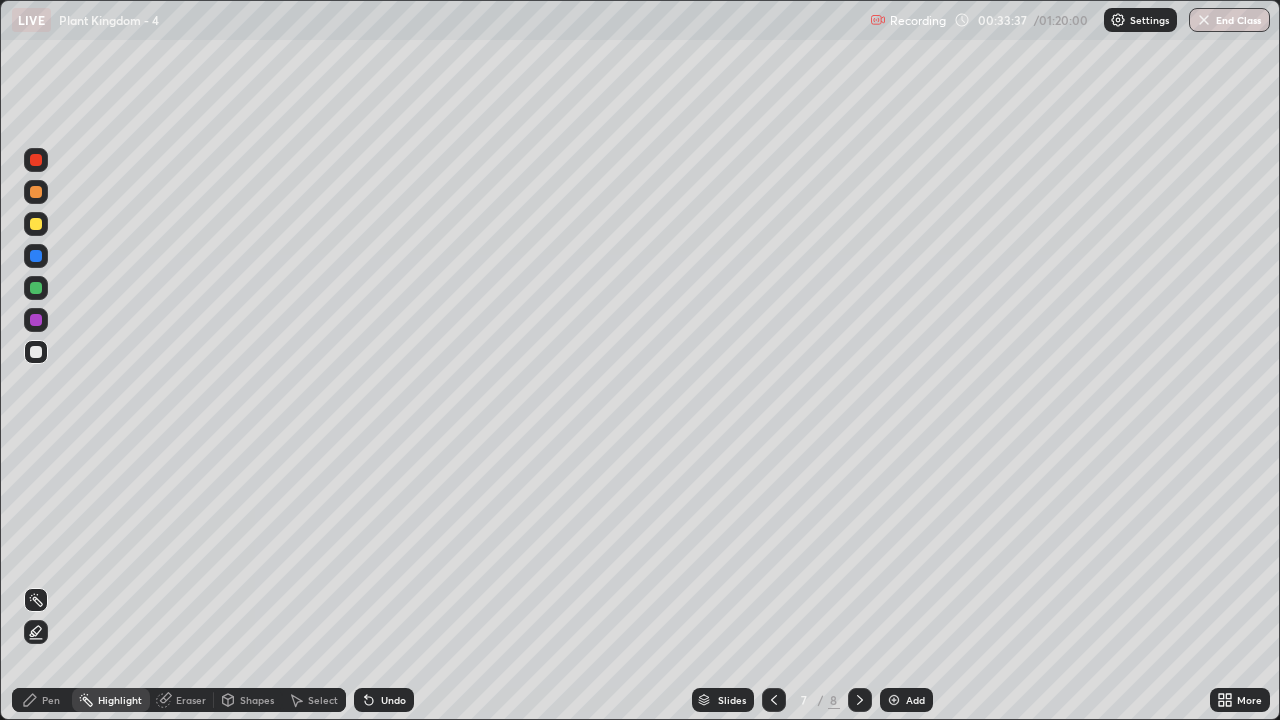 click on "Pen" at bounding box center (51, 700) 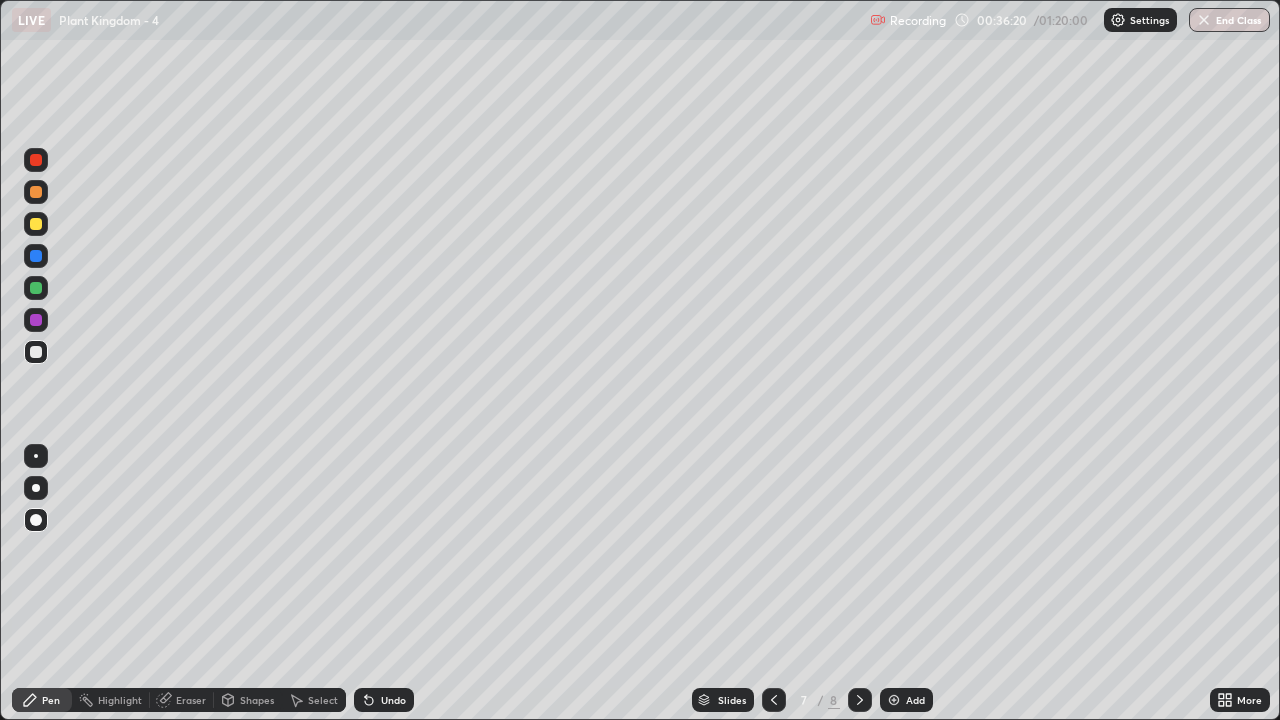 click 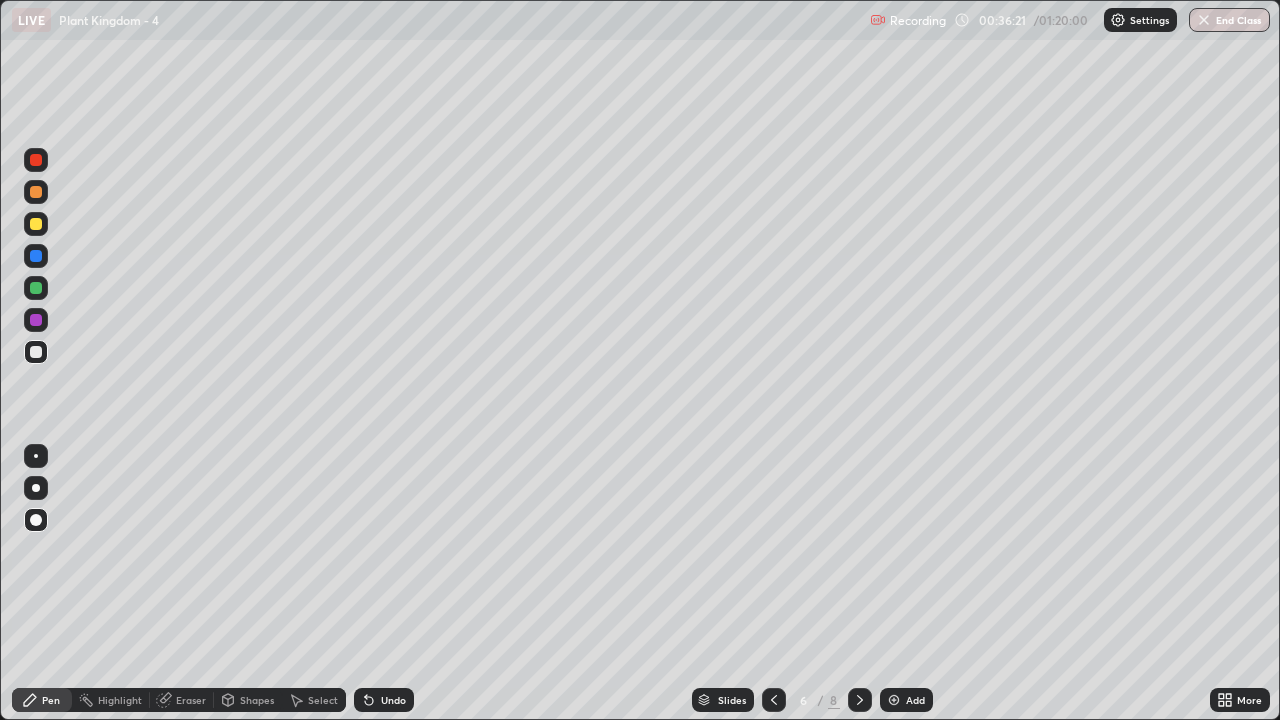 click 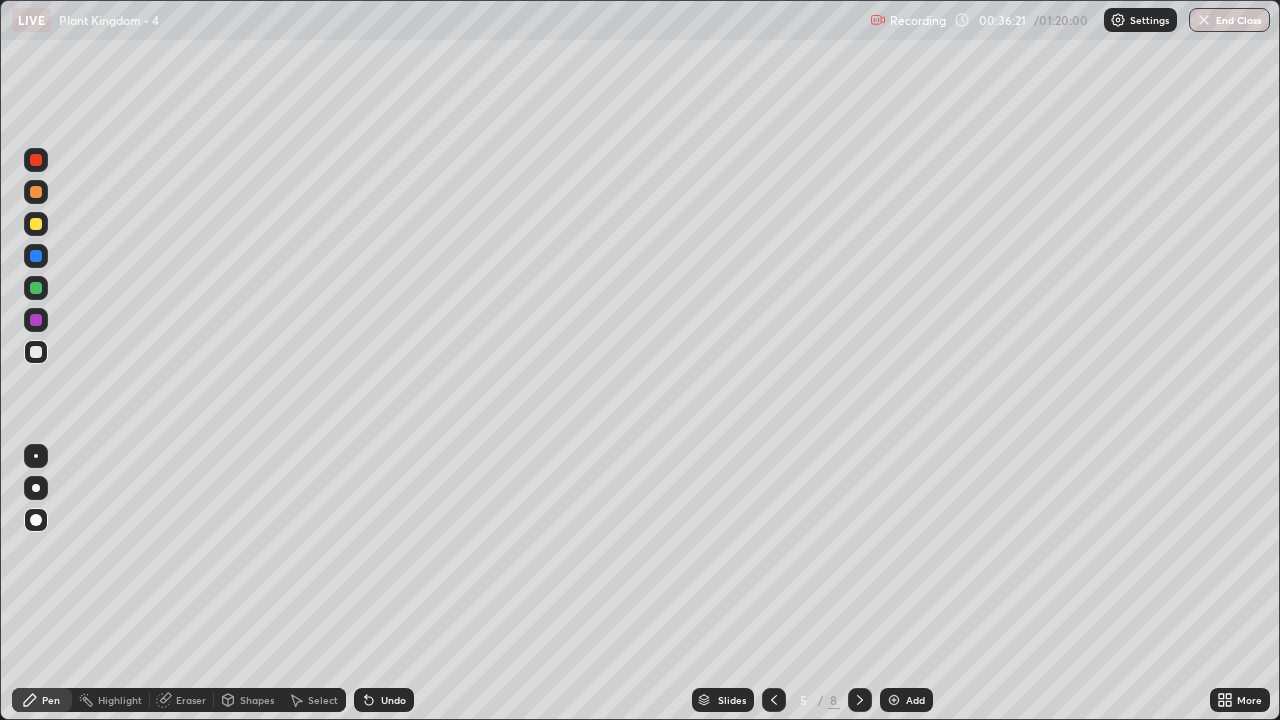 click at bounding box center (774, 700) 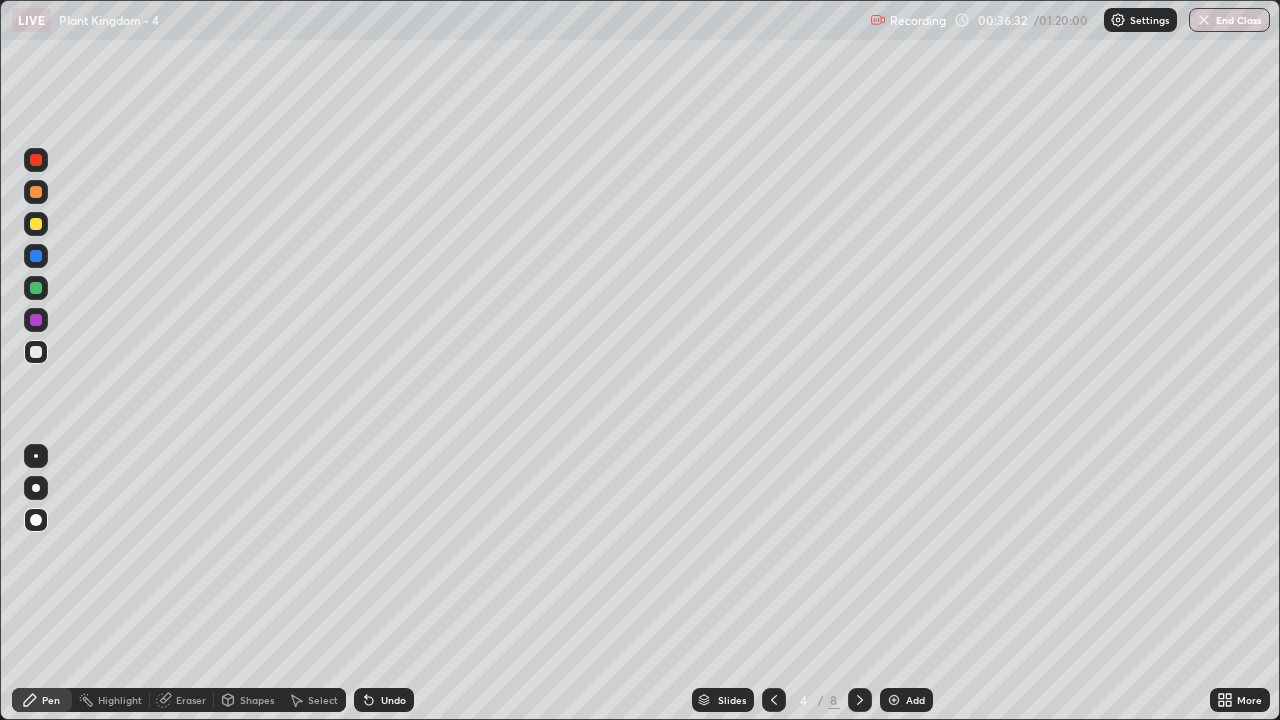 click 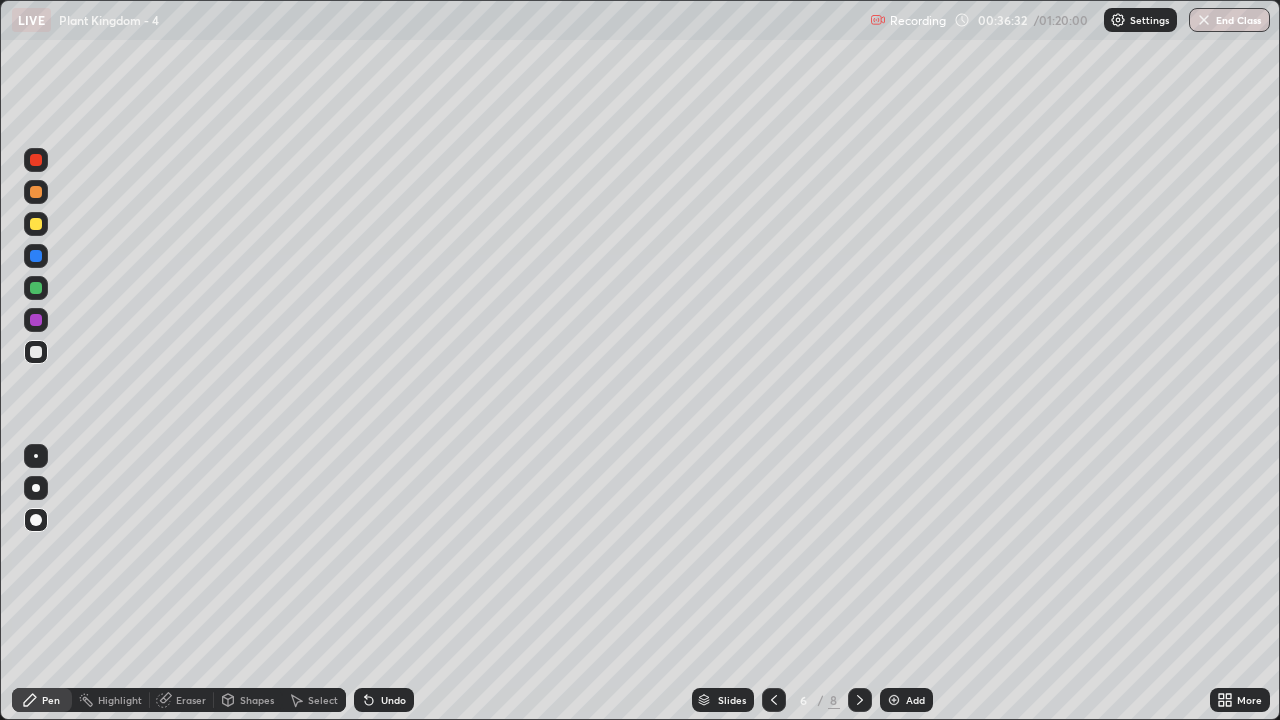 click 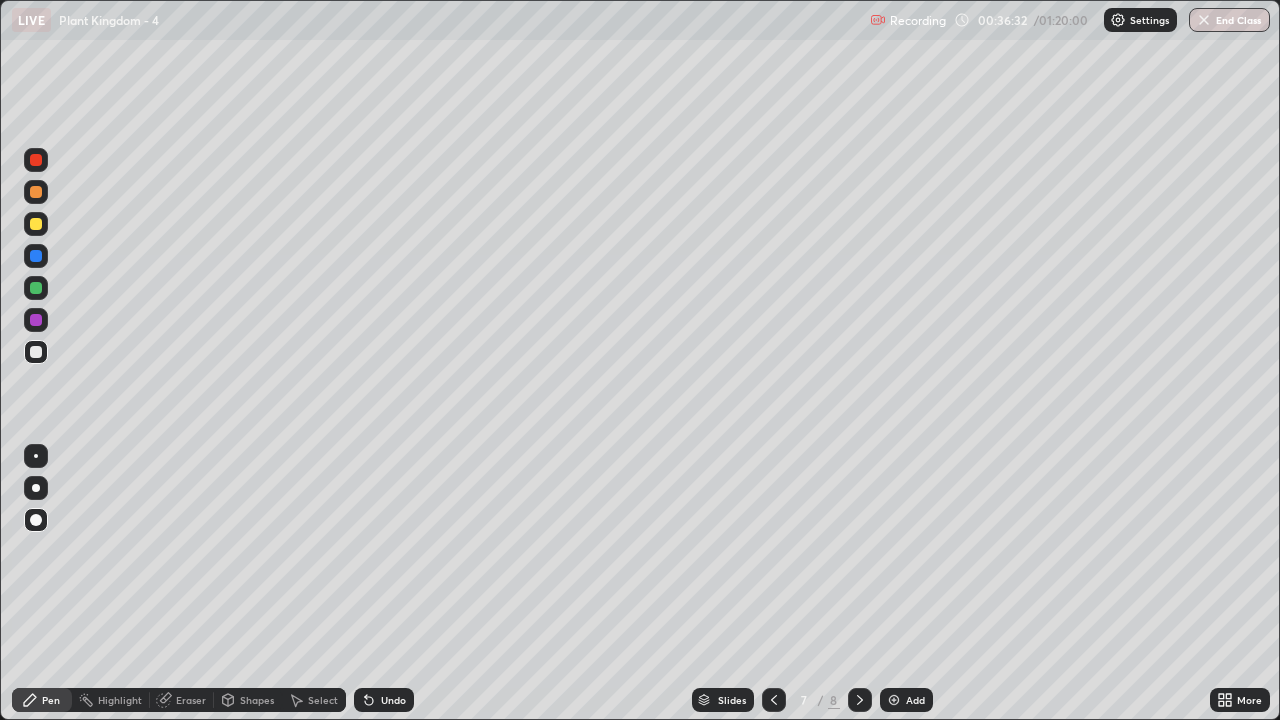click 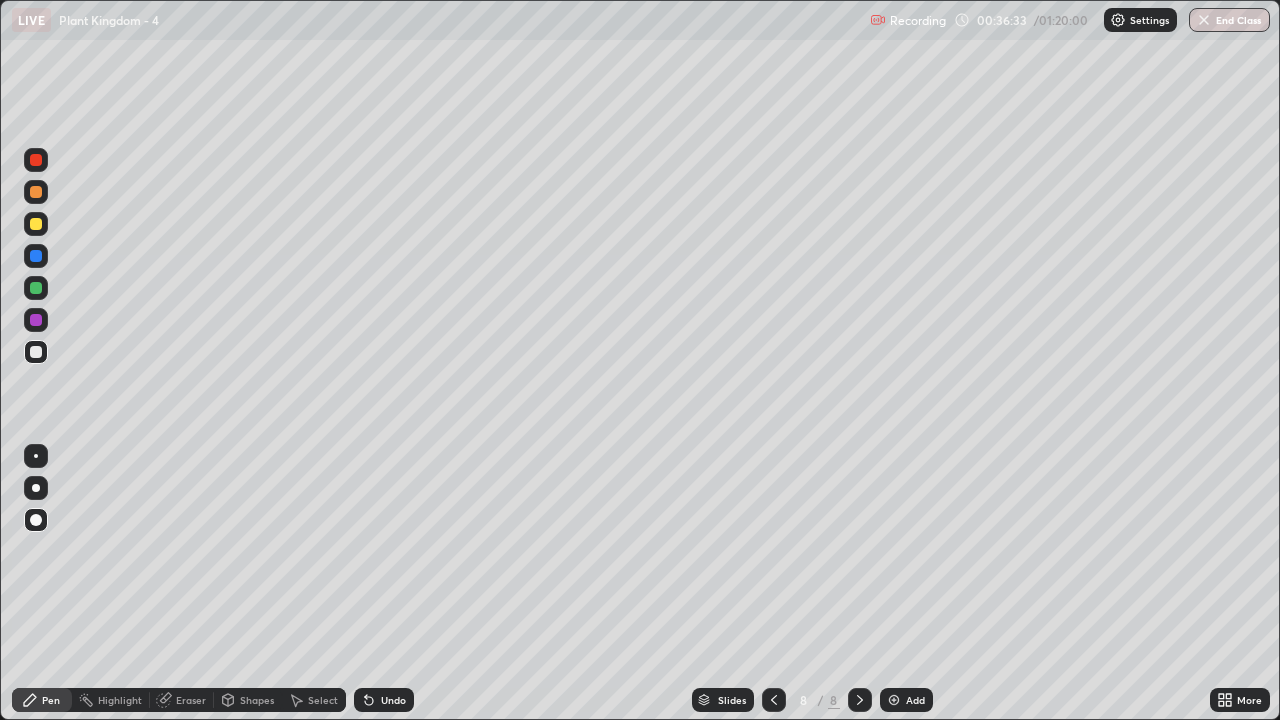 click 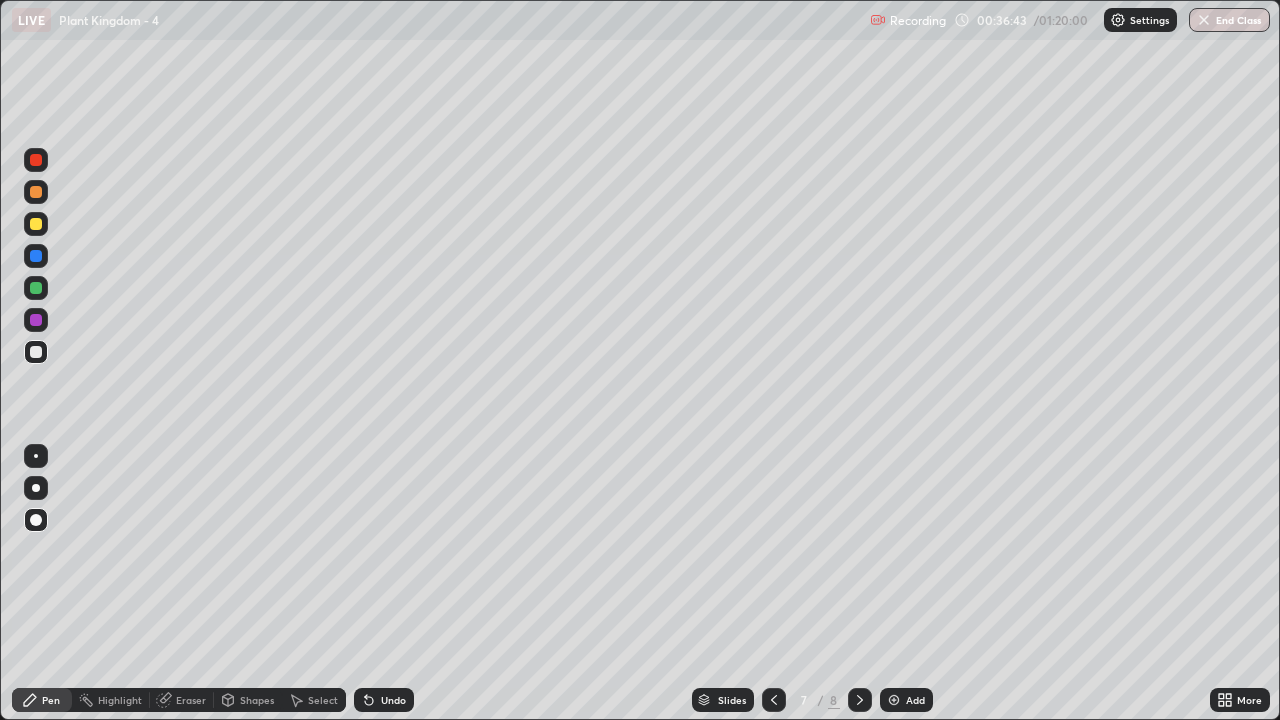 click 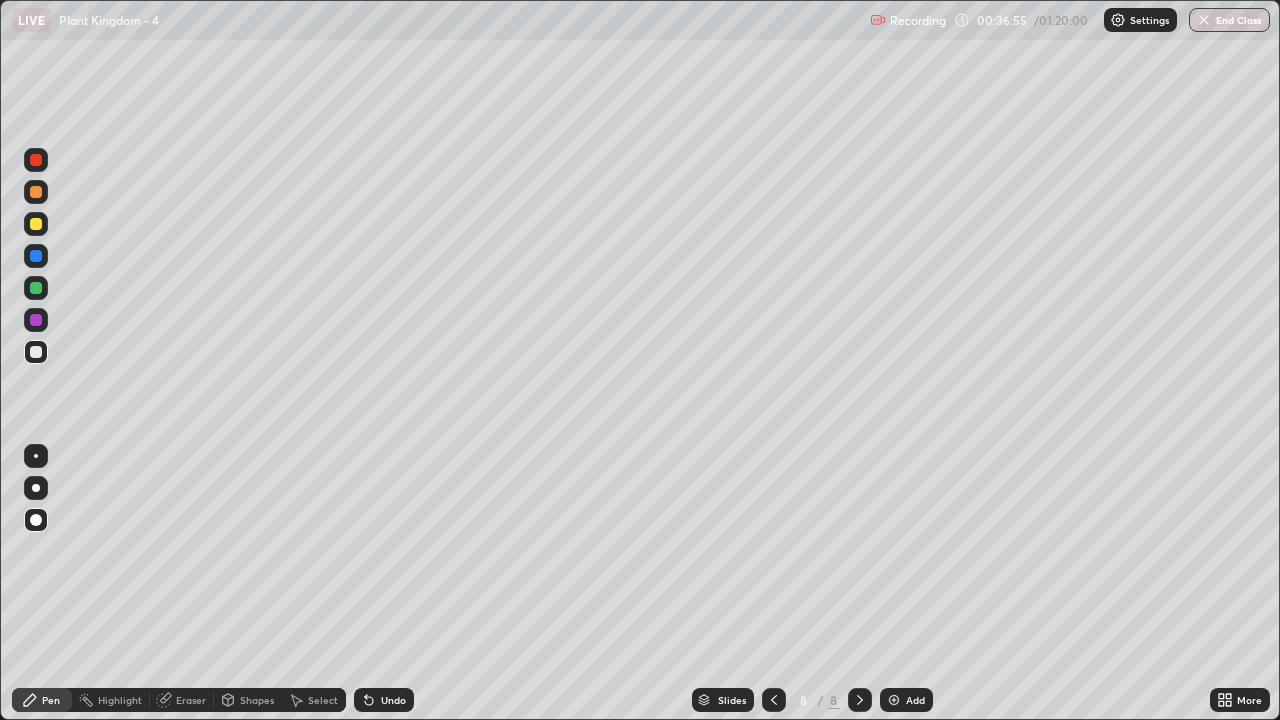 click at bounding box center (36, 488) 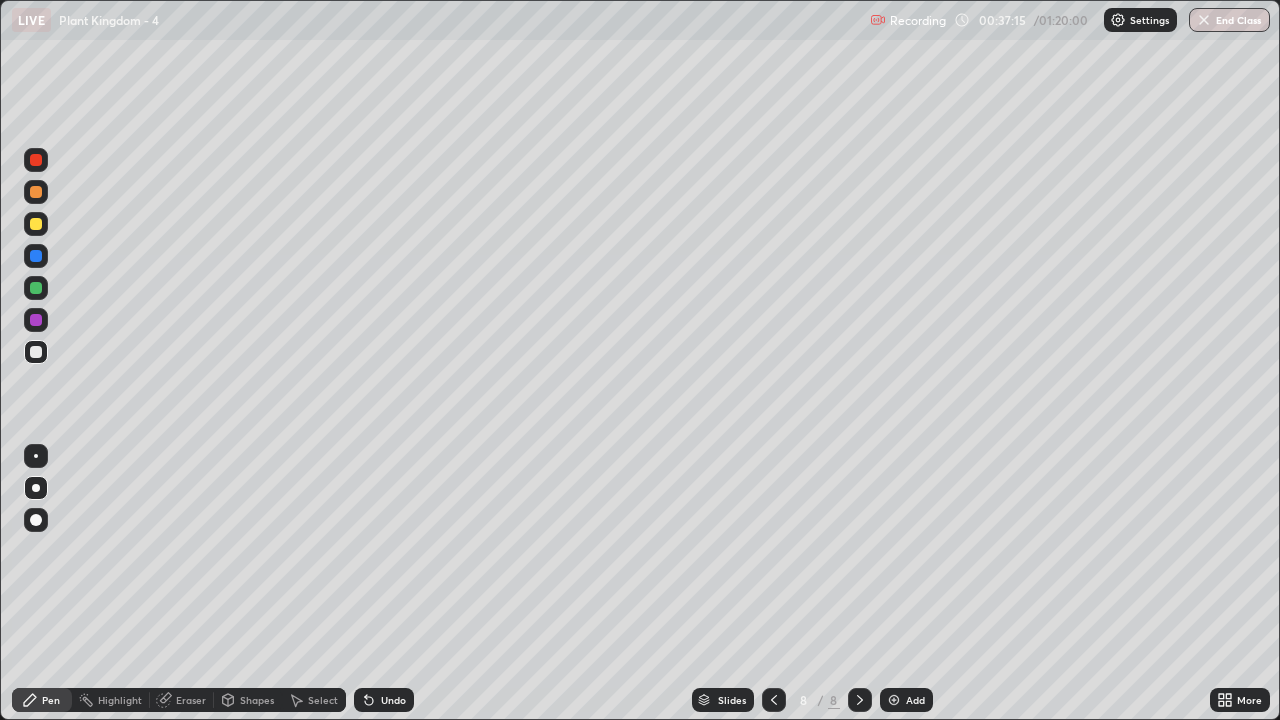 click 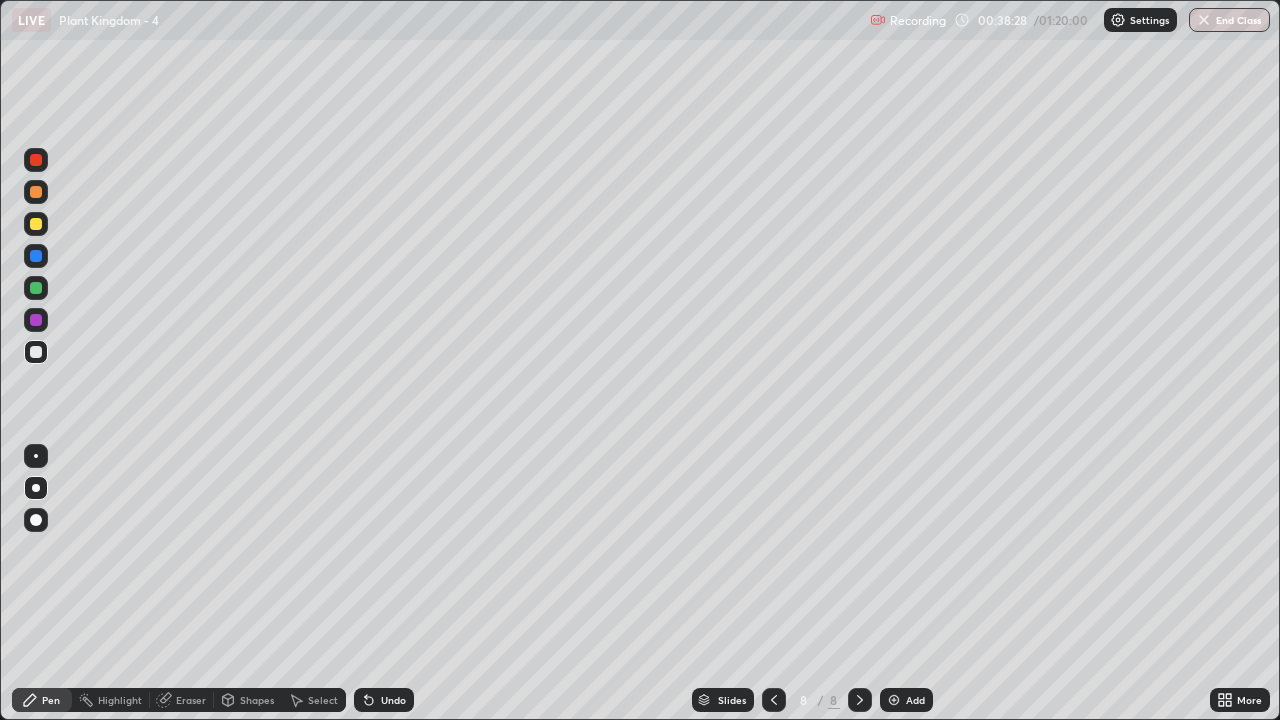click at bounding box center [36, 224] 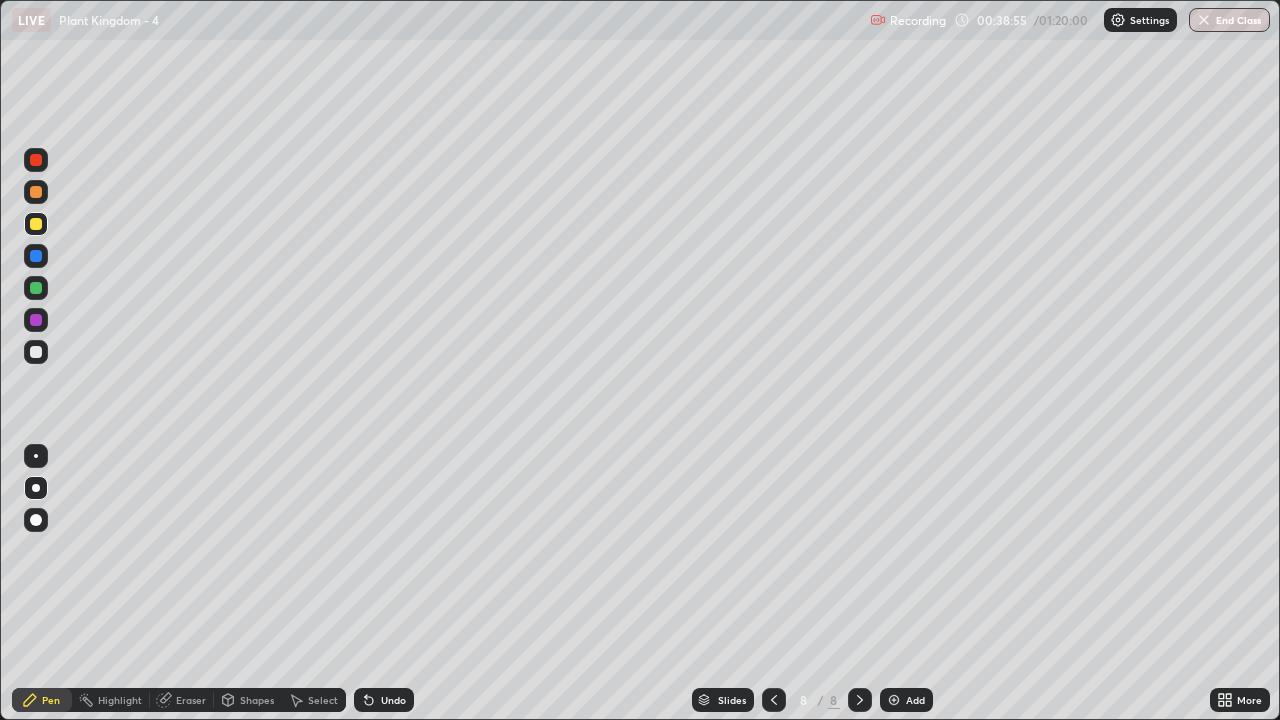 click at bounding box center [36, 288] 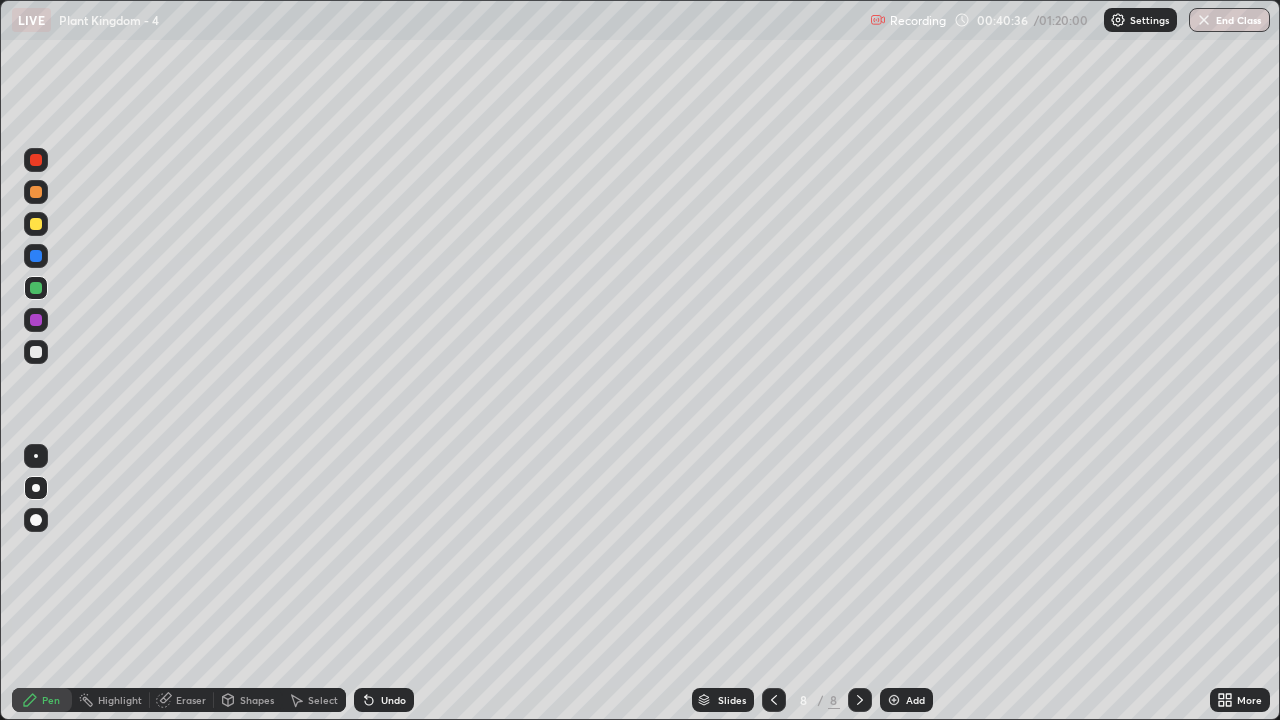 click at bounding box center [36, 224] 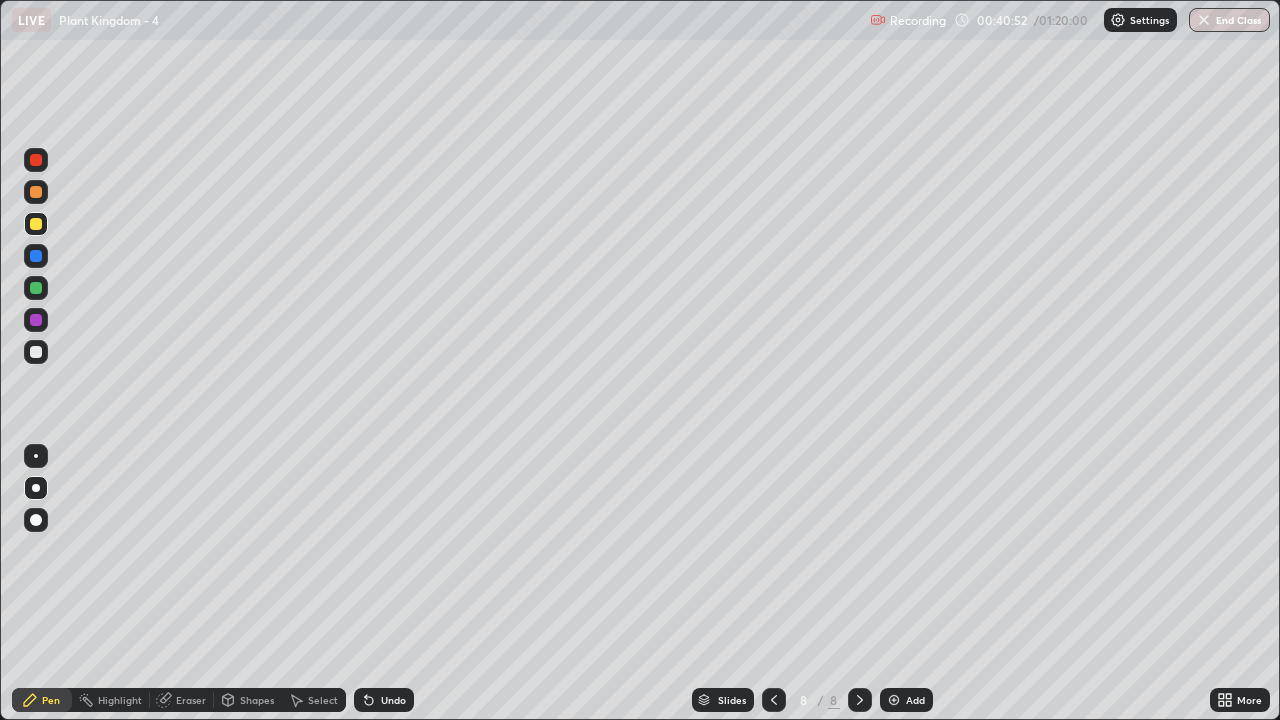 click at bounding box center [36, 352] 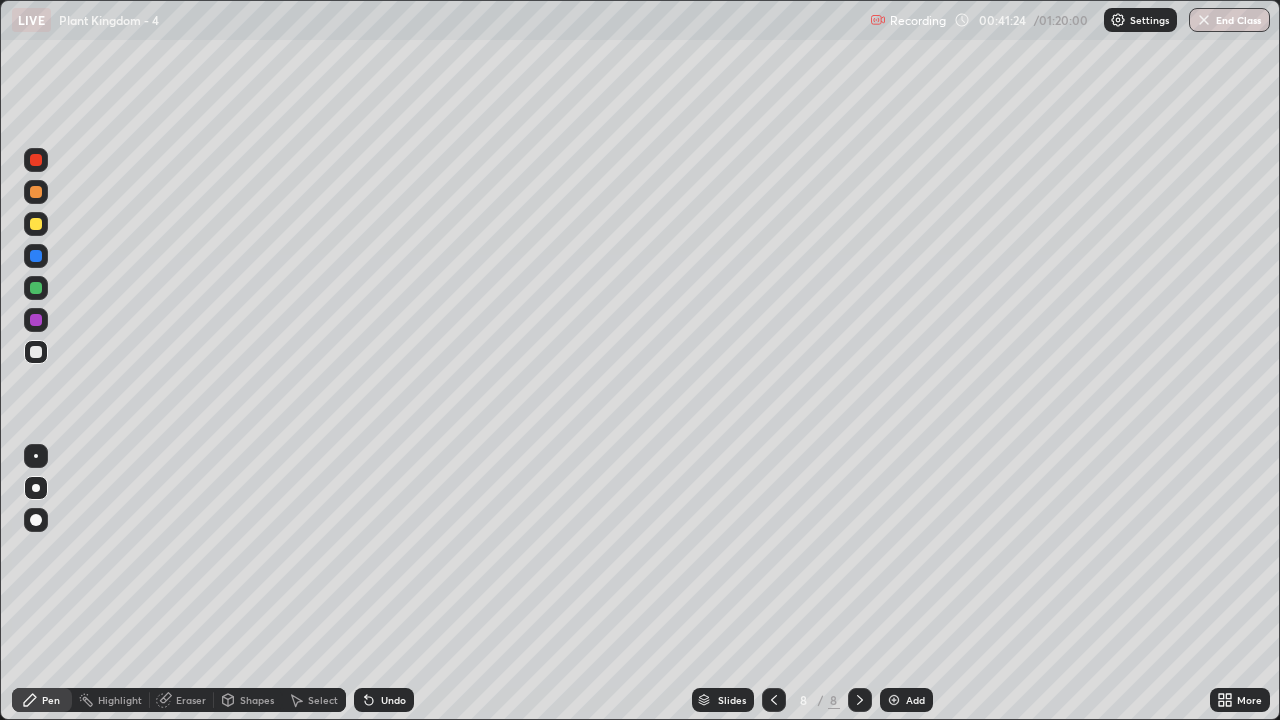 click on "Highlight" at bounding box center (120, 700) 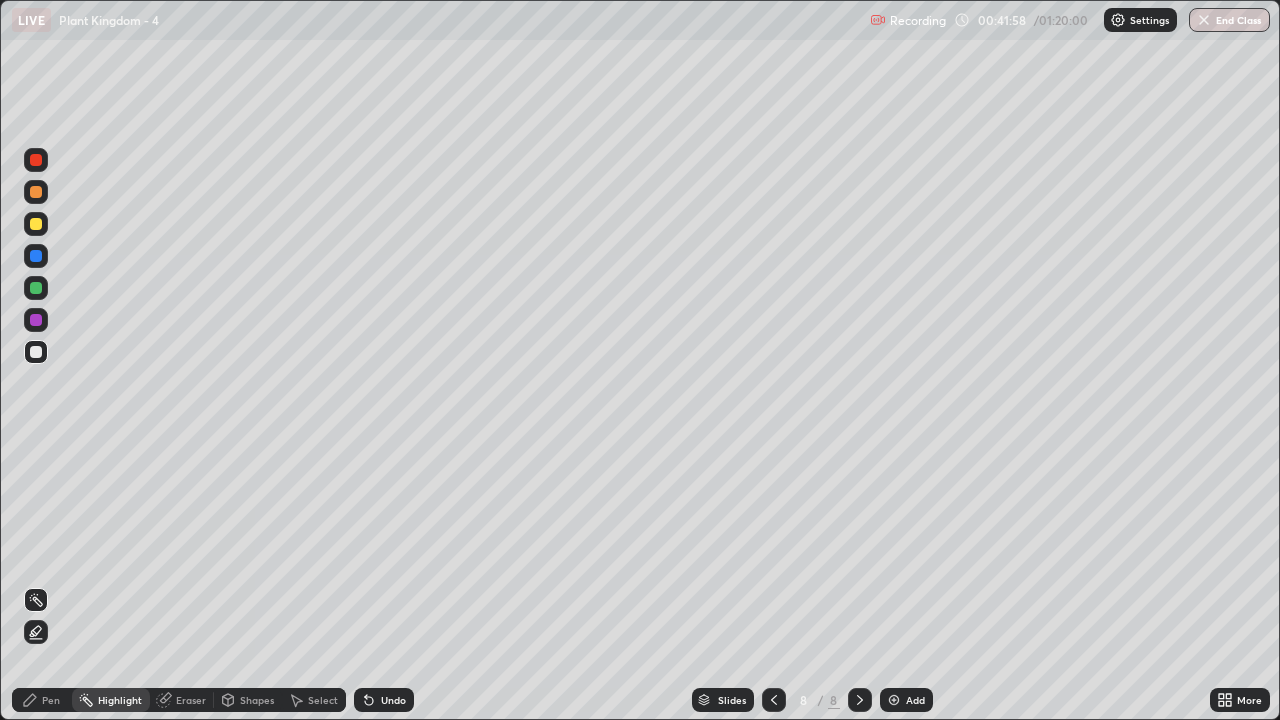click on "Pen" at bounding box center (42, 700) 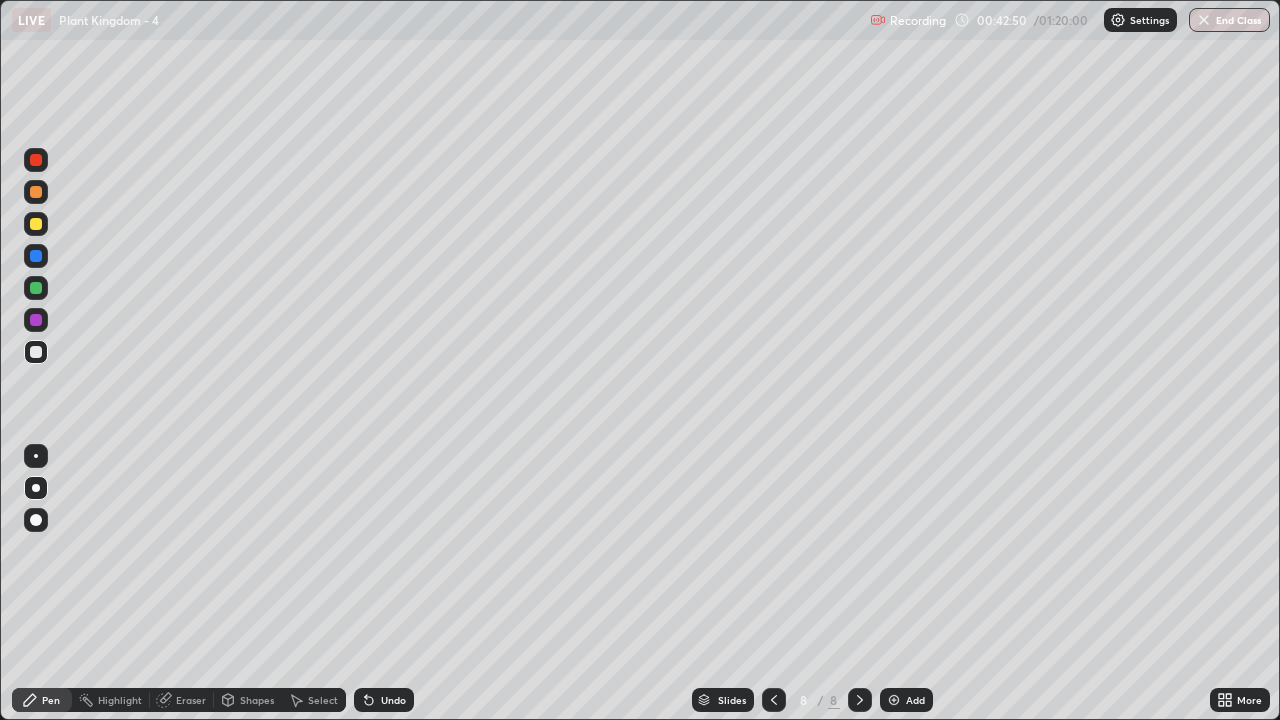 click on "Shapes" at bounding box center (248, 700) 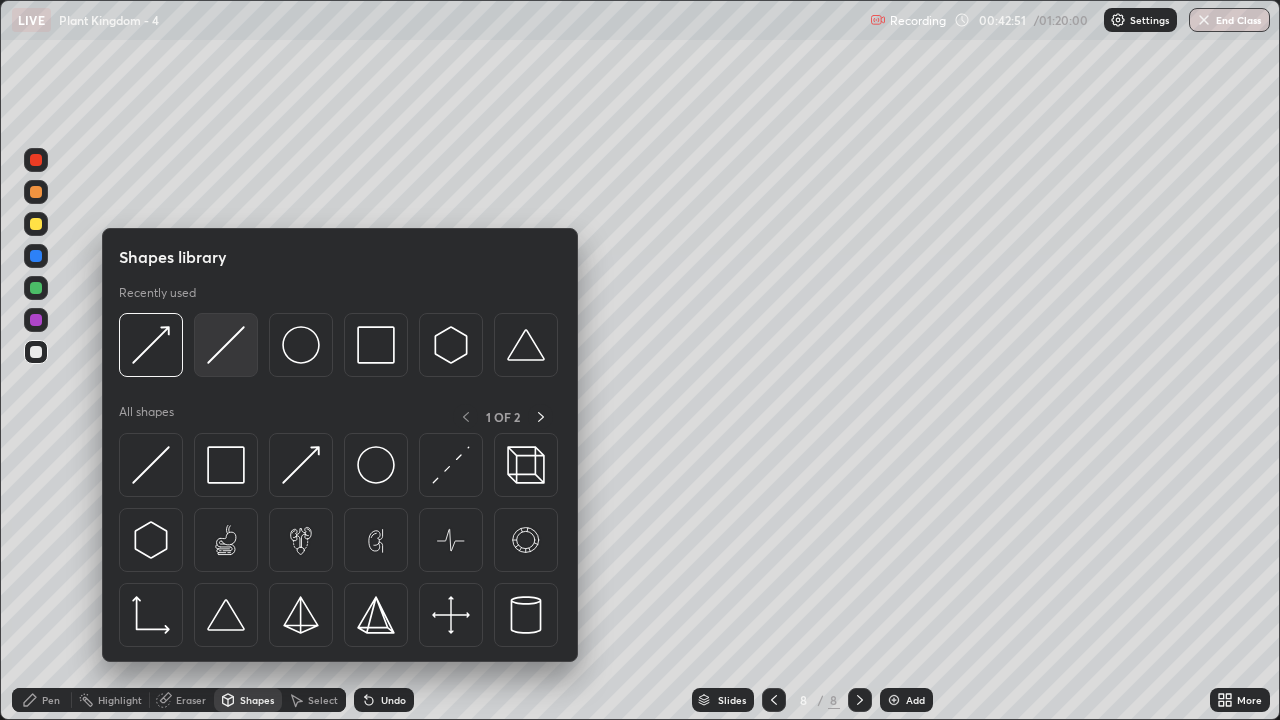 click at bounding box center [226, 345] 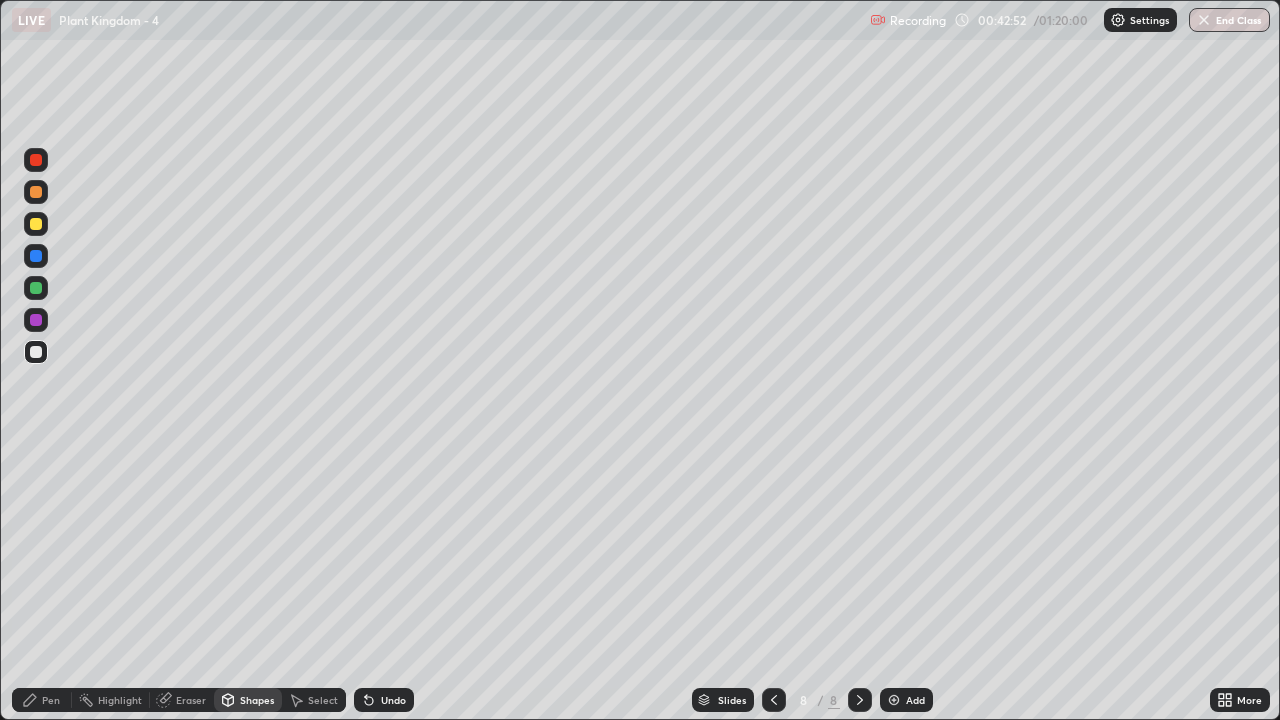 click at bounding box center [36, 256] 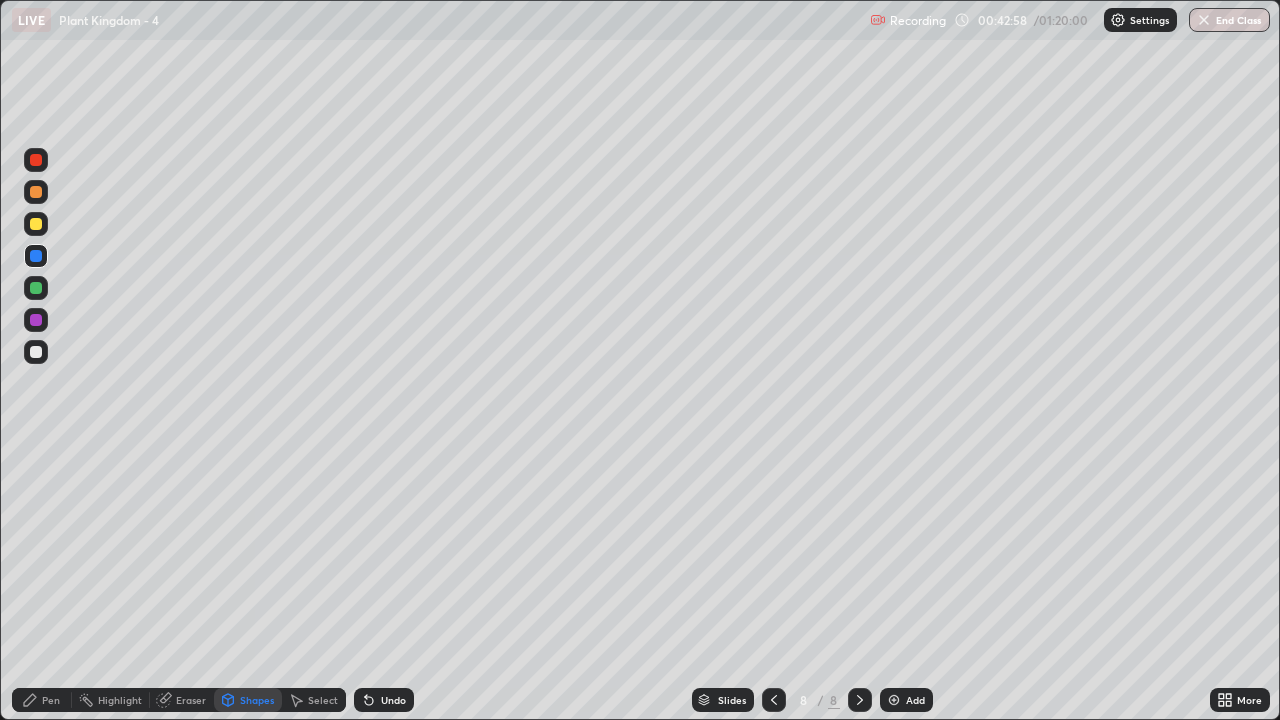 click on "Pen" at bounding box center (42, 700) 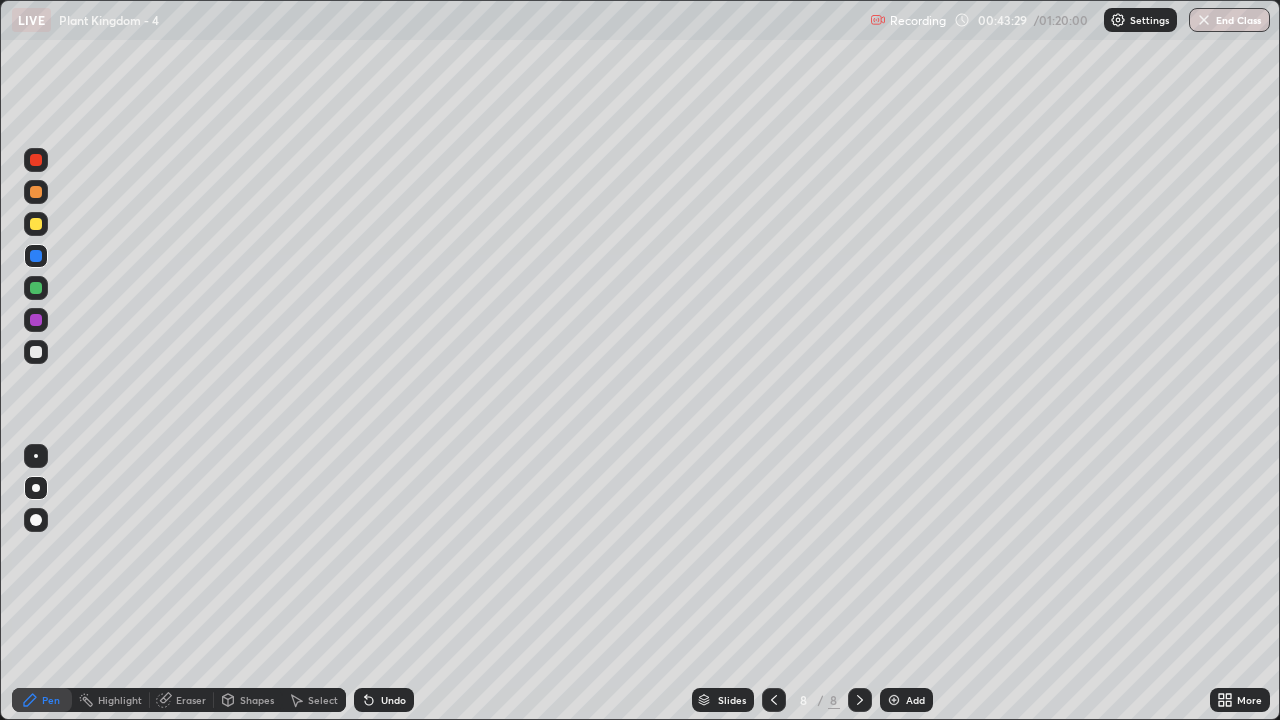 click at bounding box center (36, 352) 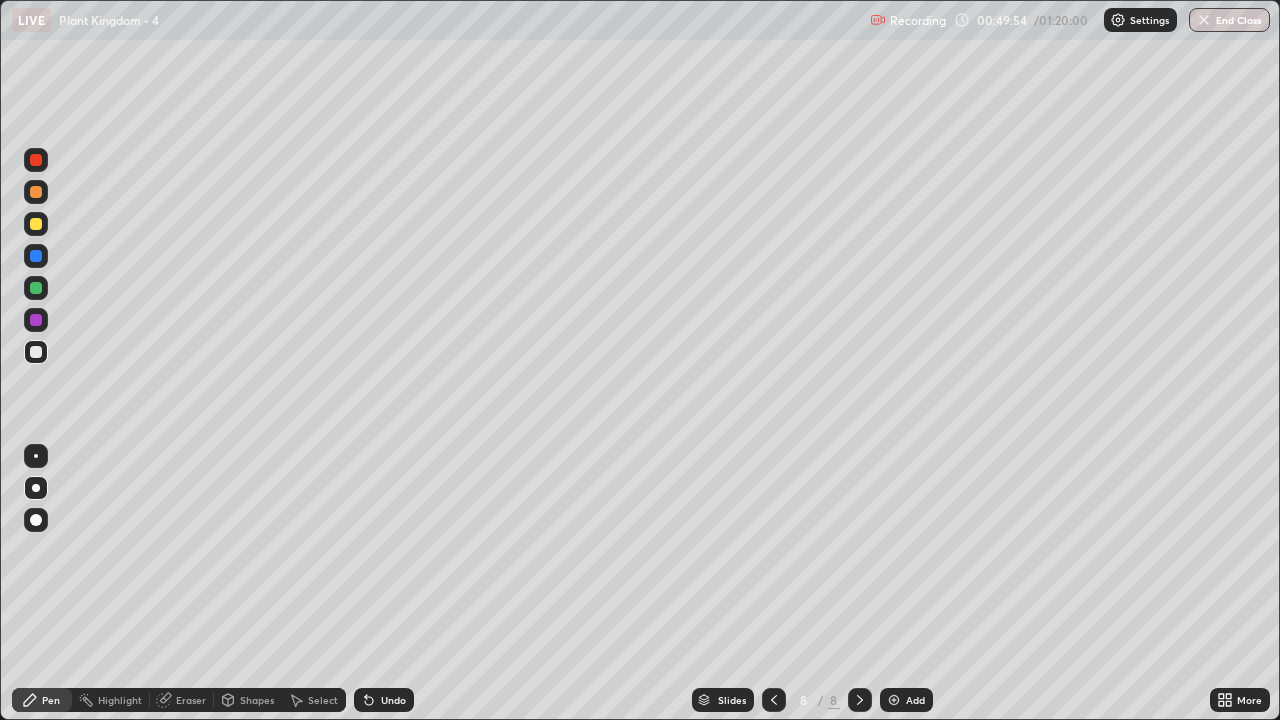 click on "More" at bounding box center (1249, 700) 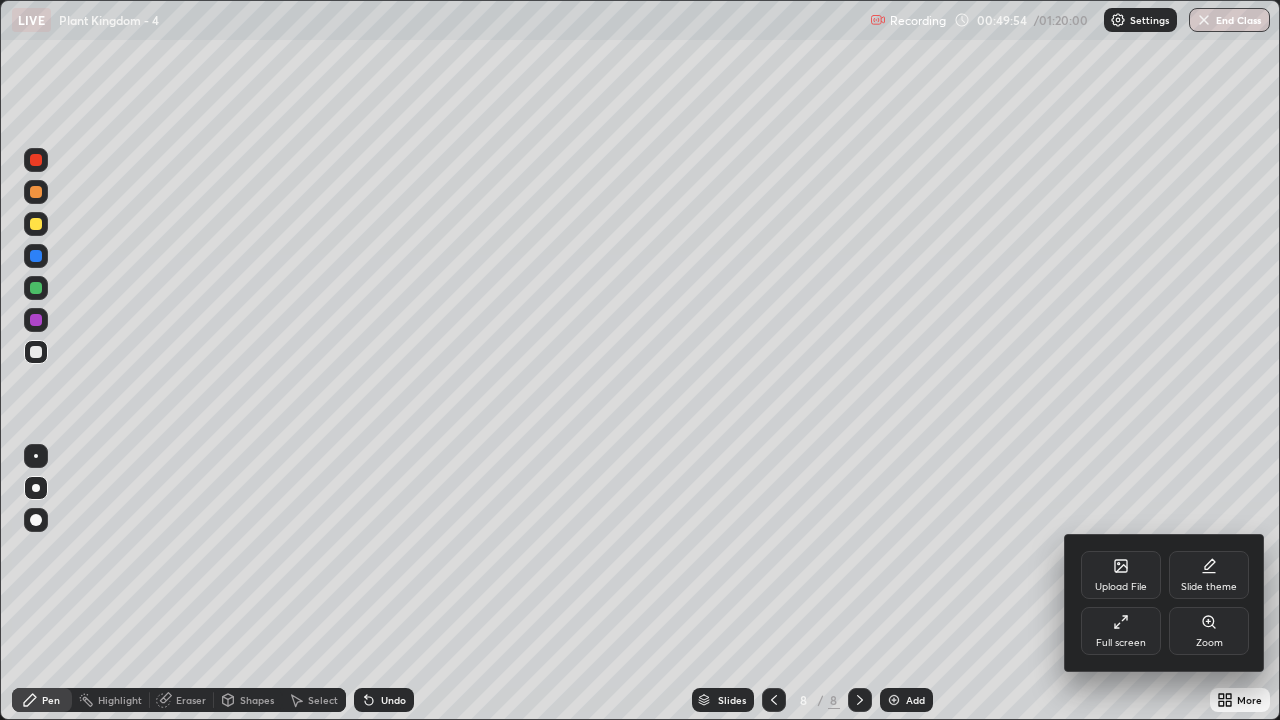 click on "Full screen" at bounding box center [1121, 631] 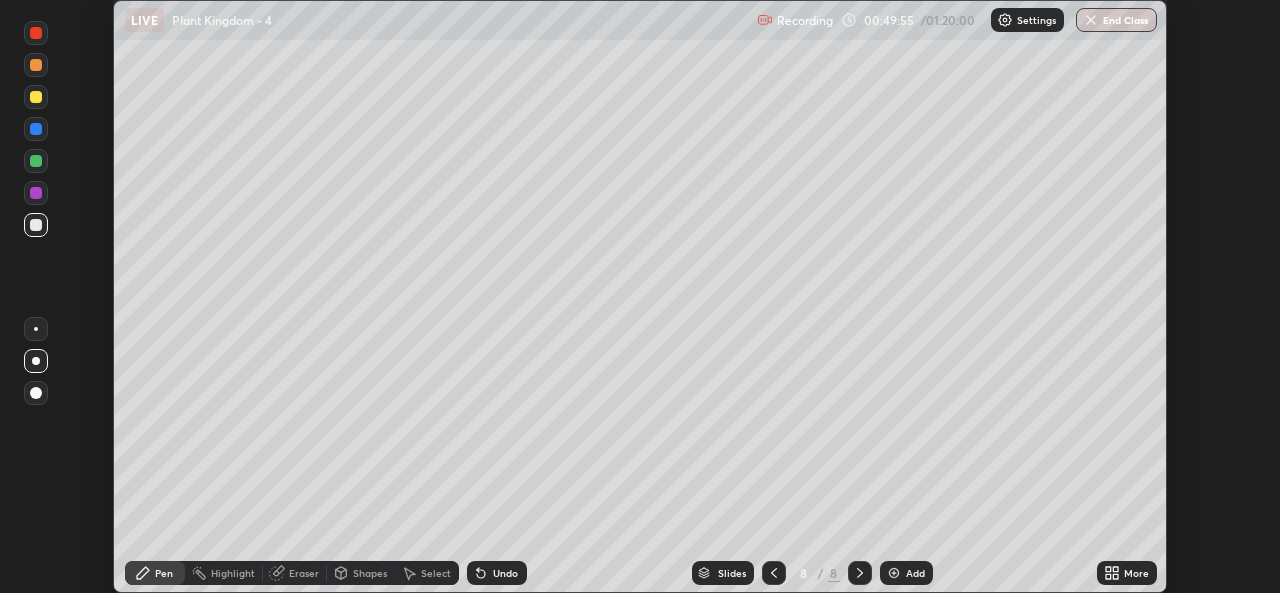 scroll, scrollTop: 593, scrollLeft: 1280, axis: both 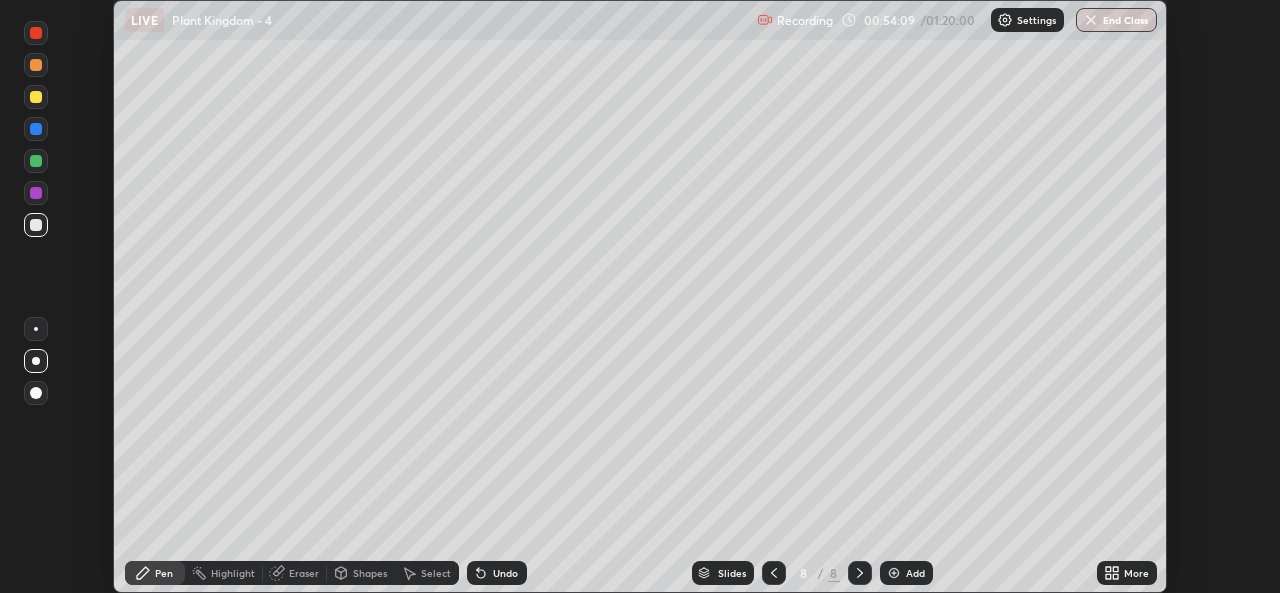 click 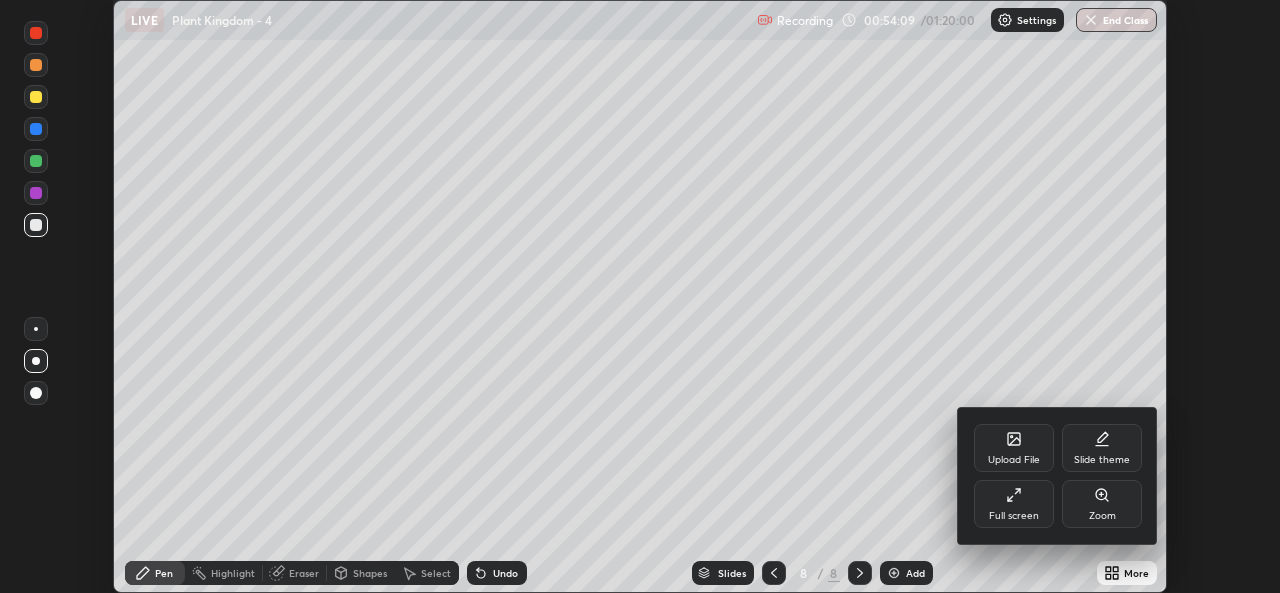 click on "Full screen" at bounding box center (1014, 516) 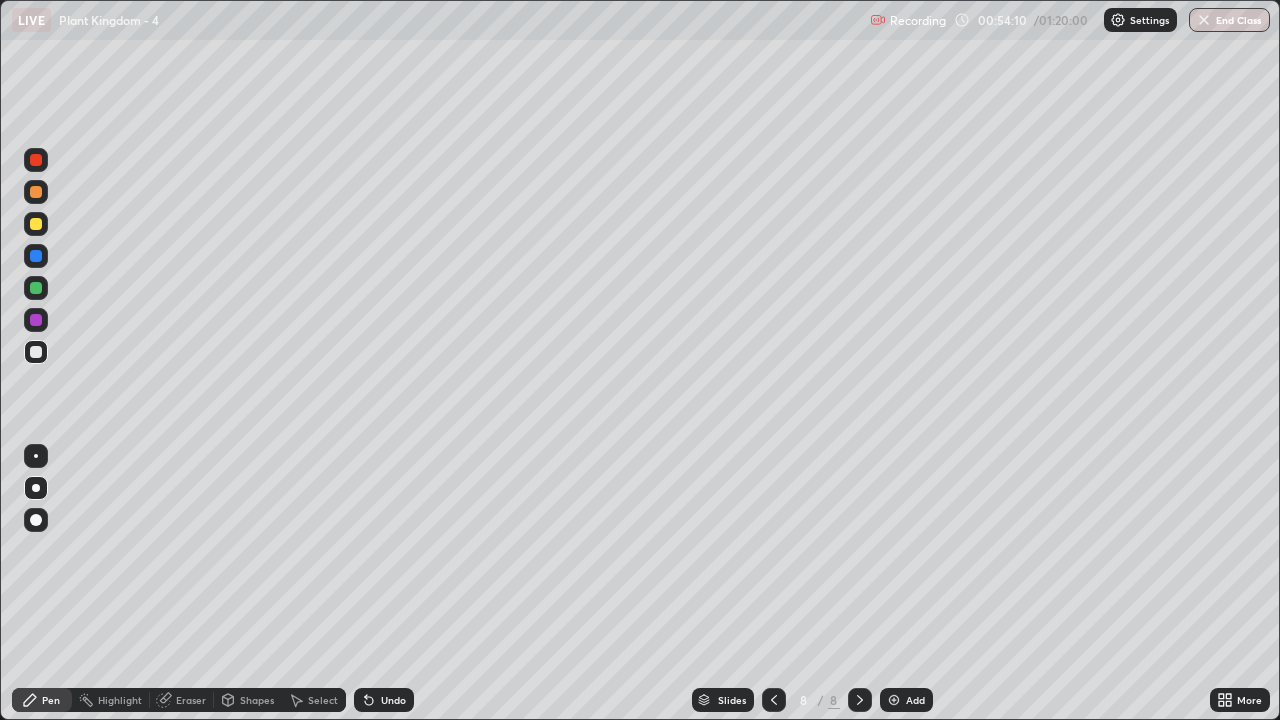 scroll, scrollTop: 99280, scrollLeft: 98720, axis: both 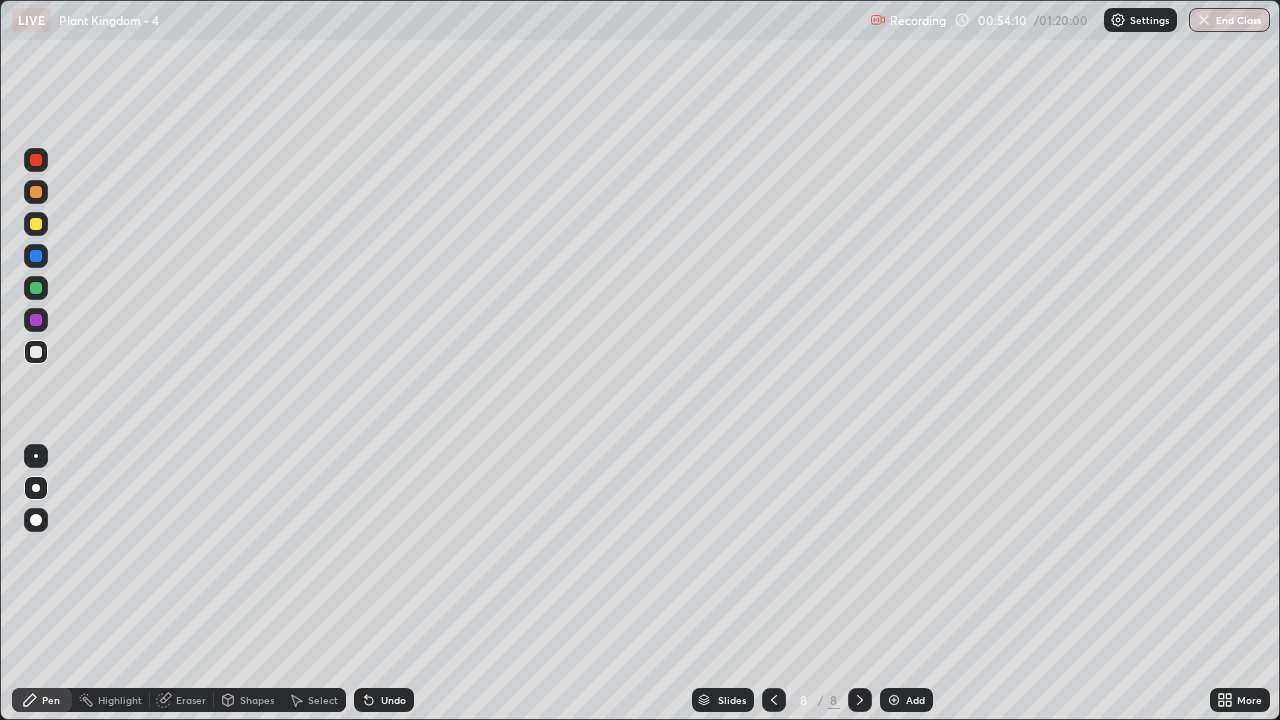 click on "Add" at bounding box center [906, 700] 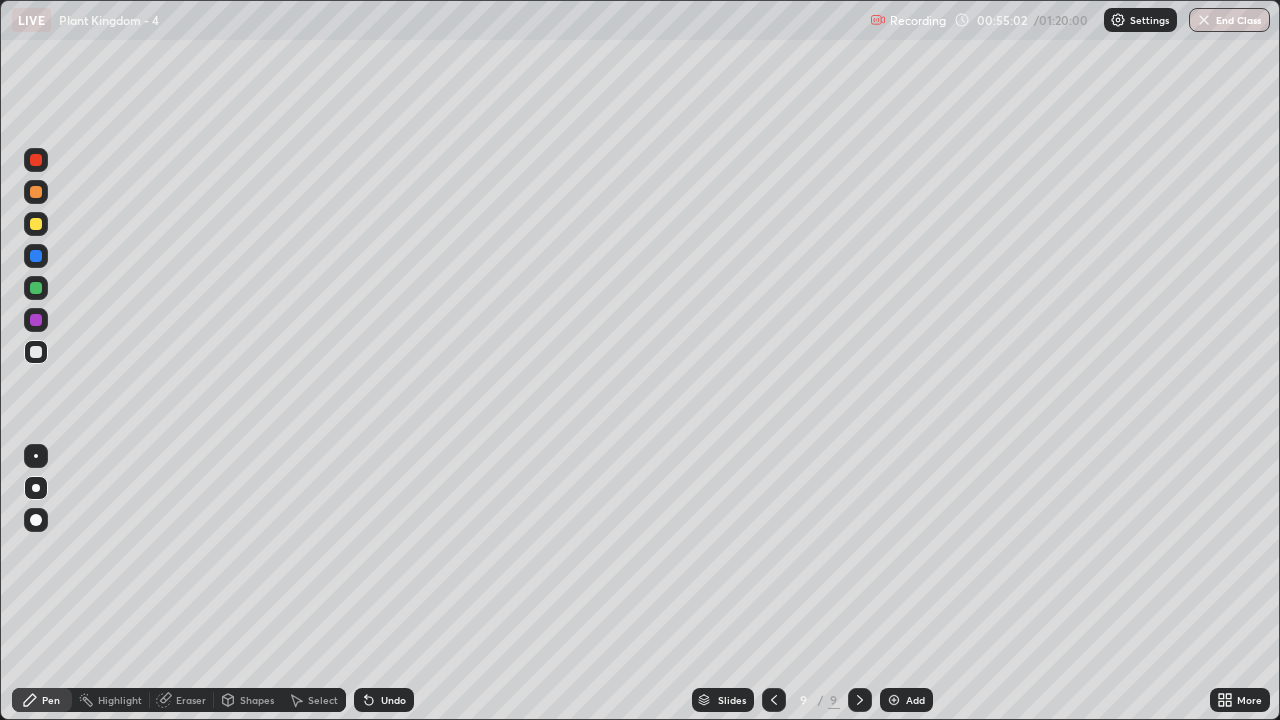 click 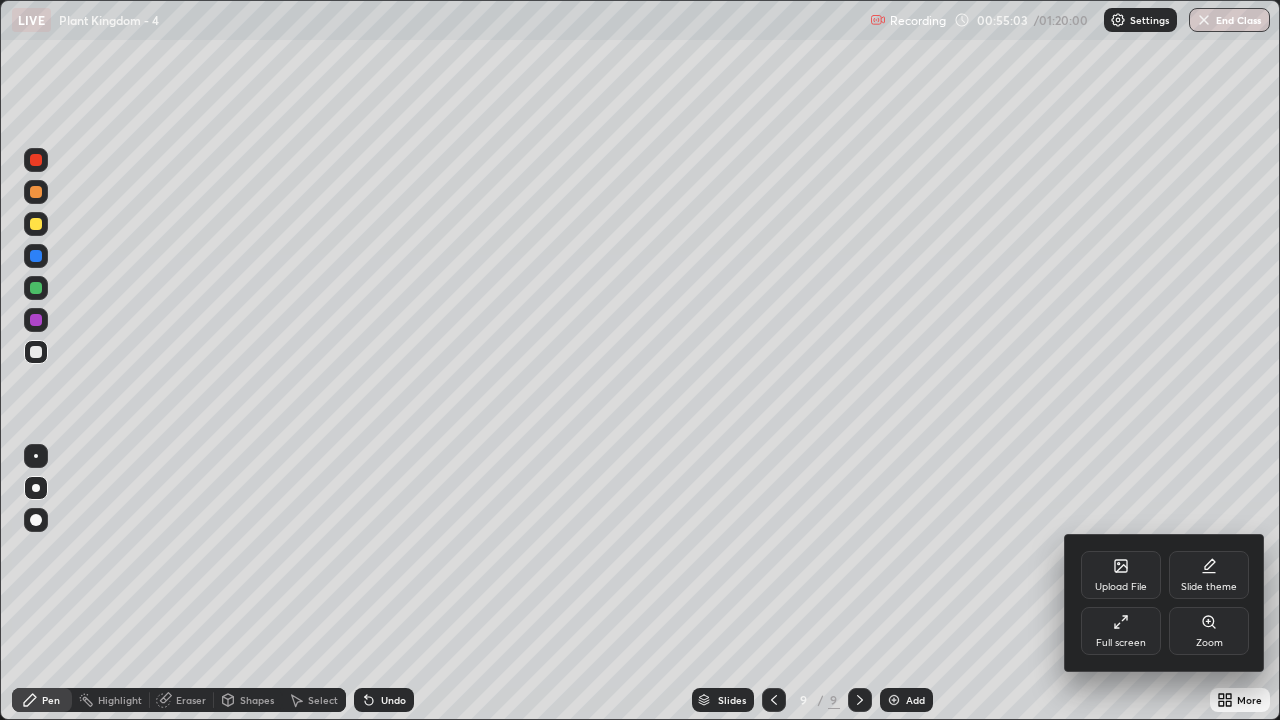 click on "Full screen" at bounding box center (1121, 643) 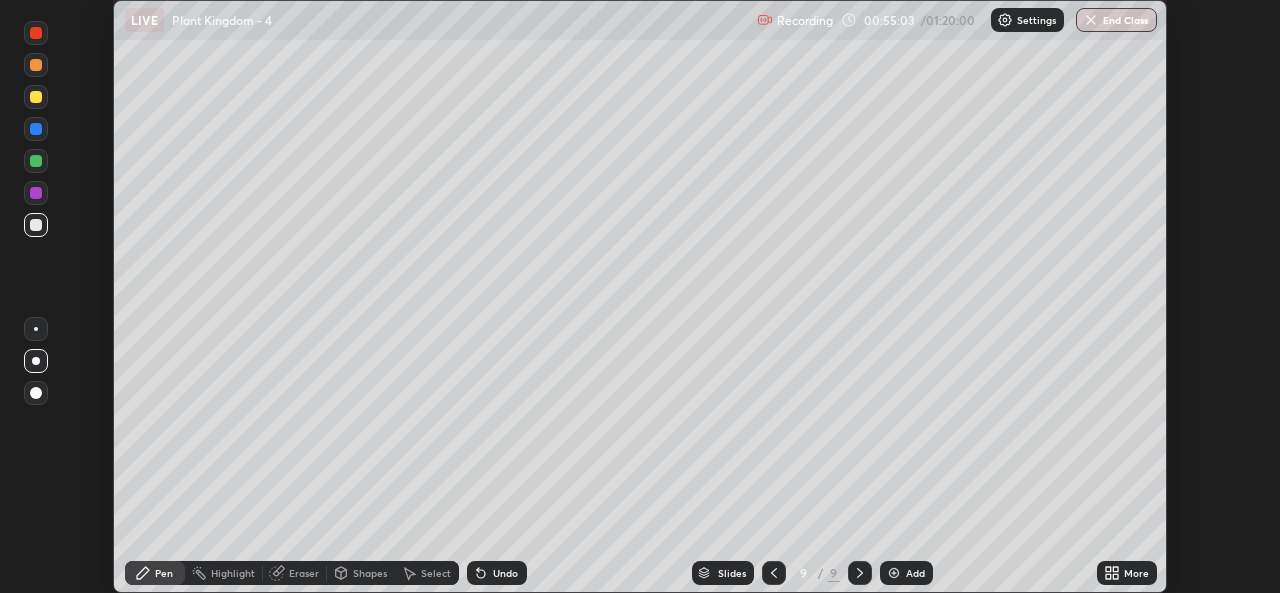 scroll, scrollTop: 593, scrollLeft: 1280, axis: both 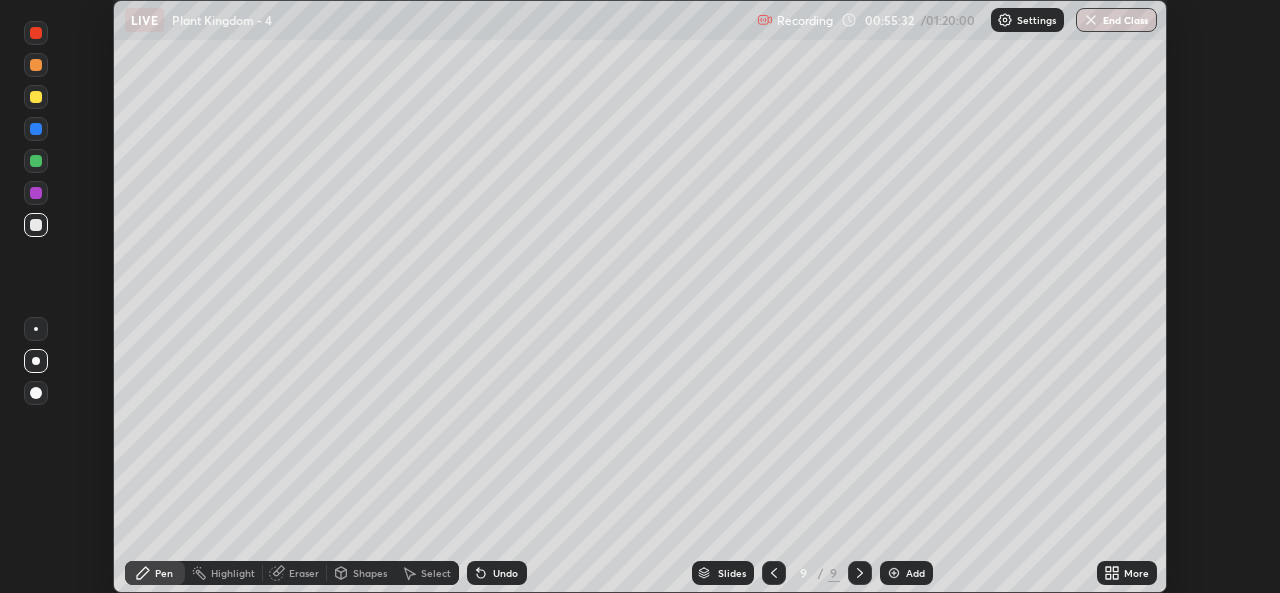 click 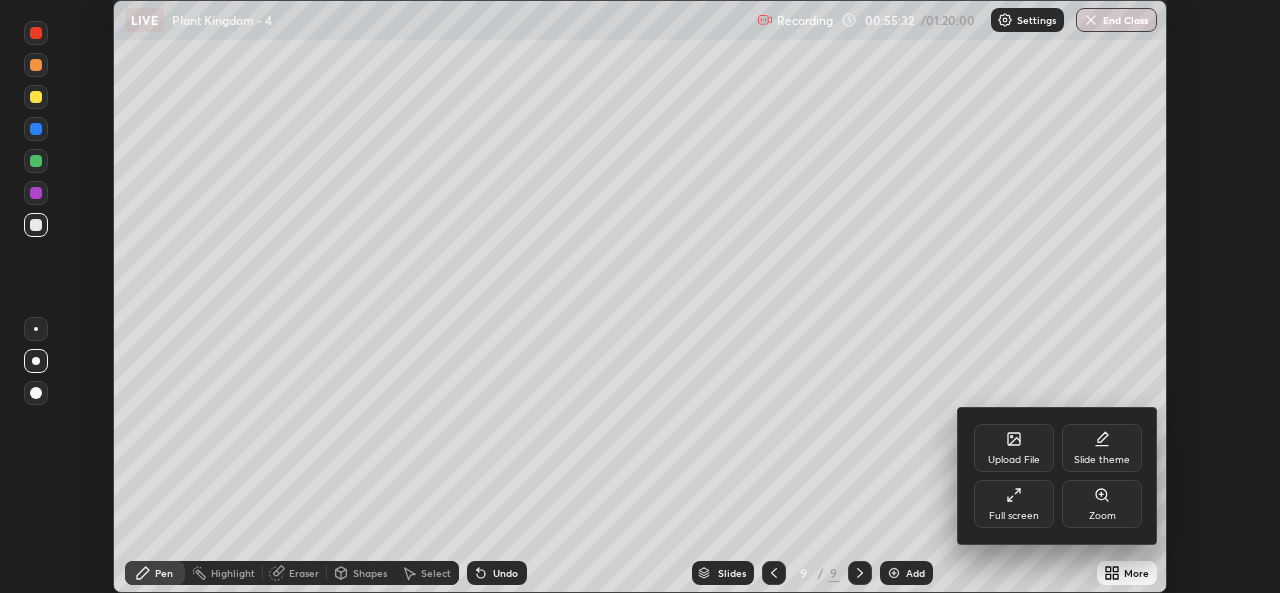 click on "Full screen" at bounding box center [1014, 504] 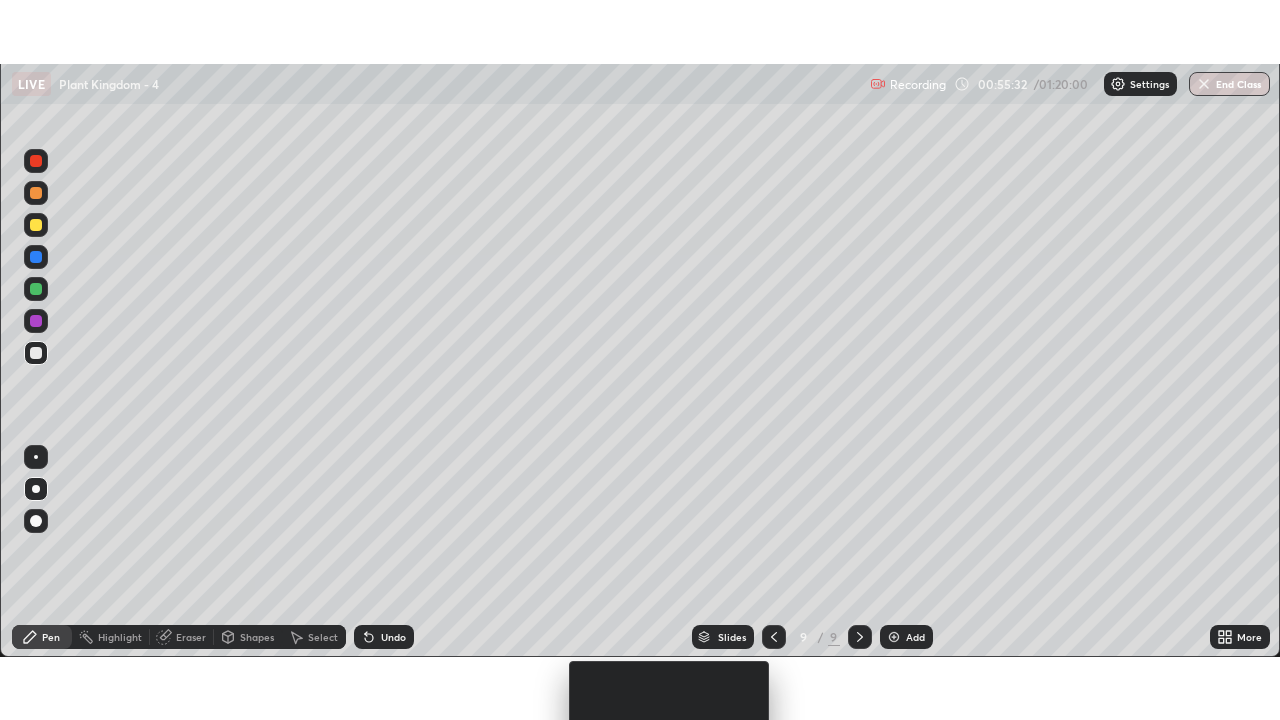scroll, scrollTop: 99280, scrollLeft: 98720, axis: both 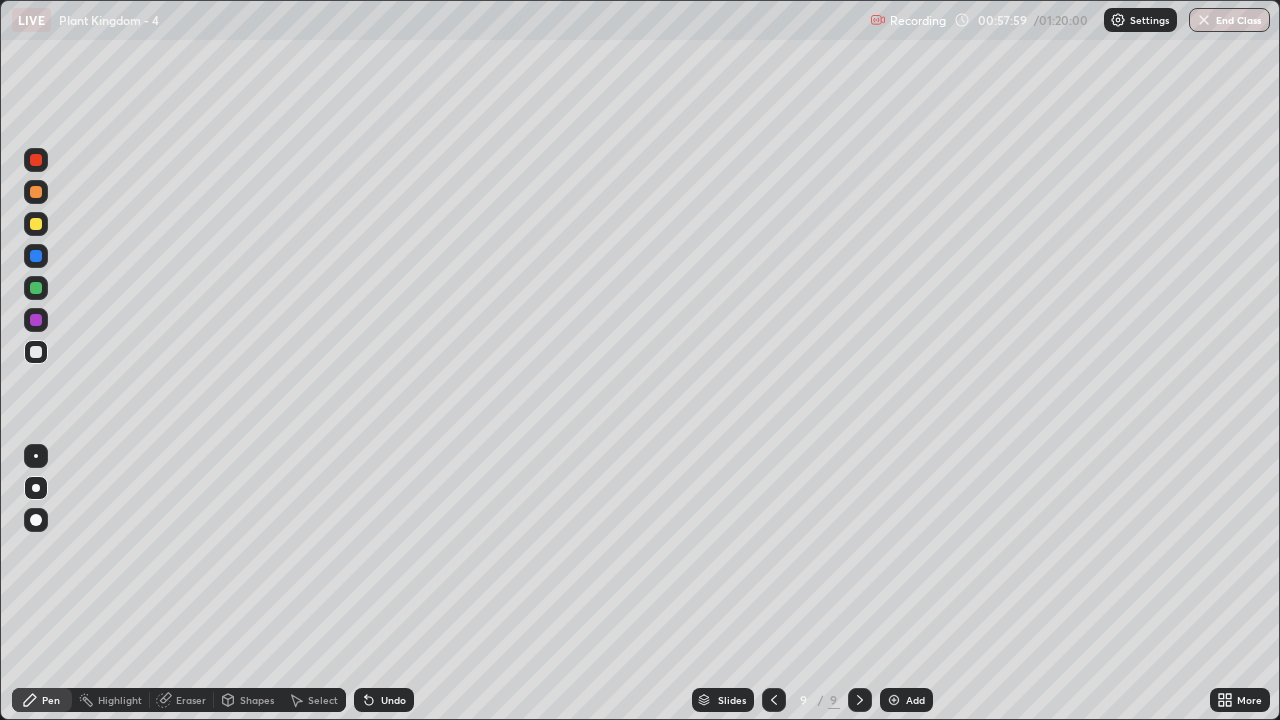 click 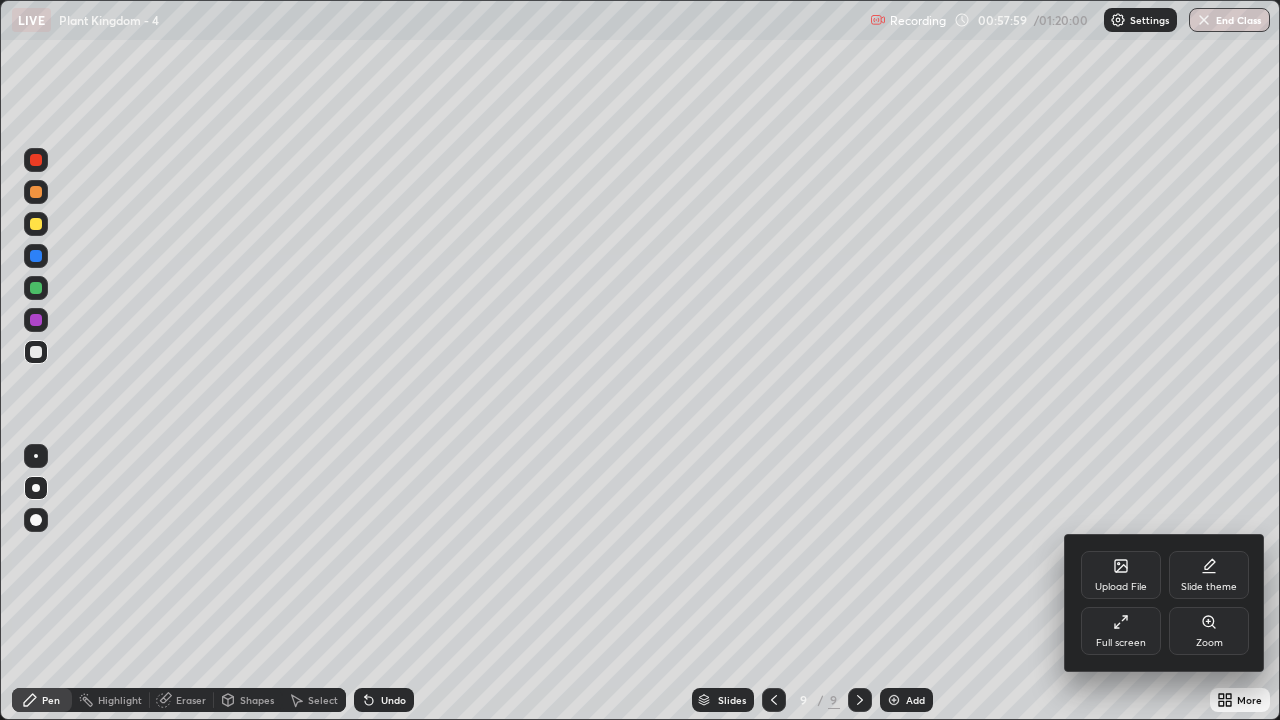 click on "Full screen" at bounding box center [1121, 643] 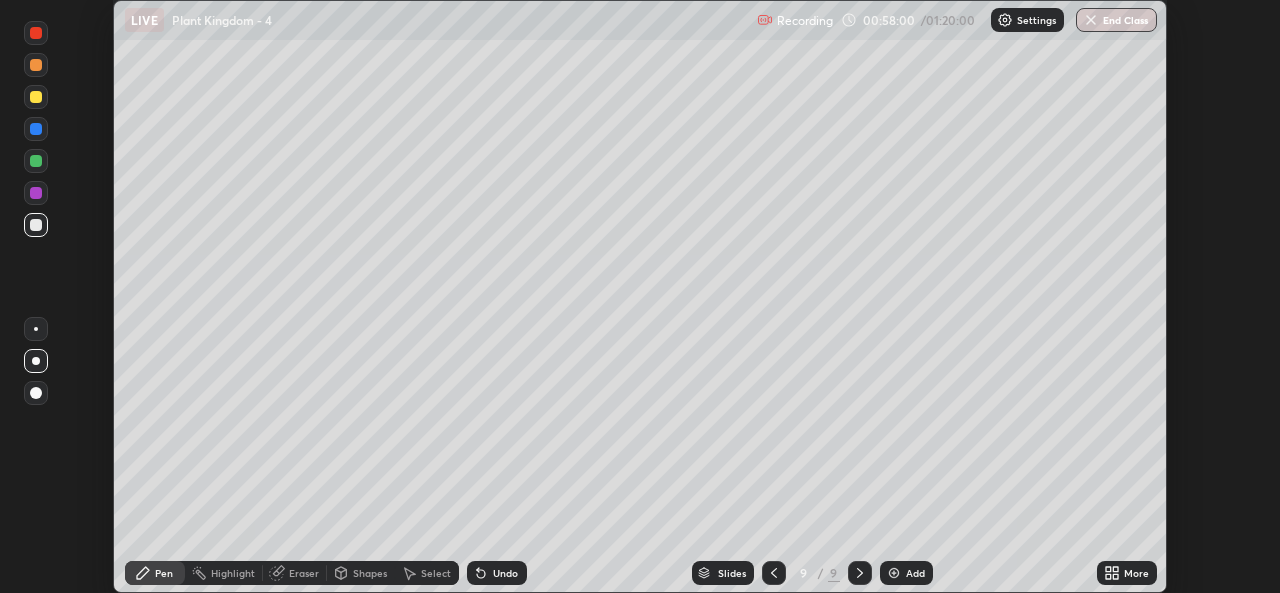 scroll, scrollTop: 593, scrollLeft: 1280, axis: both 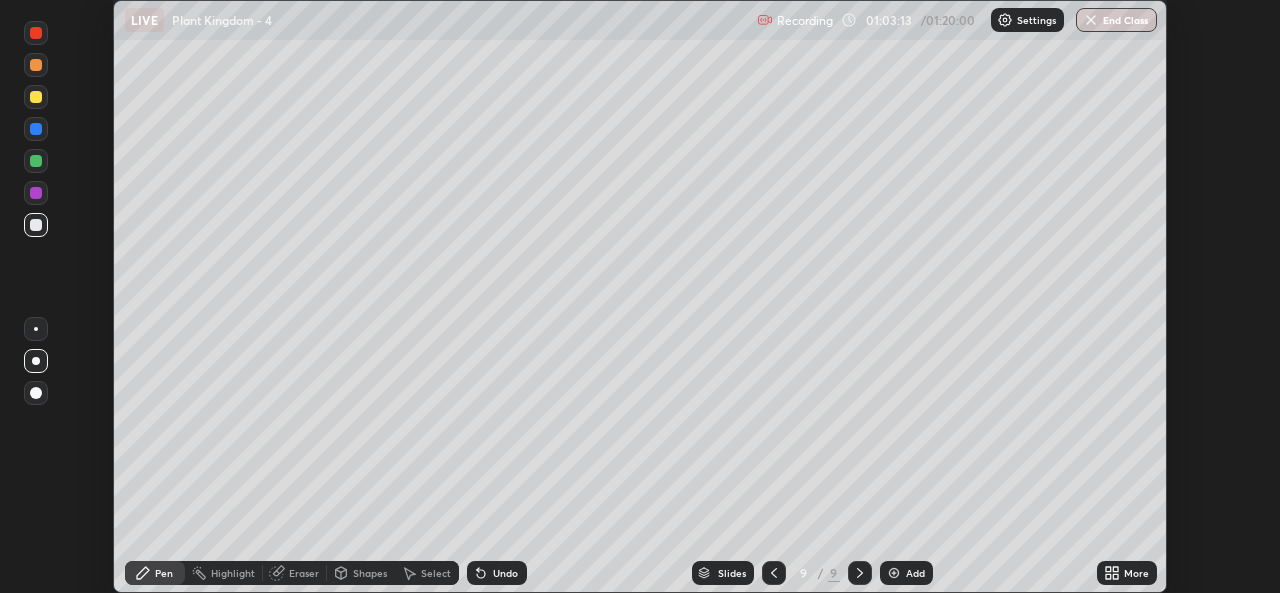 click 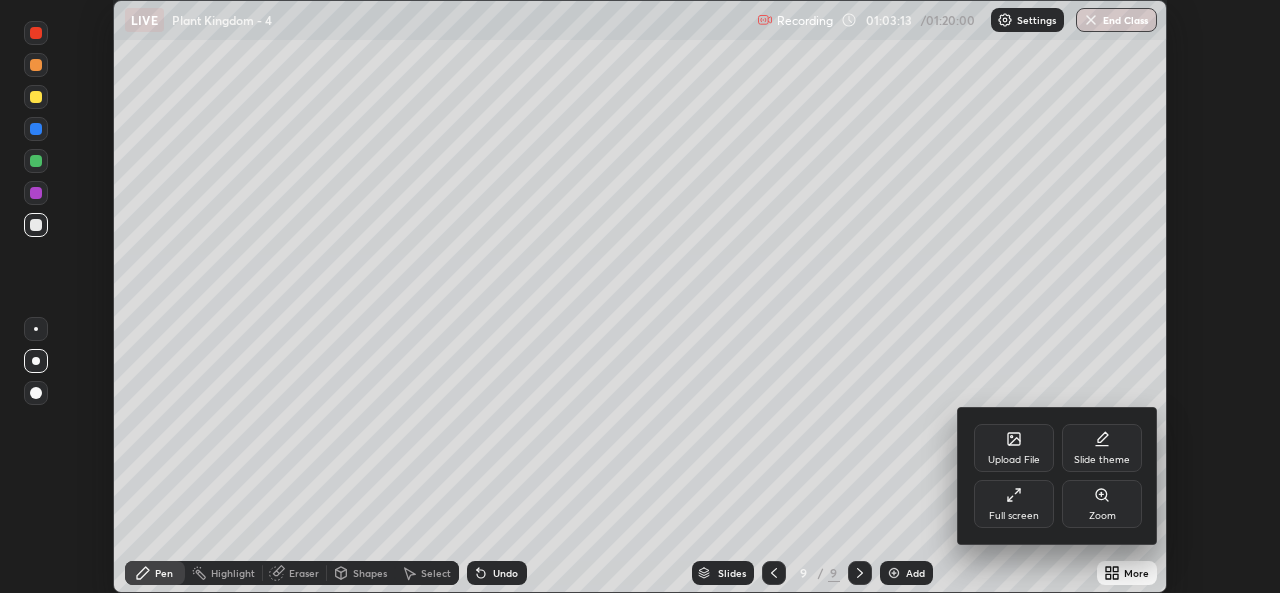 click on "Full screen" at bounding box center (1014, 504) 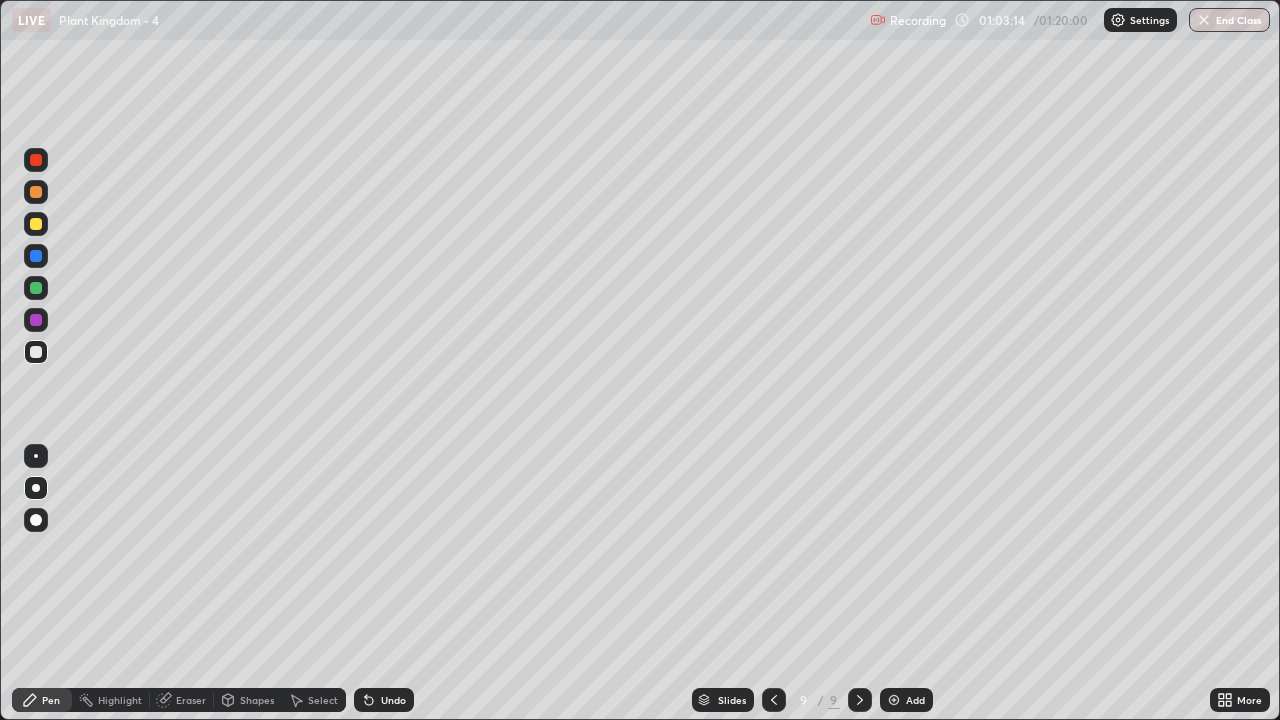 scroll, scrollTop: 99280, scrollLeft: 98720, axis: both 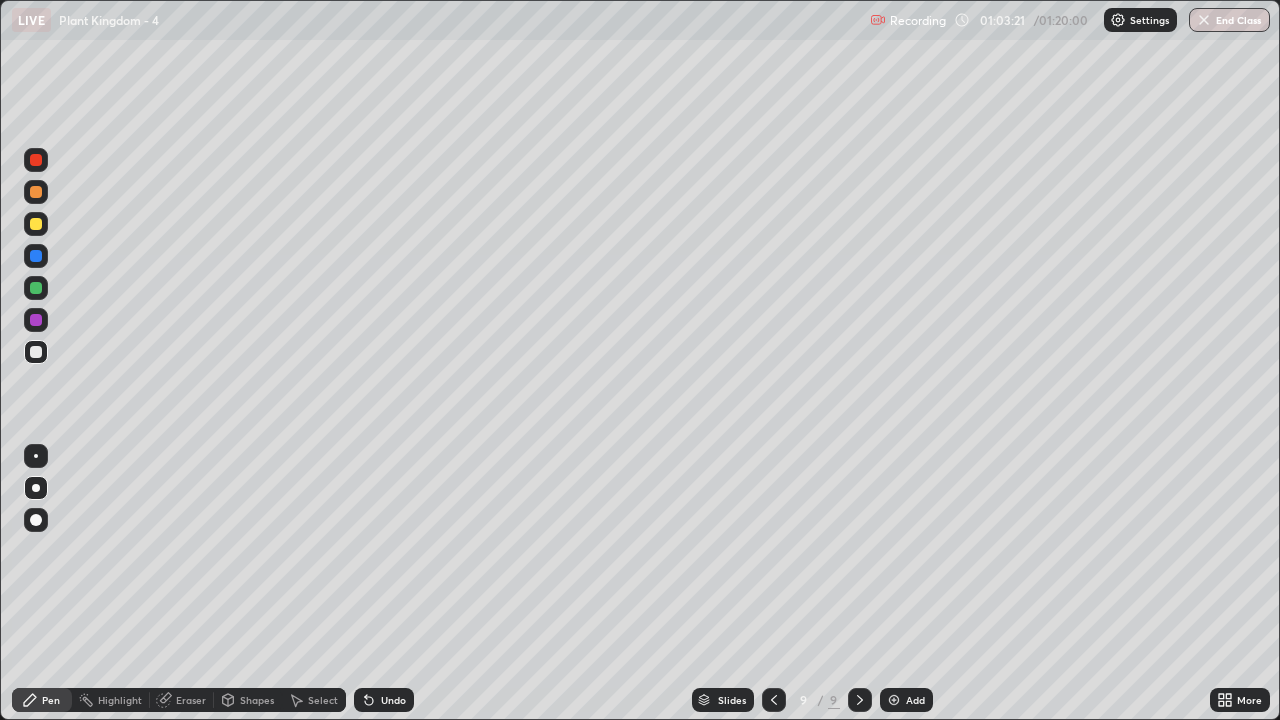 click on "Add" at bounding box center (915, 700) 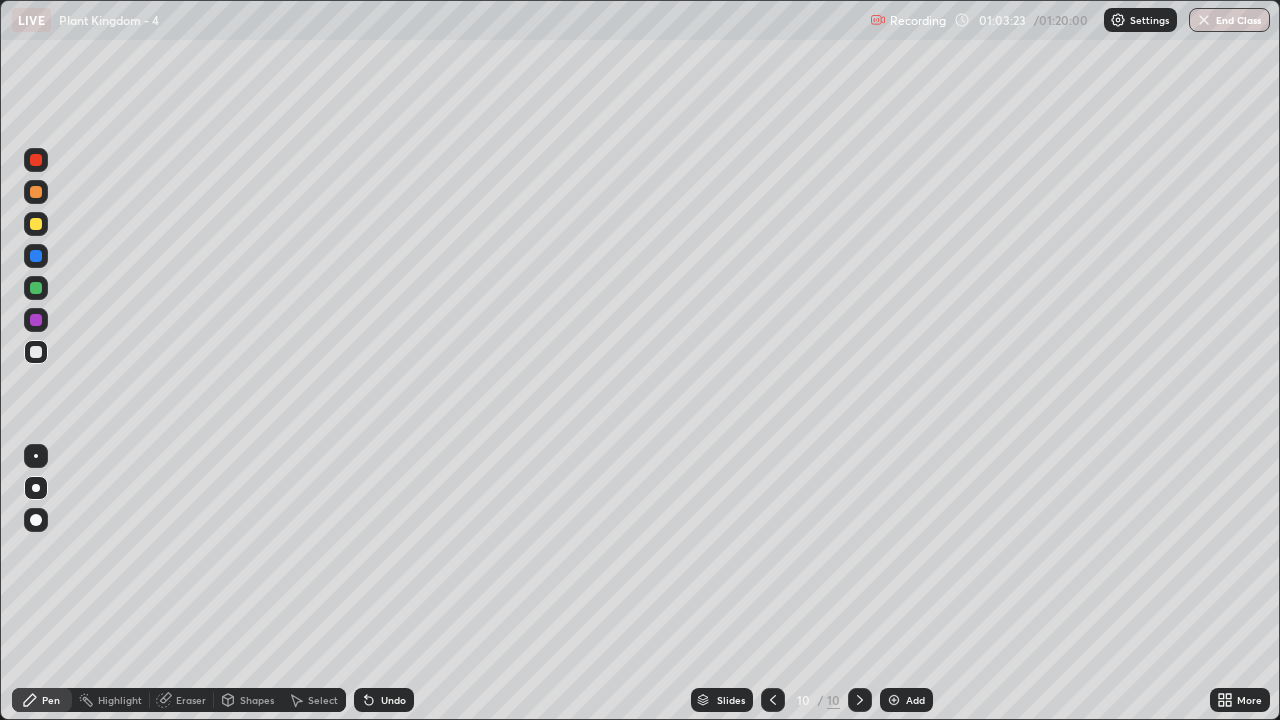 click at bounding box center (36, 224) 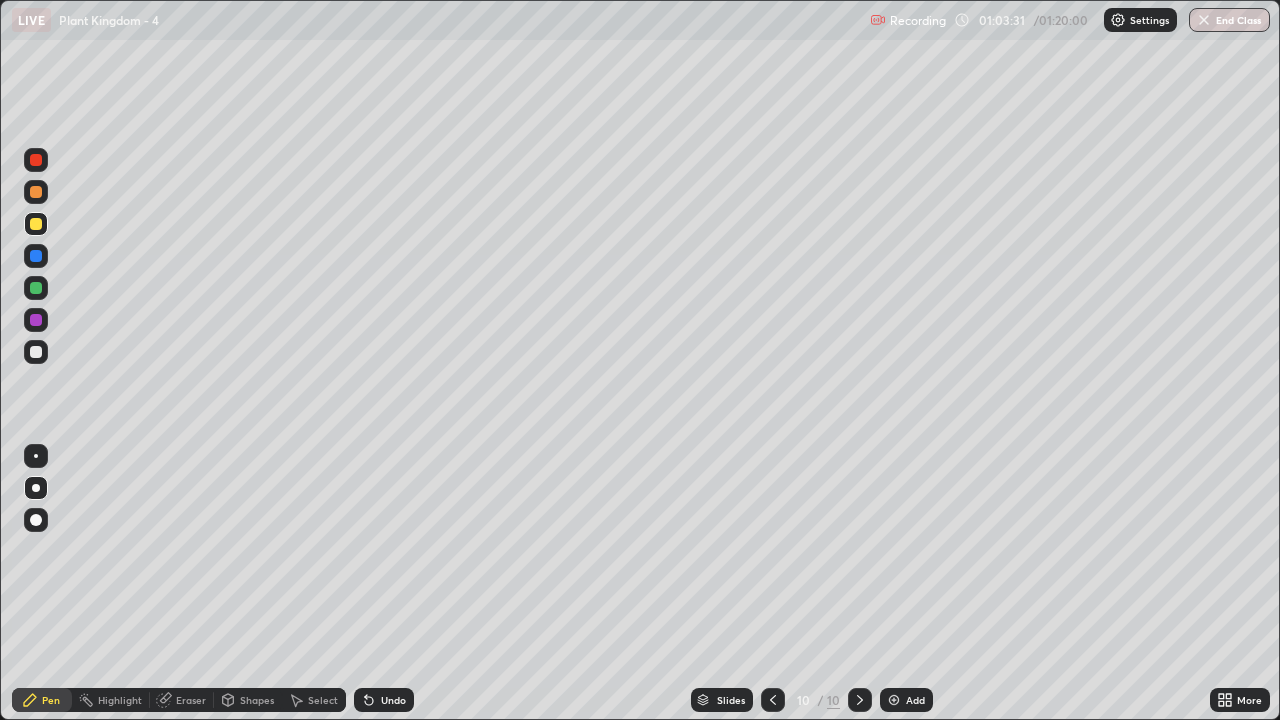 click at bounding box center (36, 288) 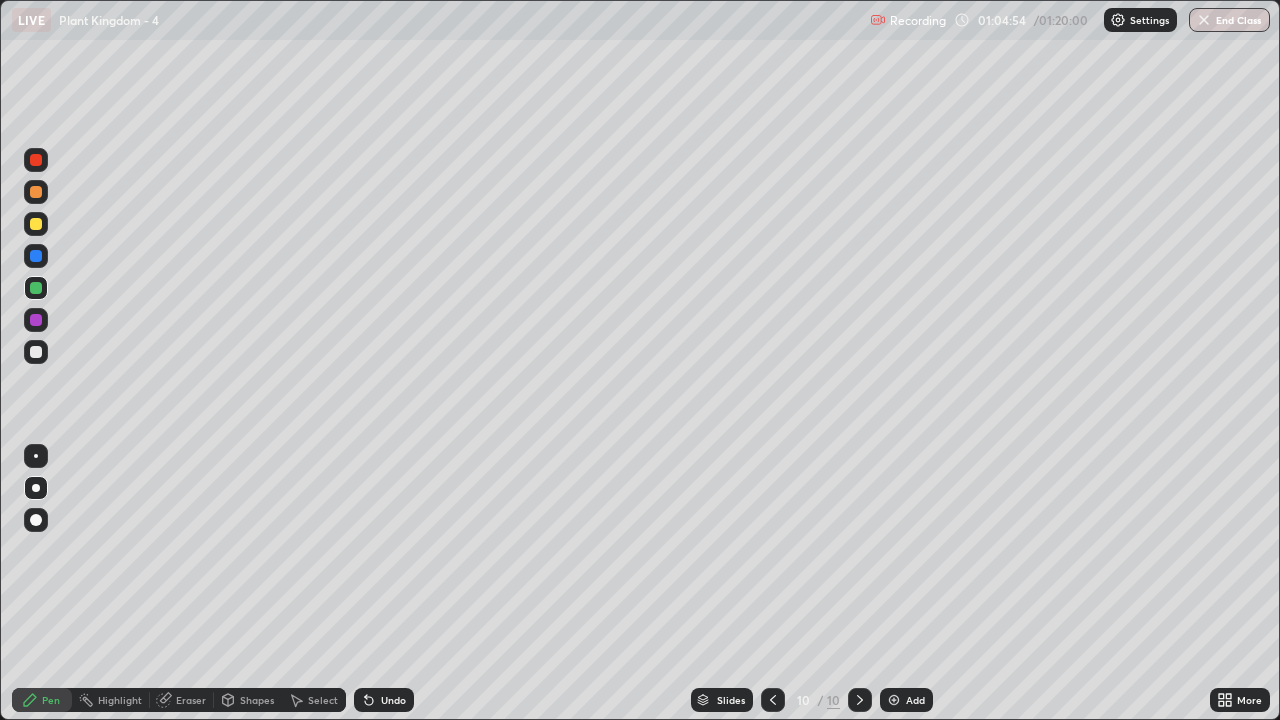 click on "More" at bounding box center [1249, 700] 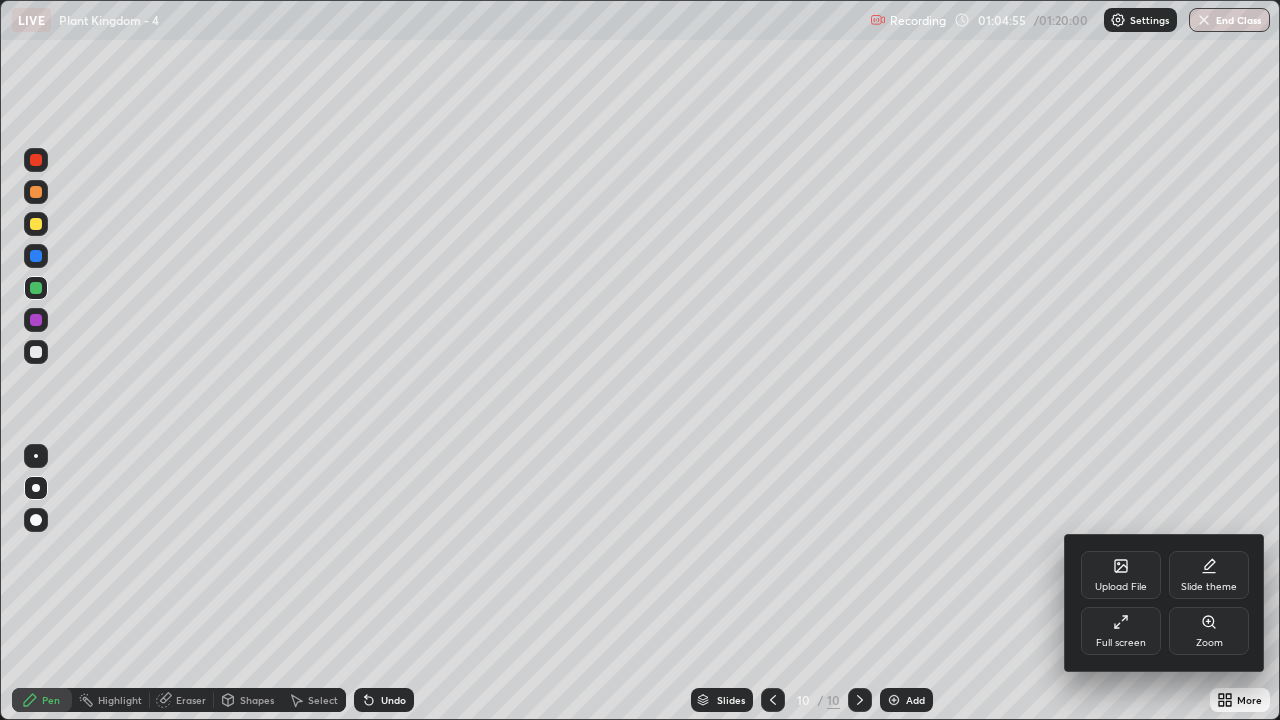 click on "Full screen" at bounding box center (1121, 631) 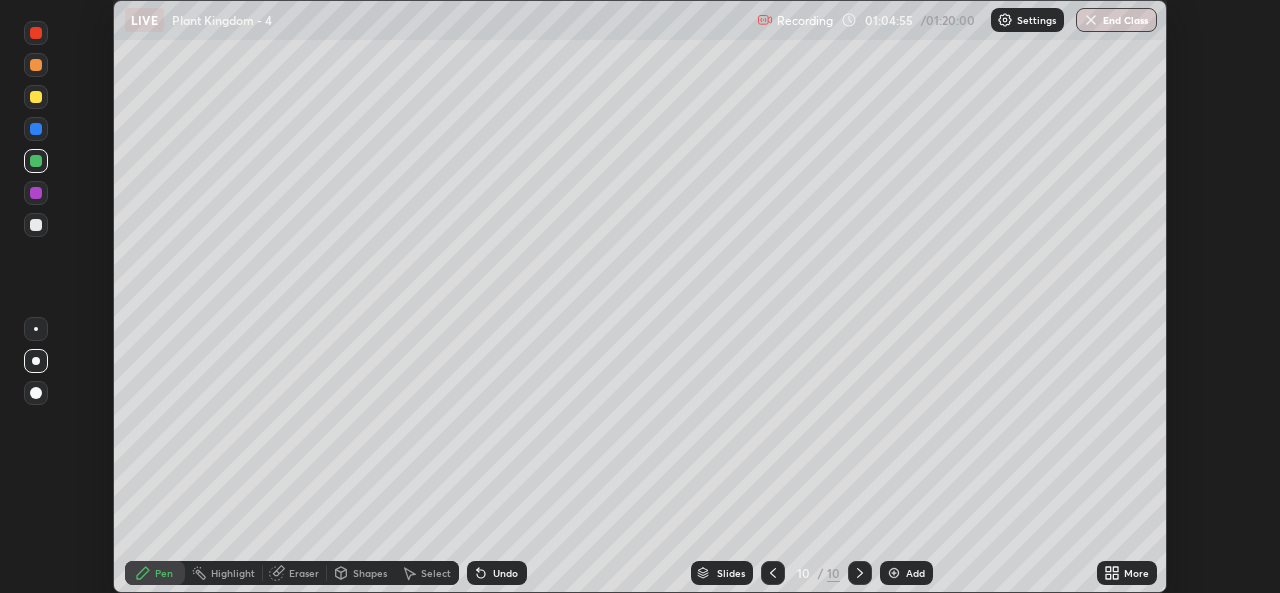 scroll, scrollTop: 593, scrollLeft: 1280, axis: both 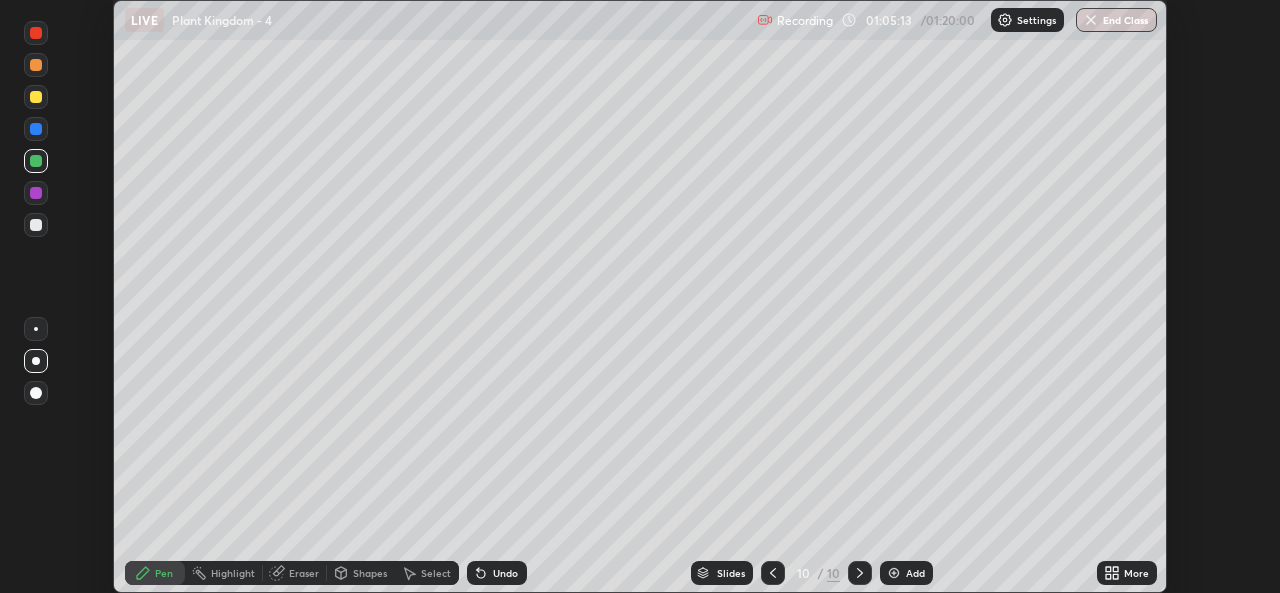 click 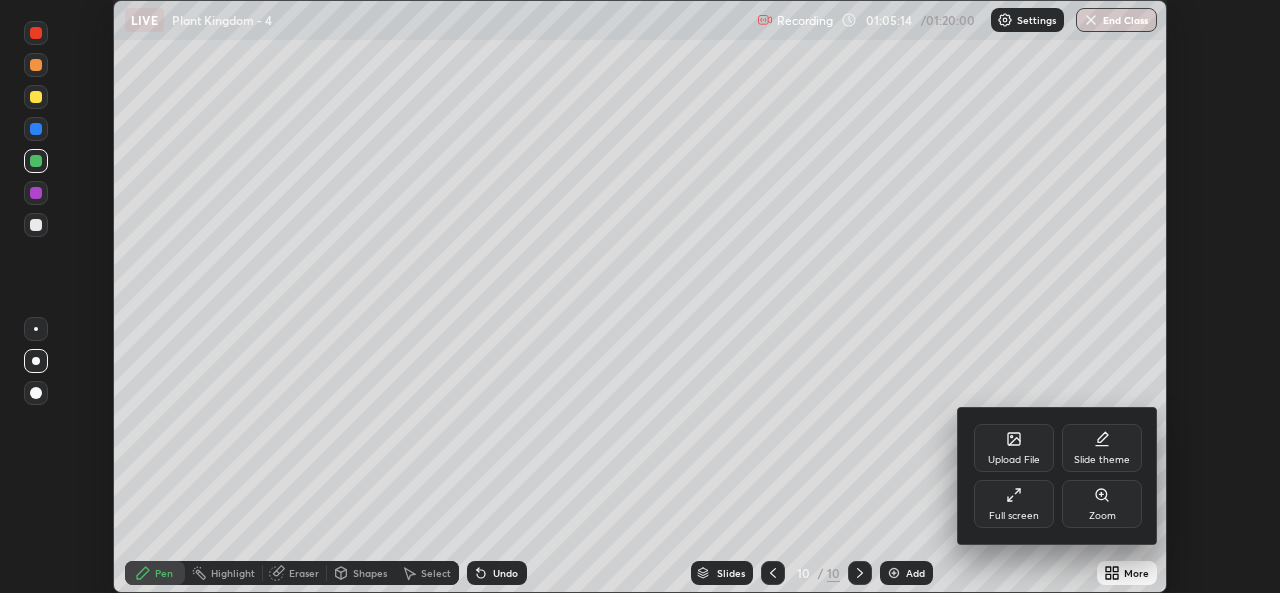 click on "Full screen" at bounding box center [1014, 504] 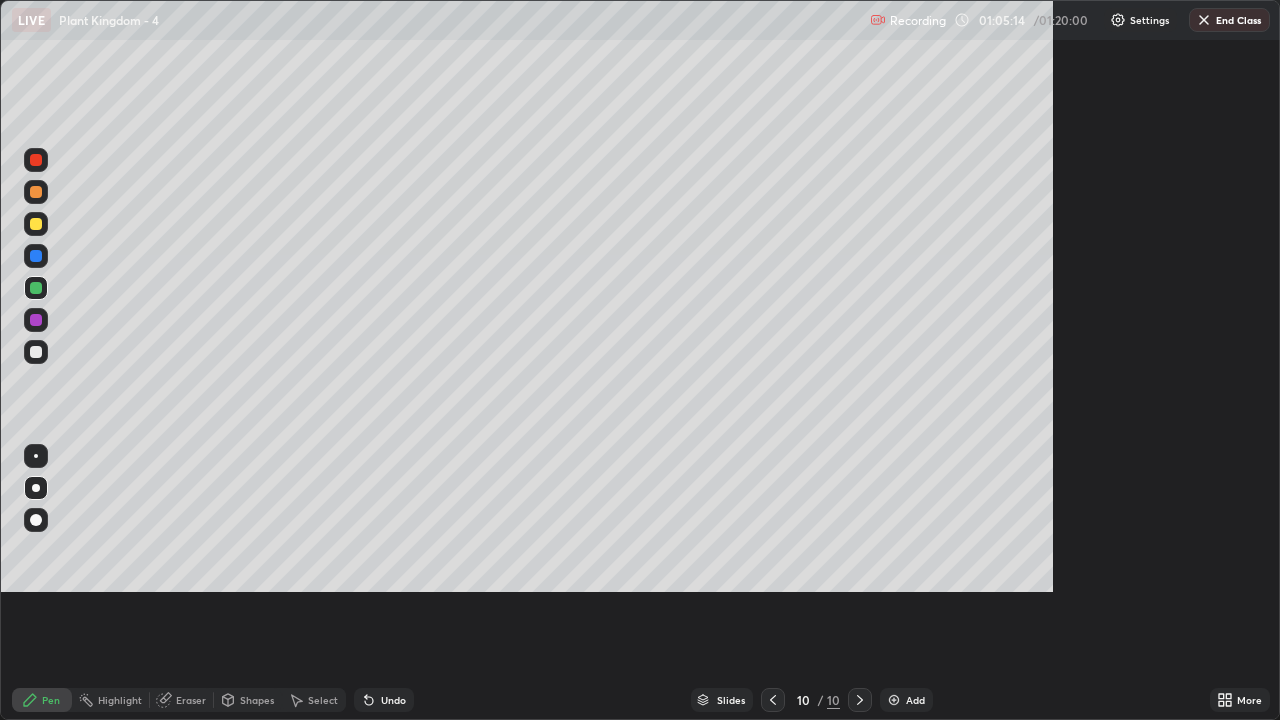 scroll, scrollTop: 99280, scrollLeft: 98720, axis: both 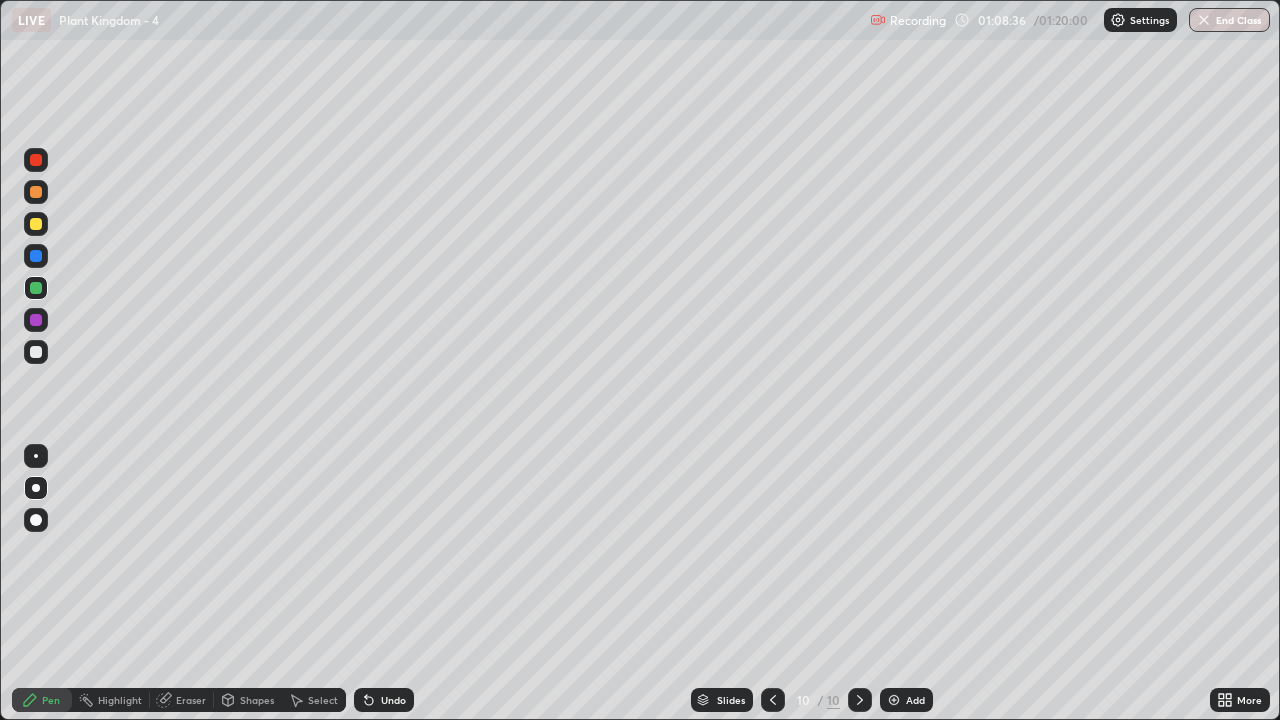 click at bounding box center [773, 700] 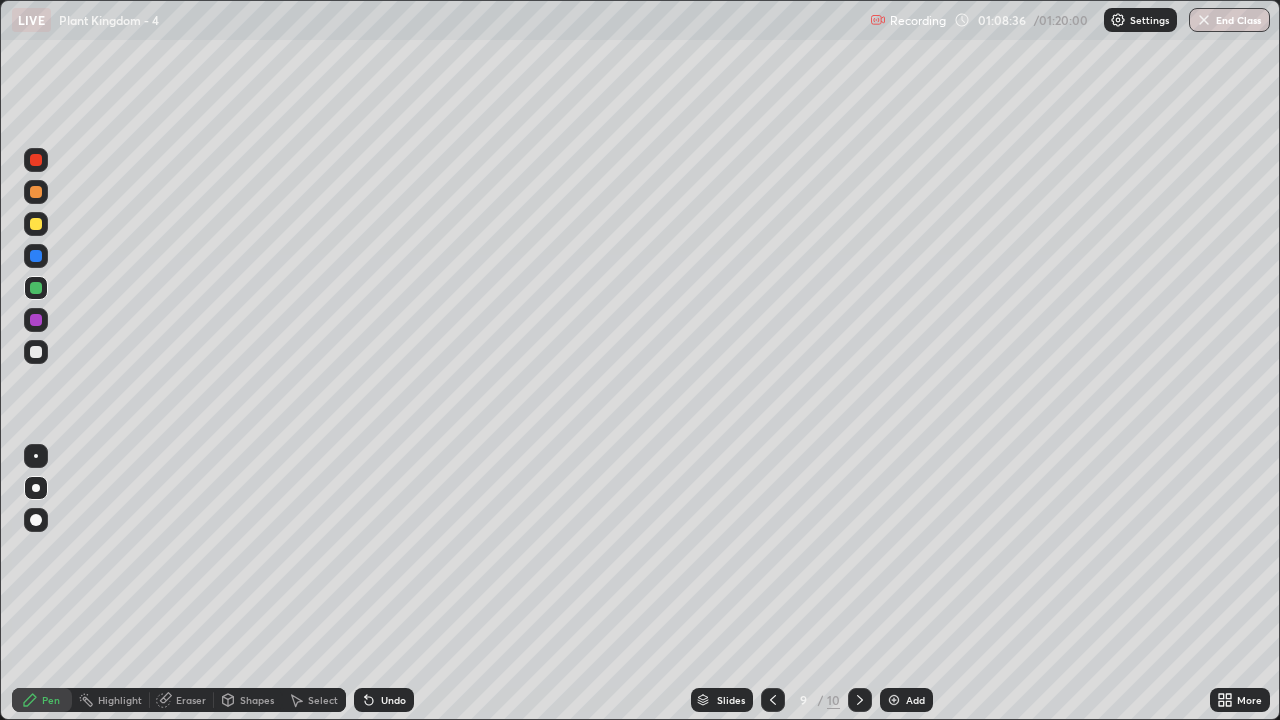 click 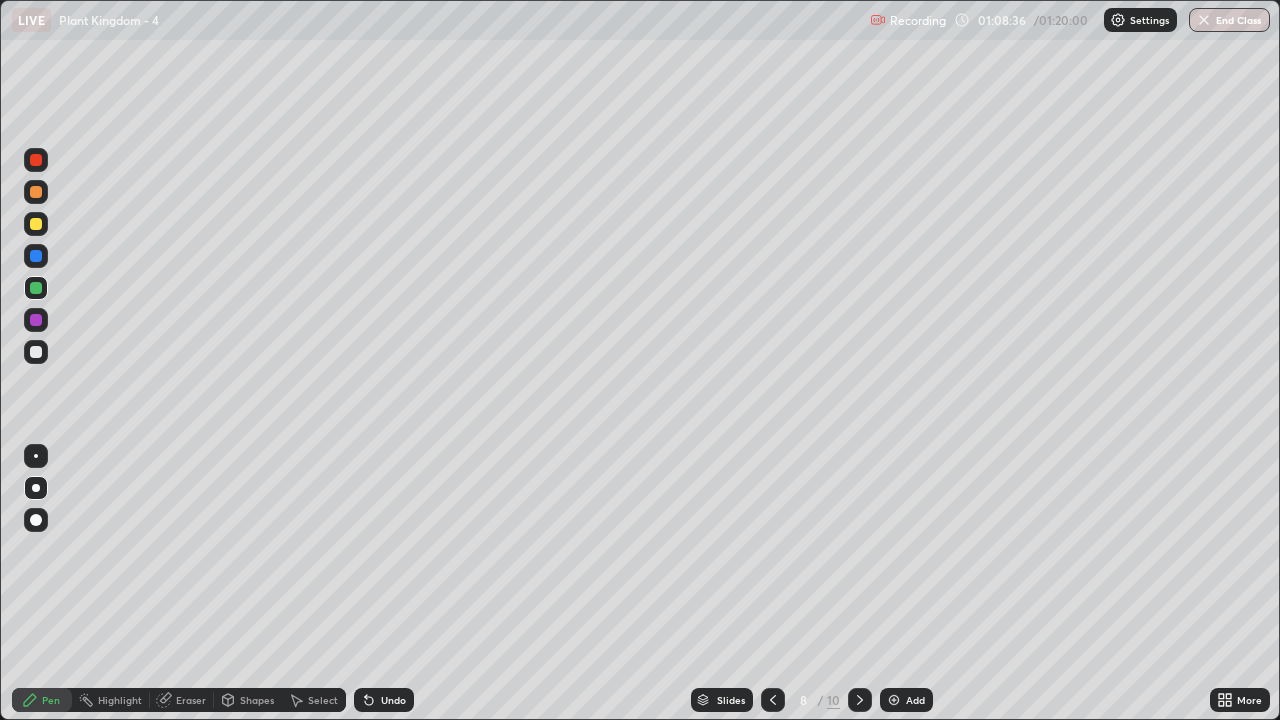 click 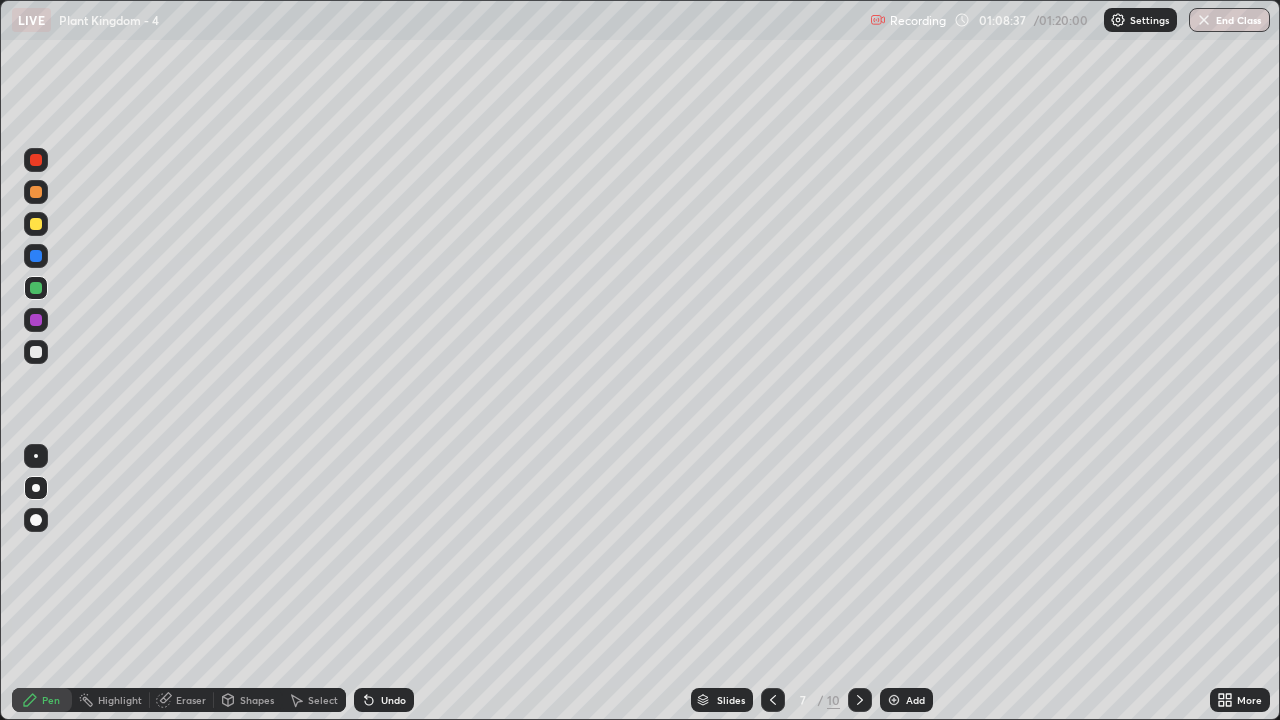 click 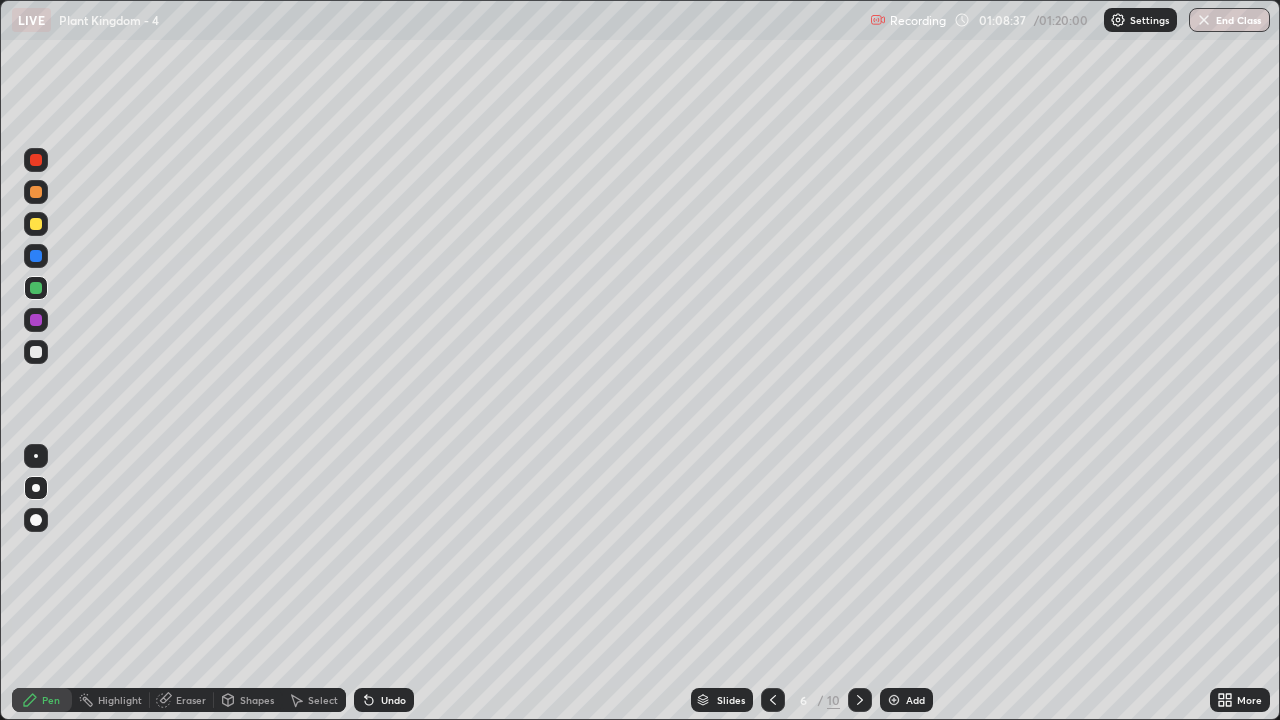 click 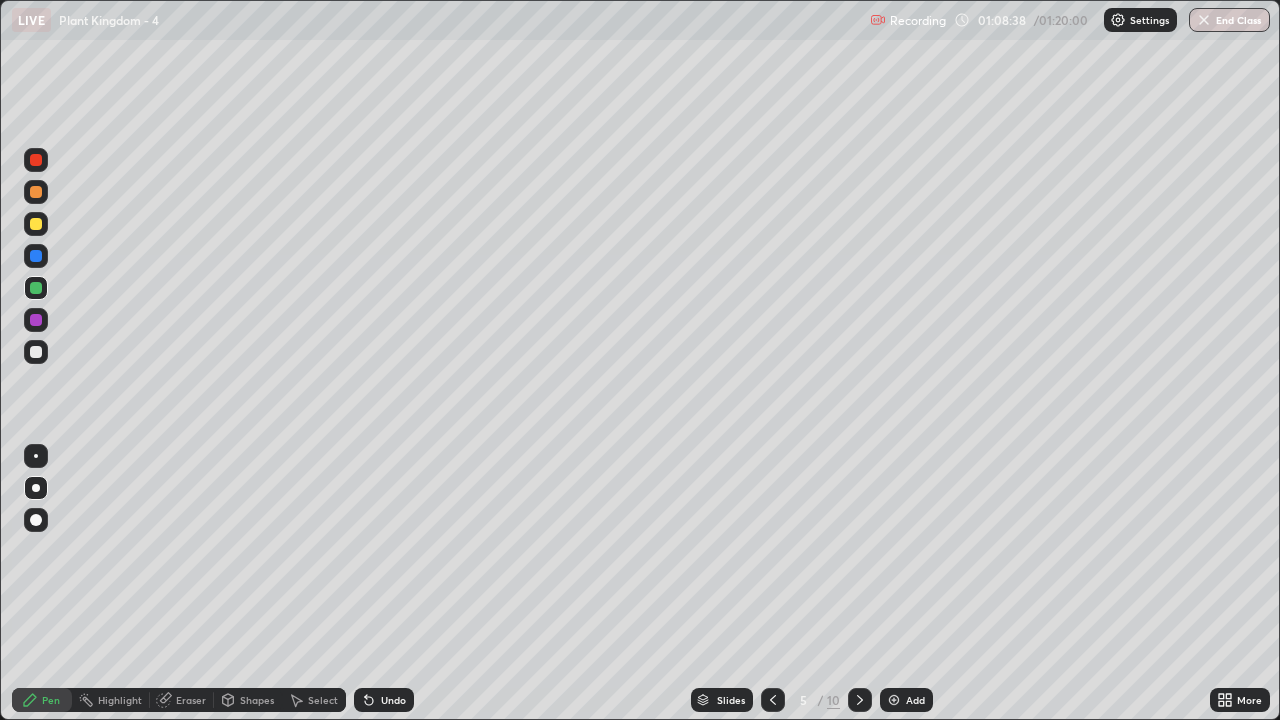 click 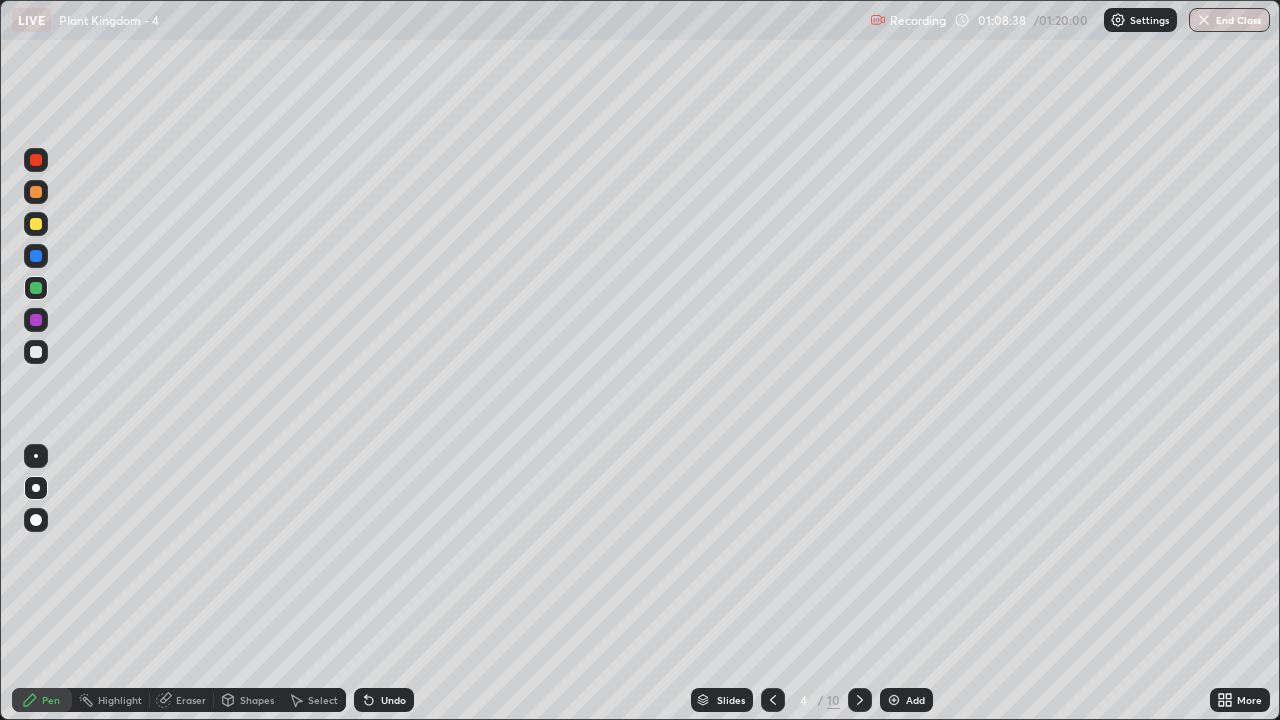 click 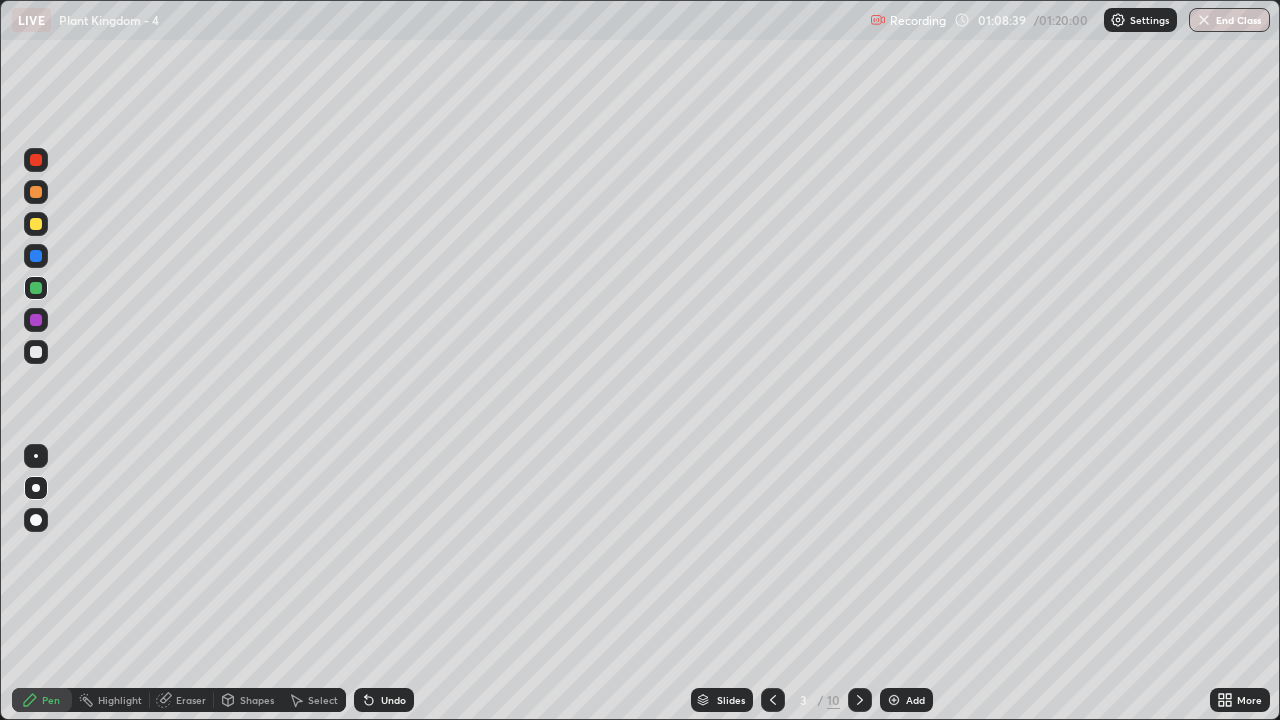 click 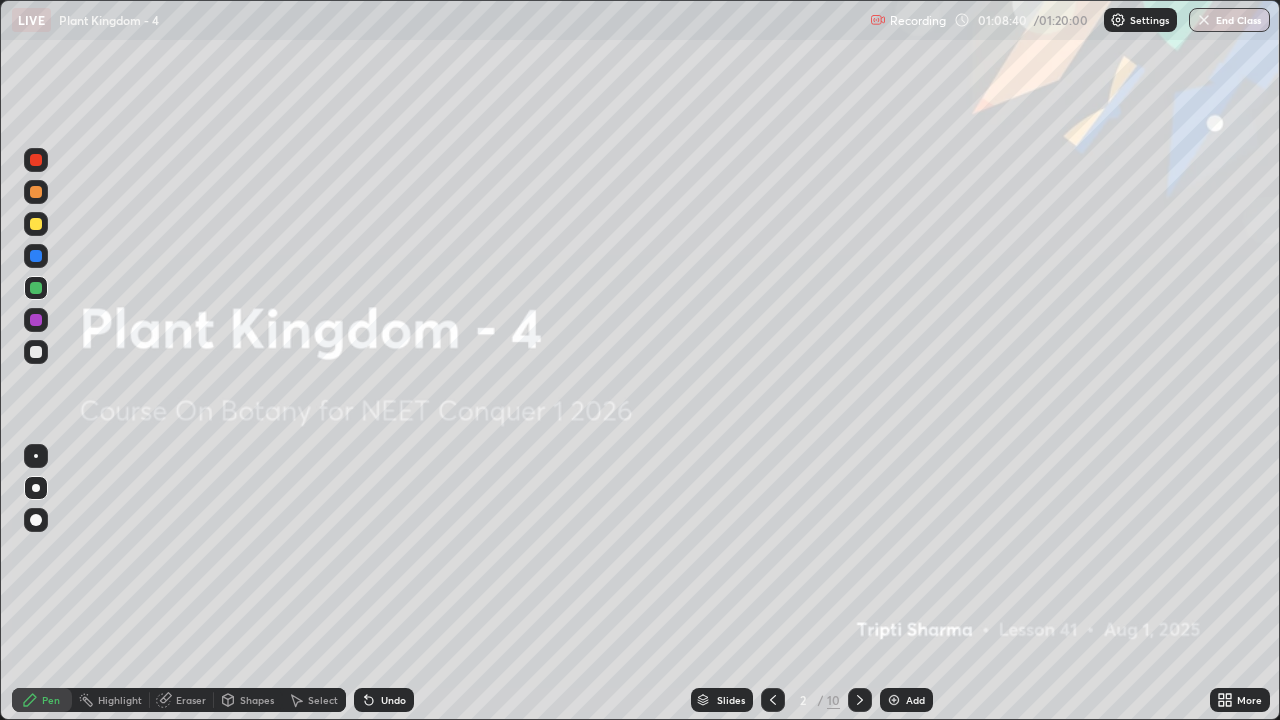 click 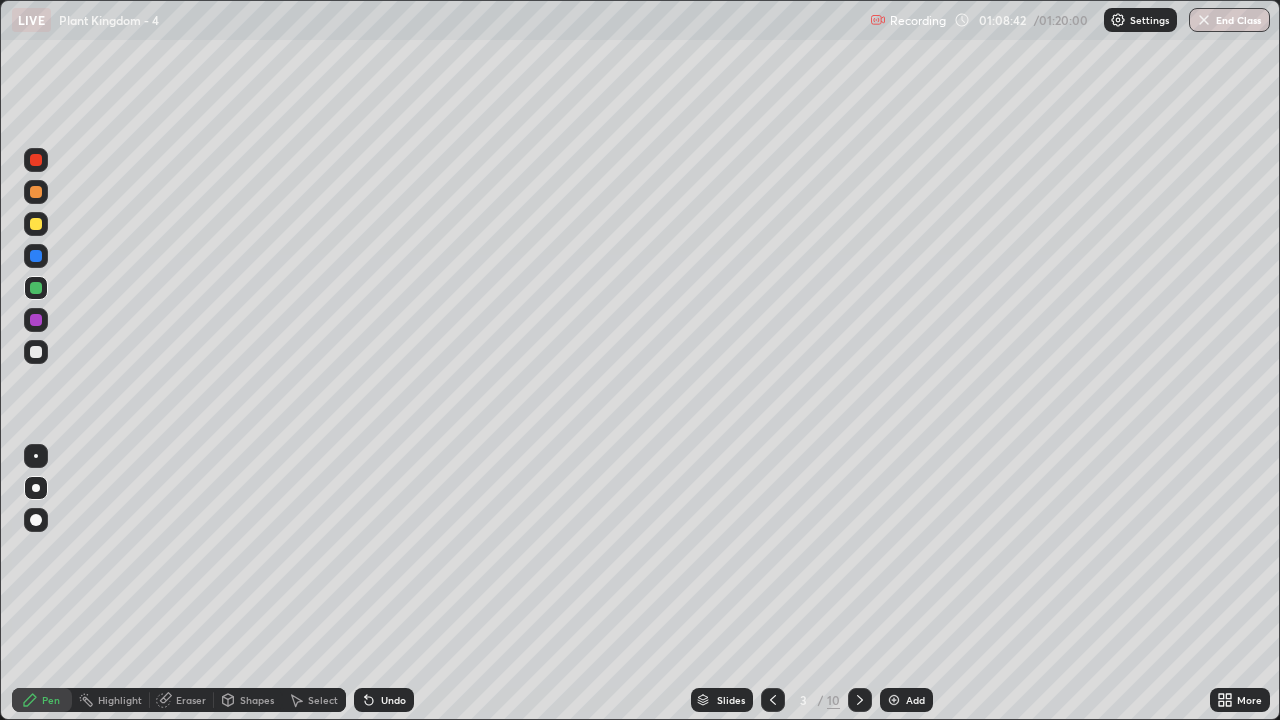 click on "Highlight" at bounding box center (120, 700) 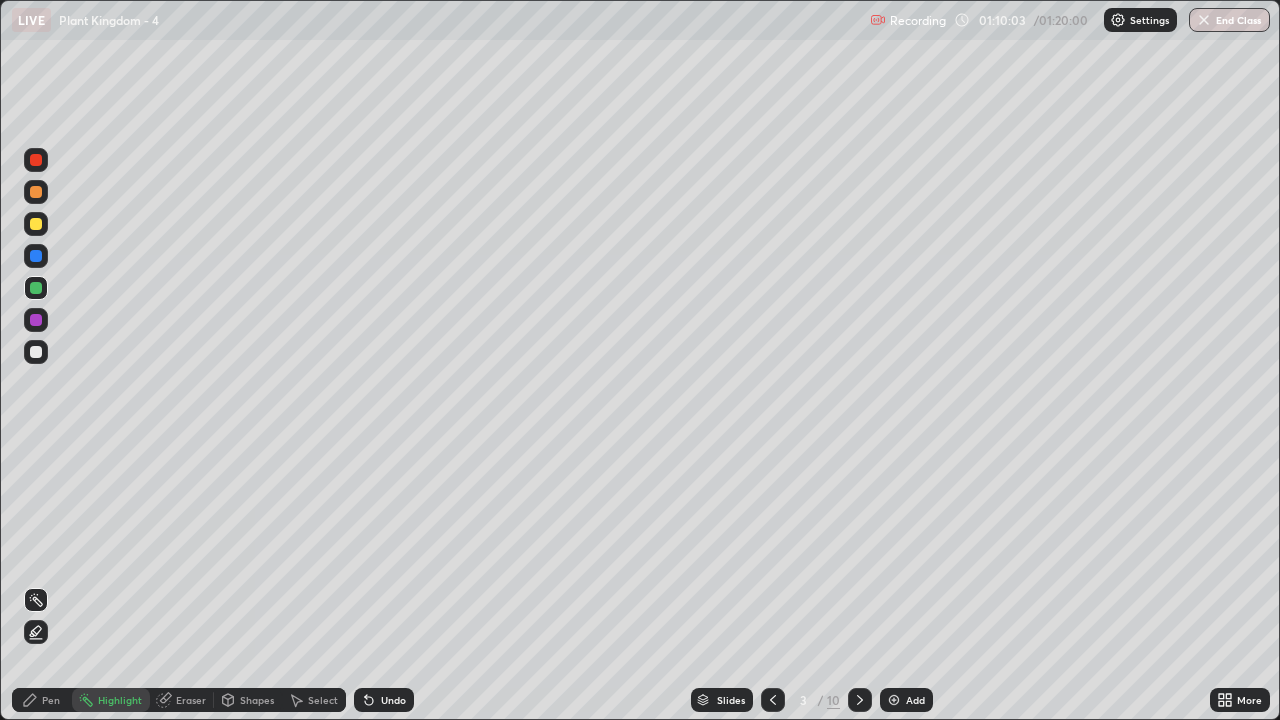 click 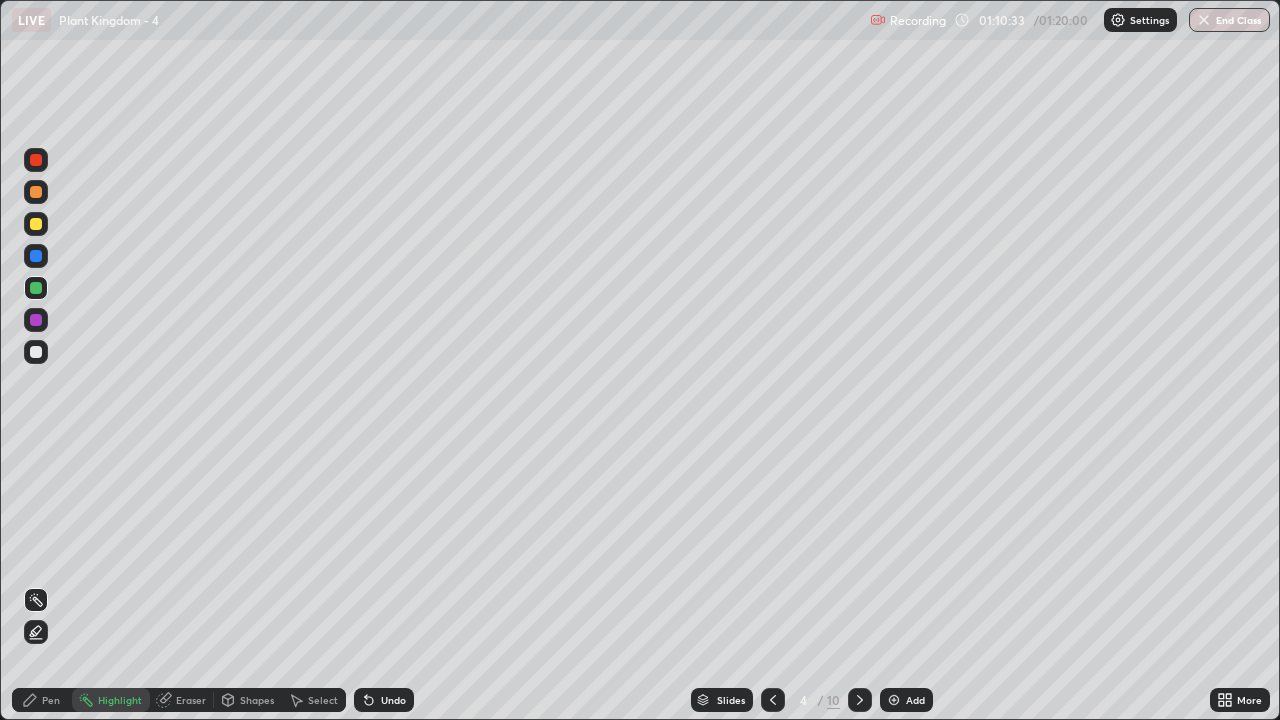 click 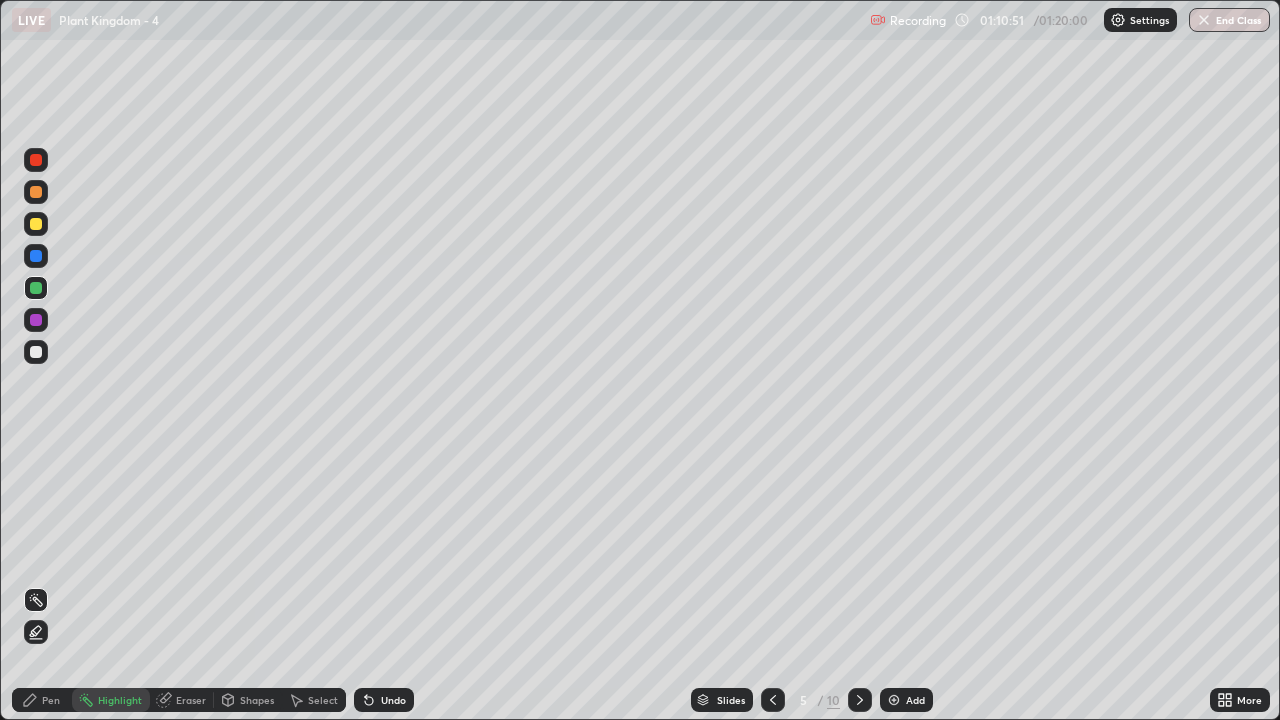 click on "Pen" at bounding box center (42, 700) 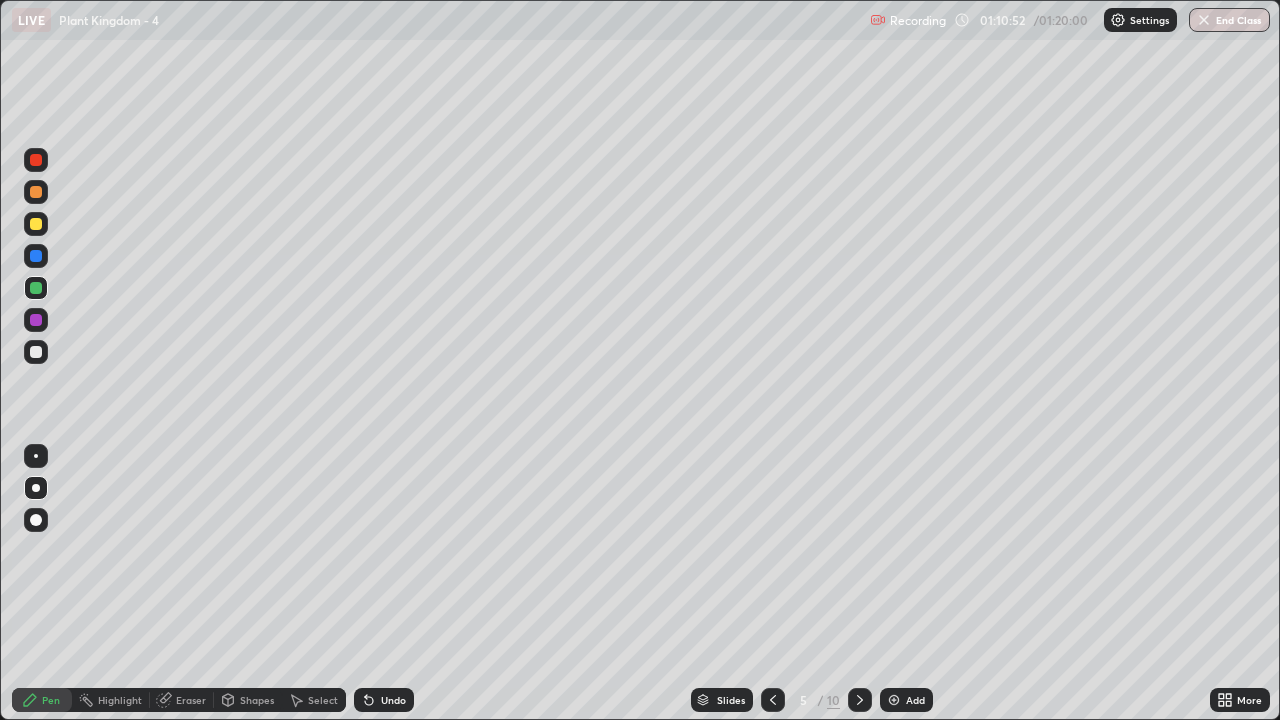 click at bounding box center (36, 352) 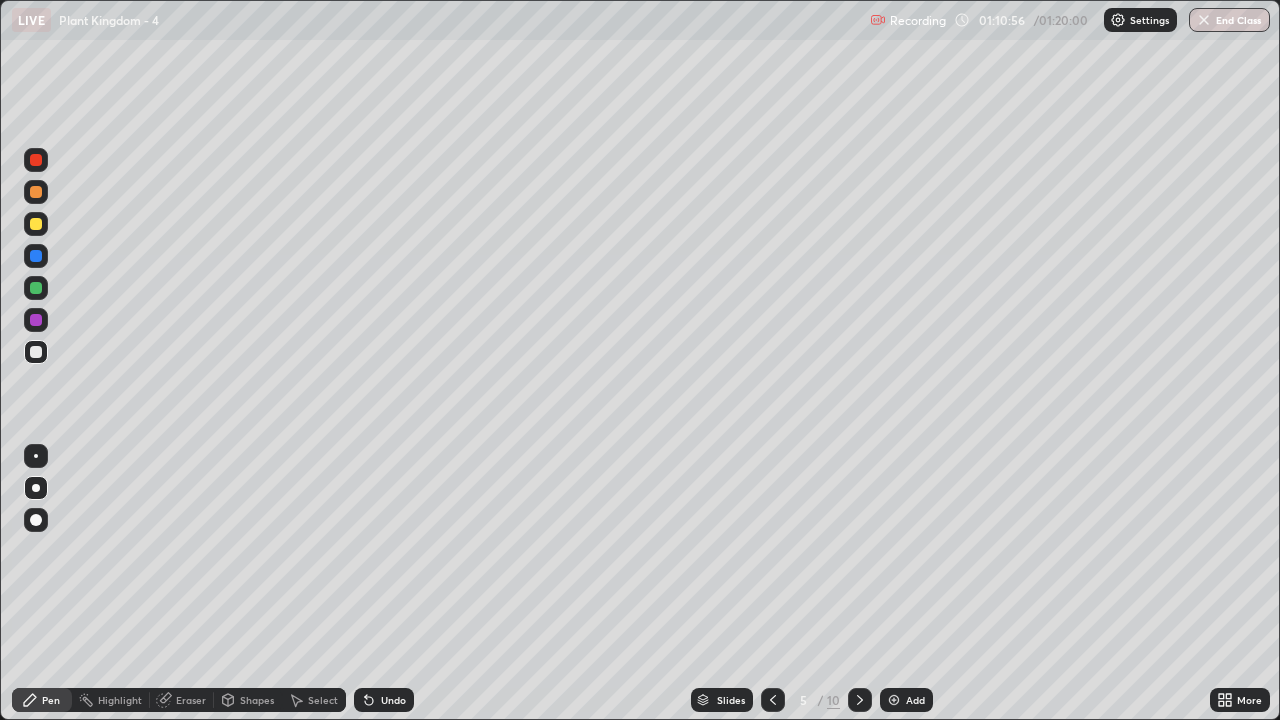 click on "Highlight" at bounding box center (120, 700) 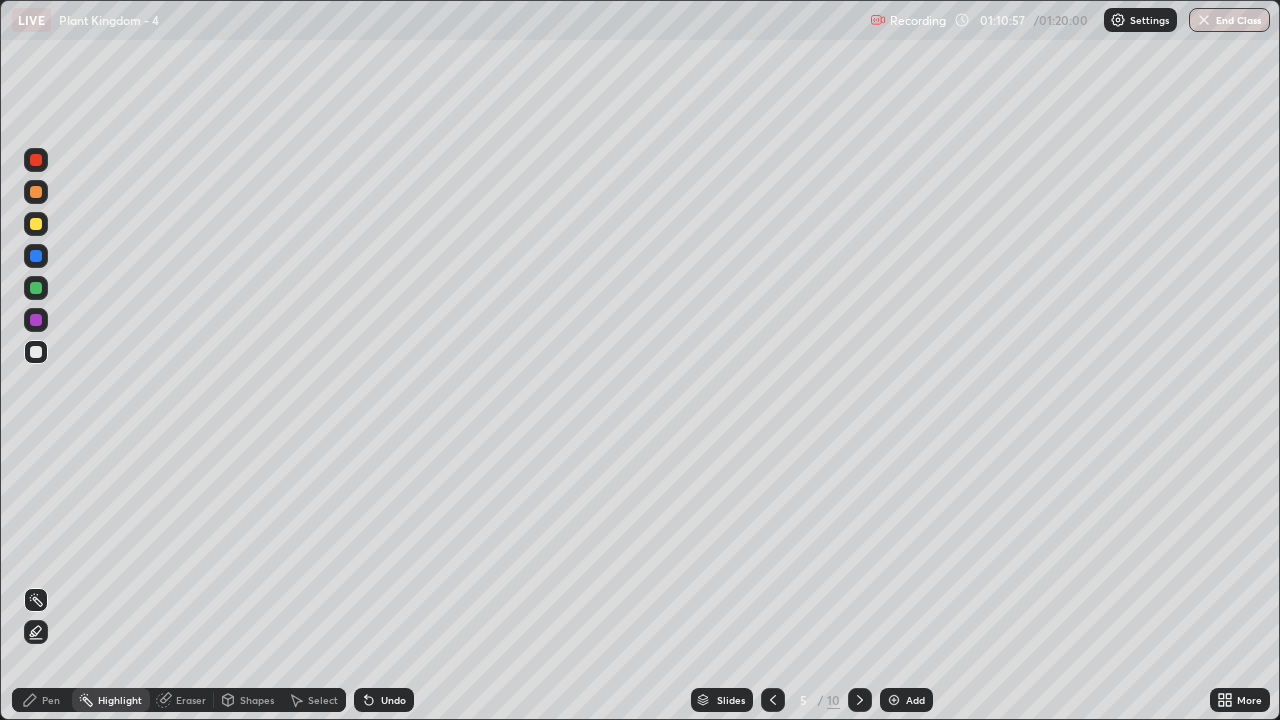 click 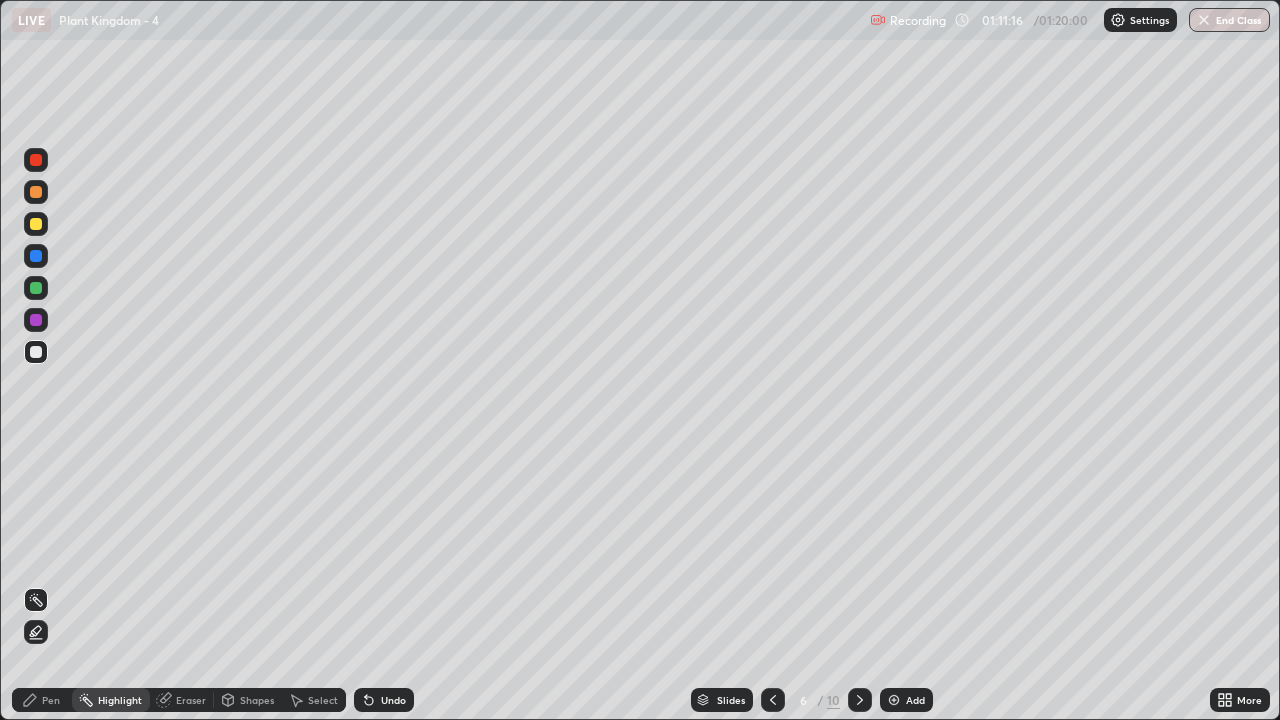 click 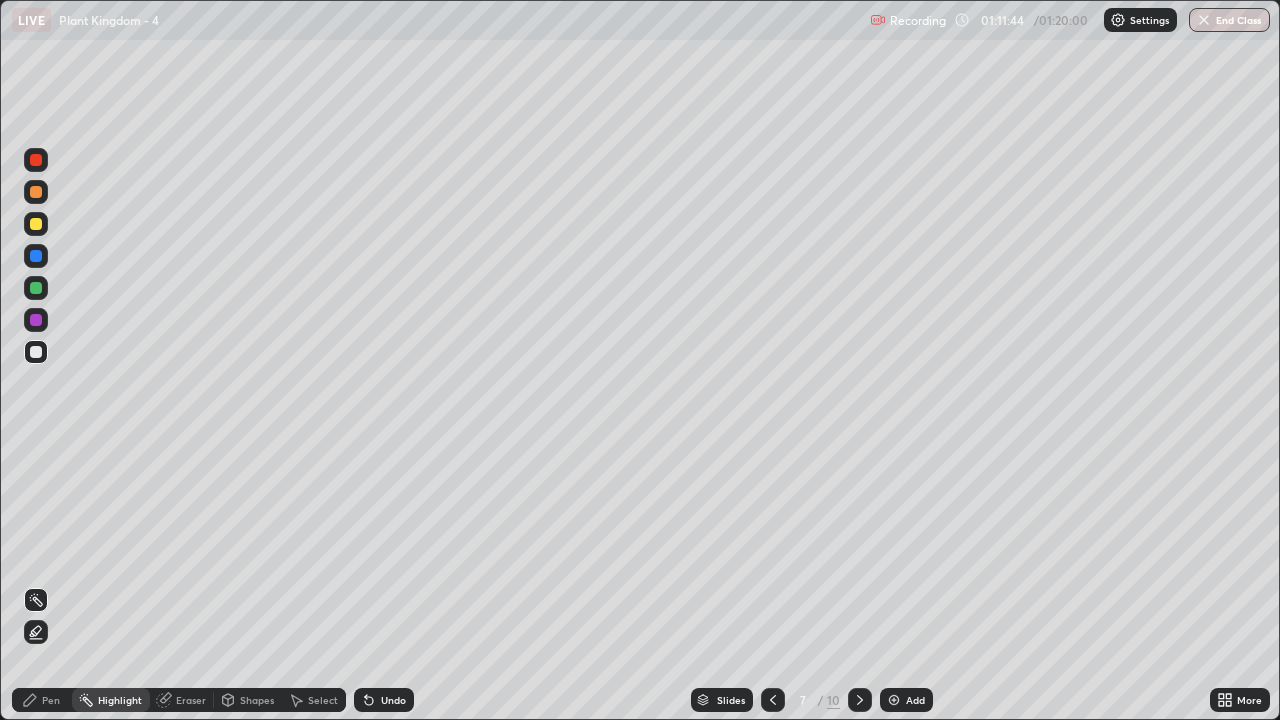 click 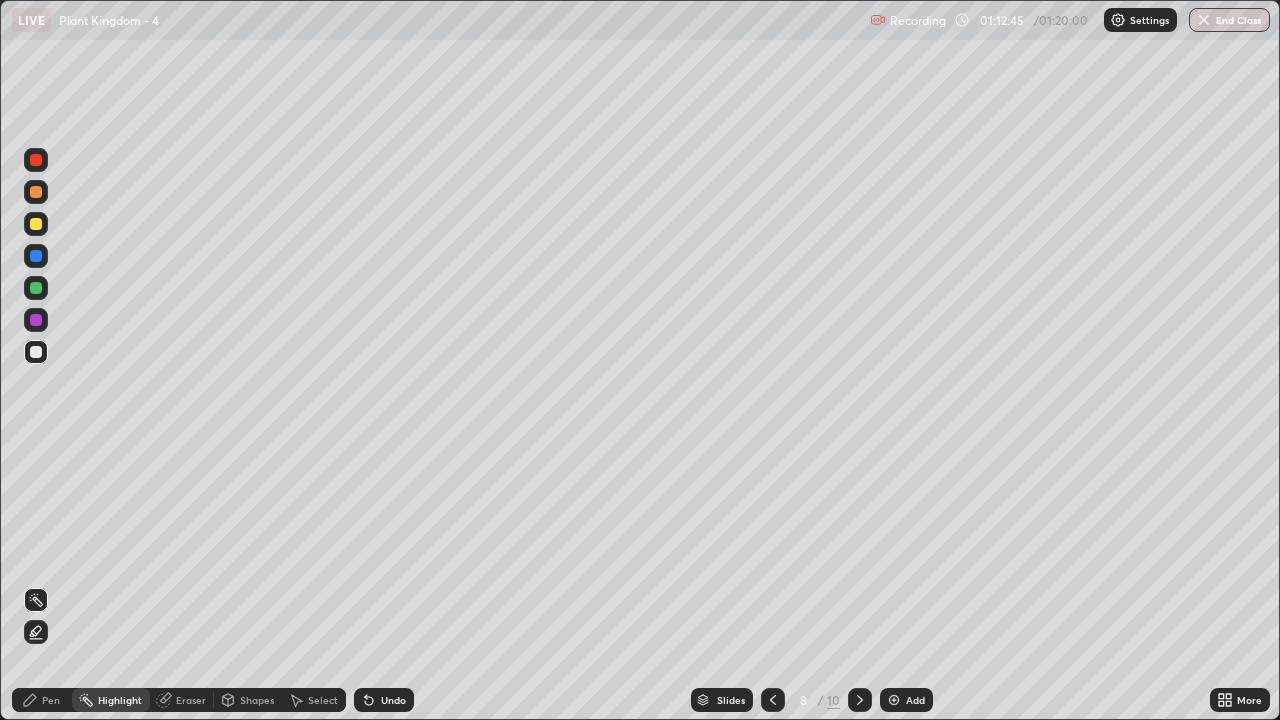click 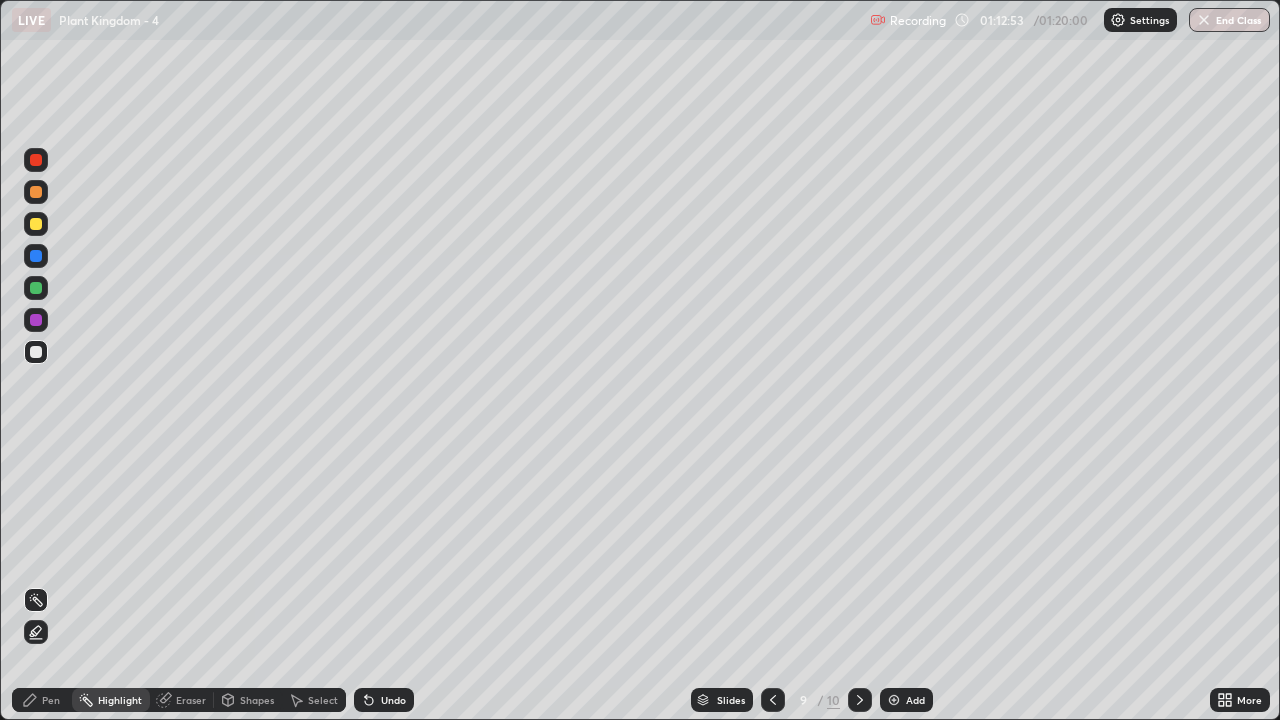 click at bounding box center [860, 700] 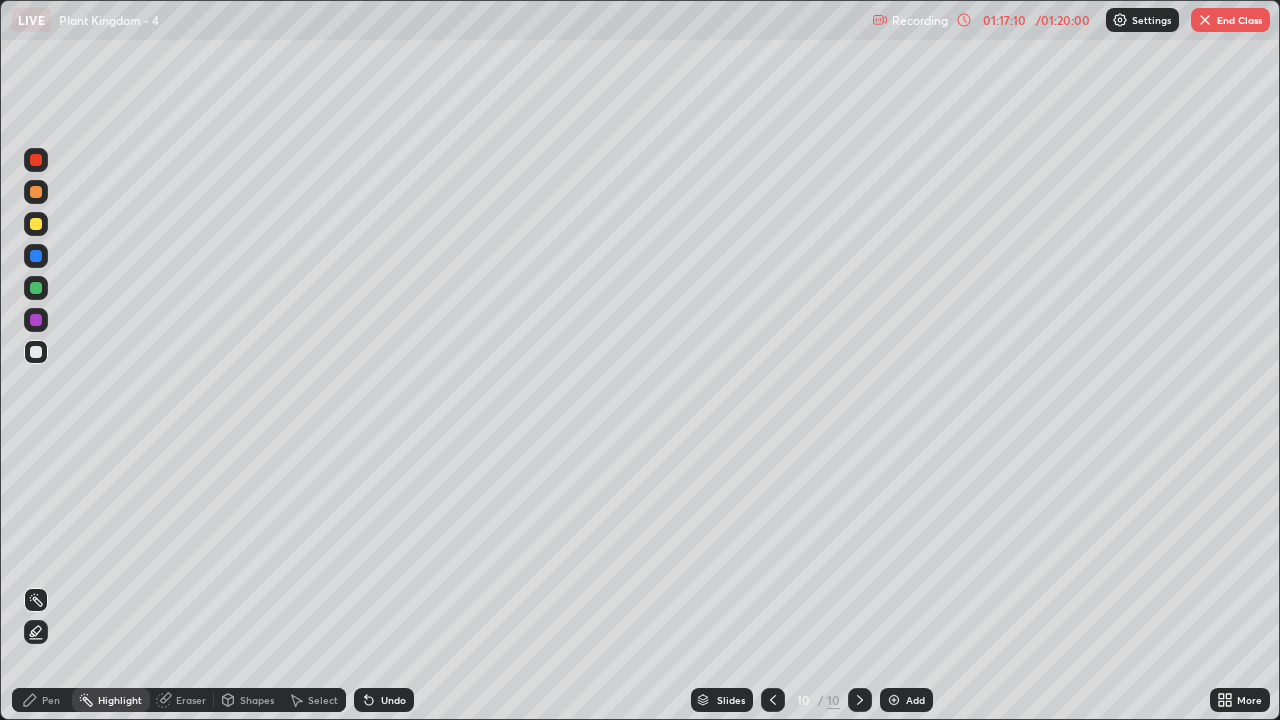 click on "End Class" at bounding box center [1230, 20] 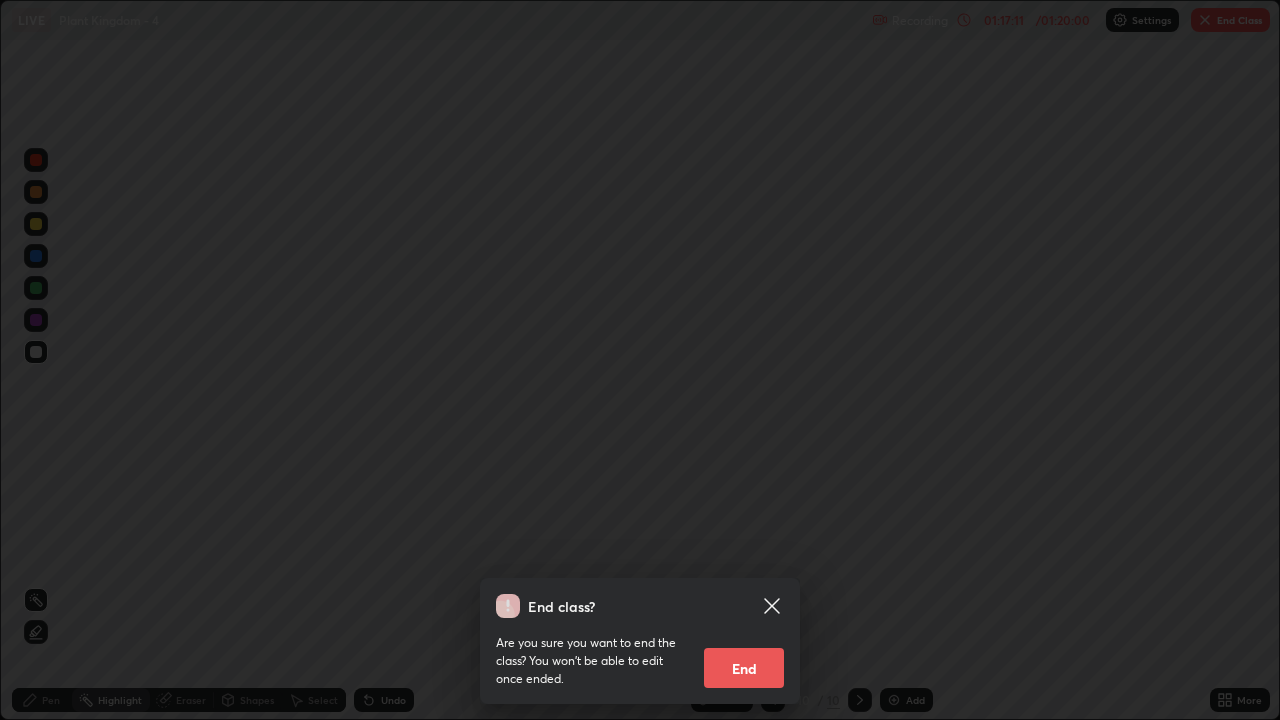 click on "End" at bounding box center (744, 668) 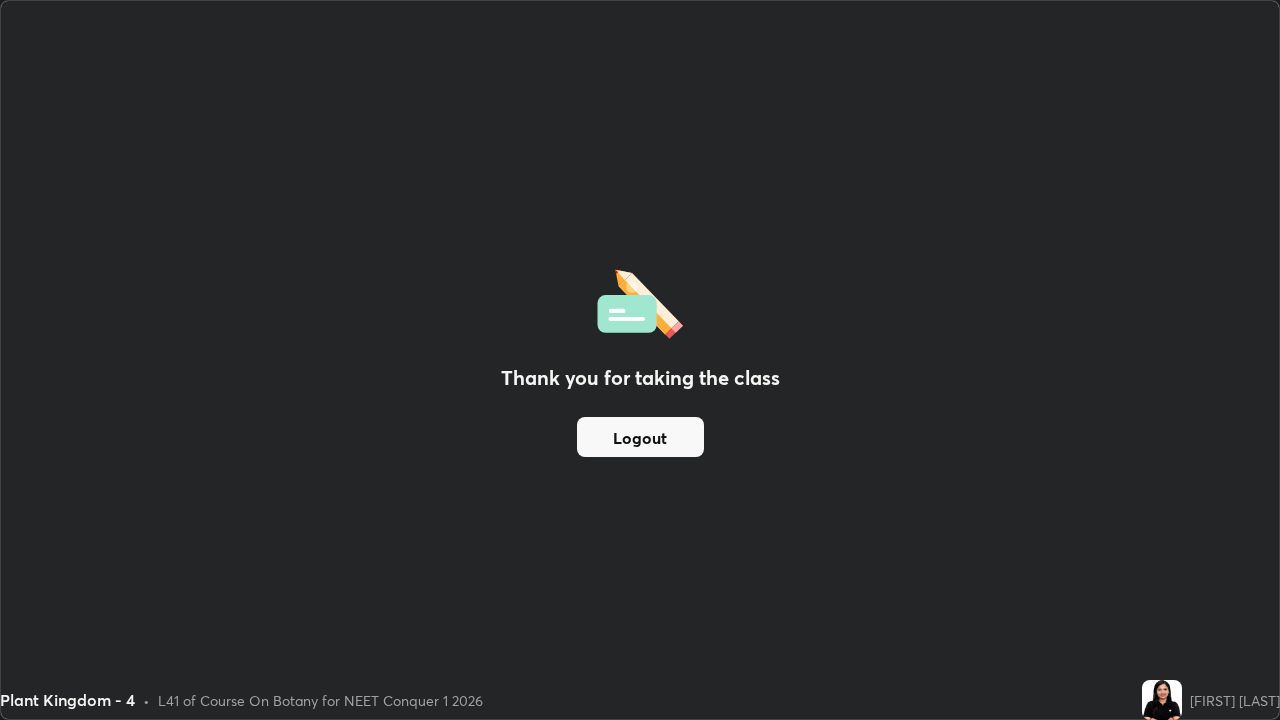 click on "Logout" at bounding box center (640, 437) 